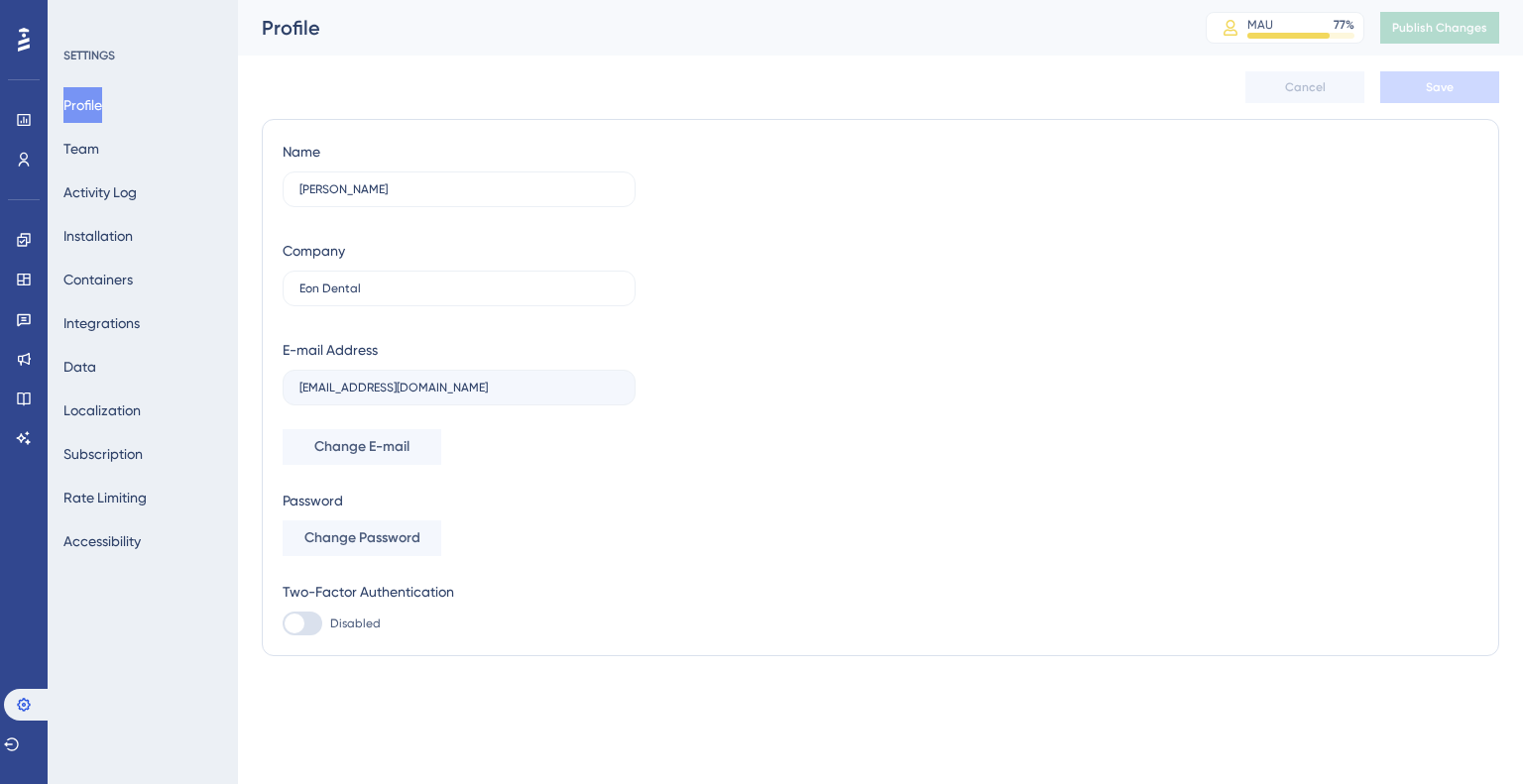 scroll, scrollTop: 0, scrollLeft: 0, axis: both 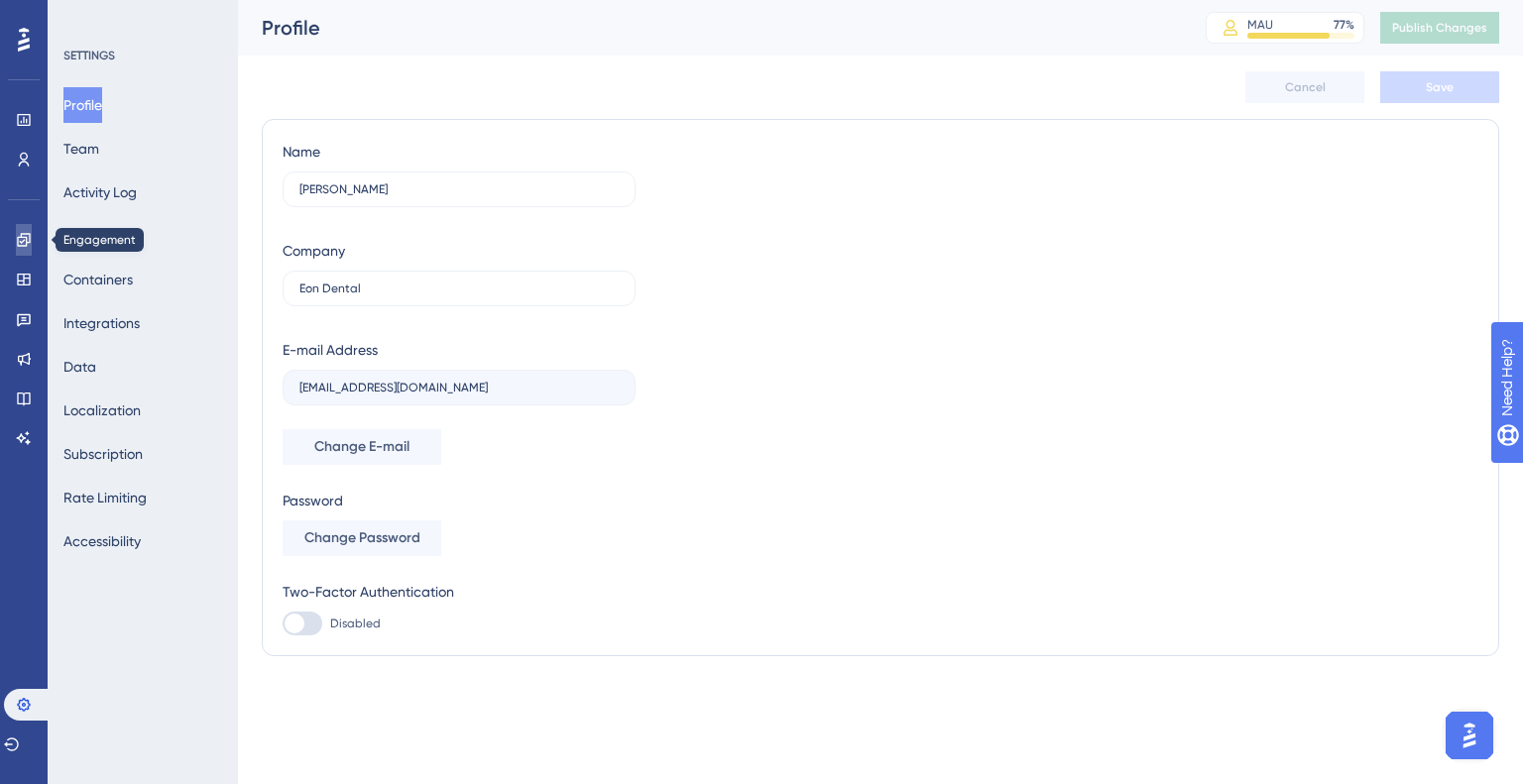 click at bounding box center [24, 240] 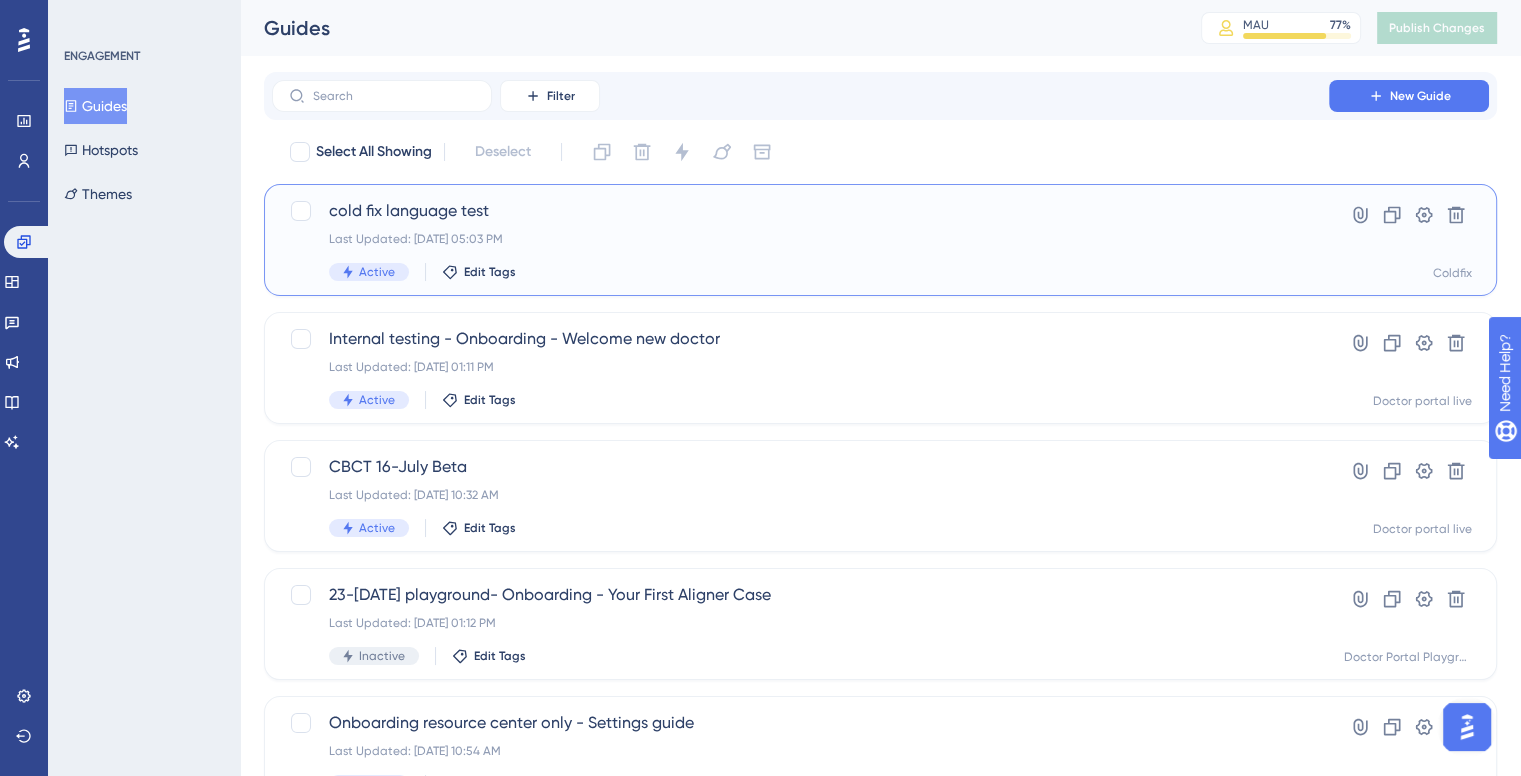click on "cold fix language test Last Updated: Jul 24 2025, 05:03 PM Active Edit Tags" at bounding box center (800, 240) 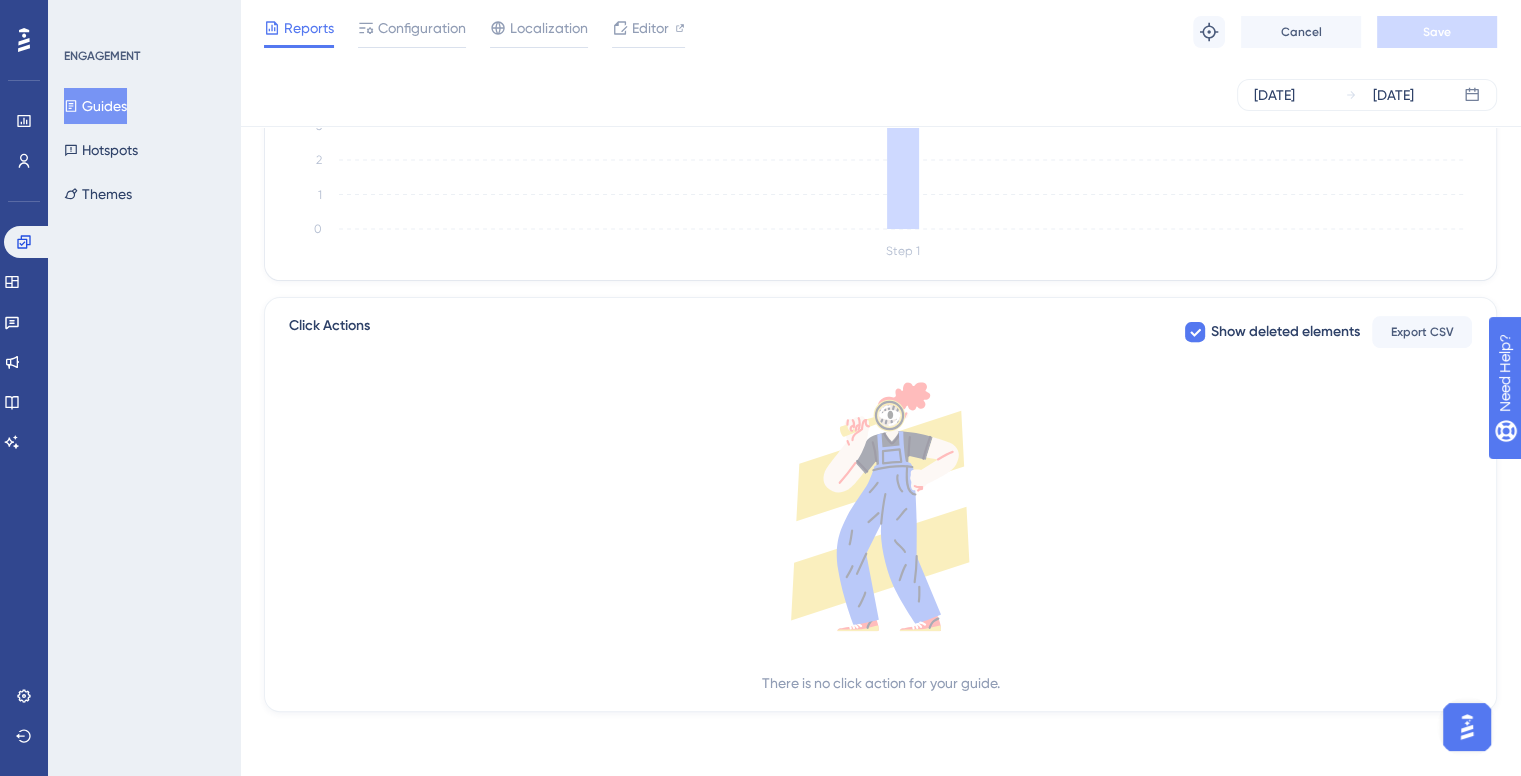 scroll, scrollTop: 0, scrollLeft: 0, axis: both 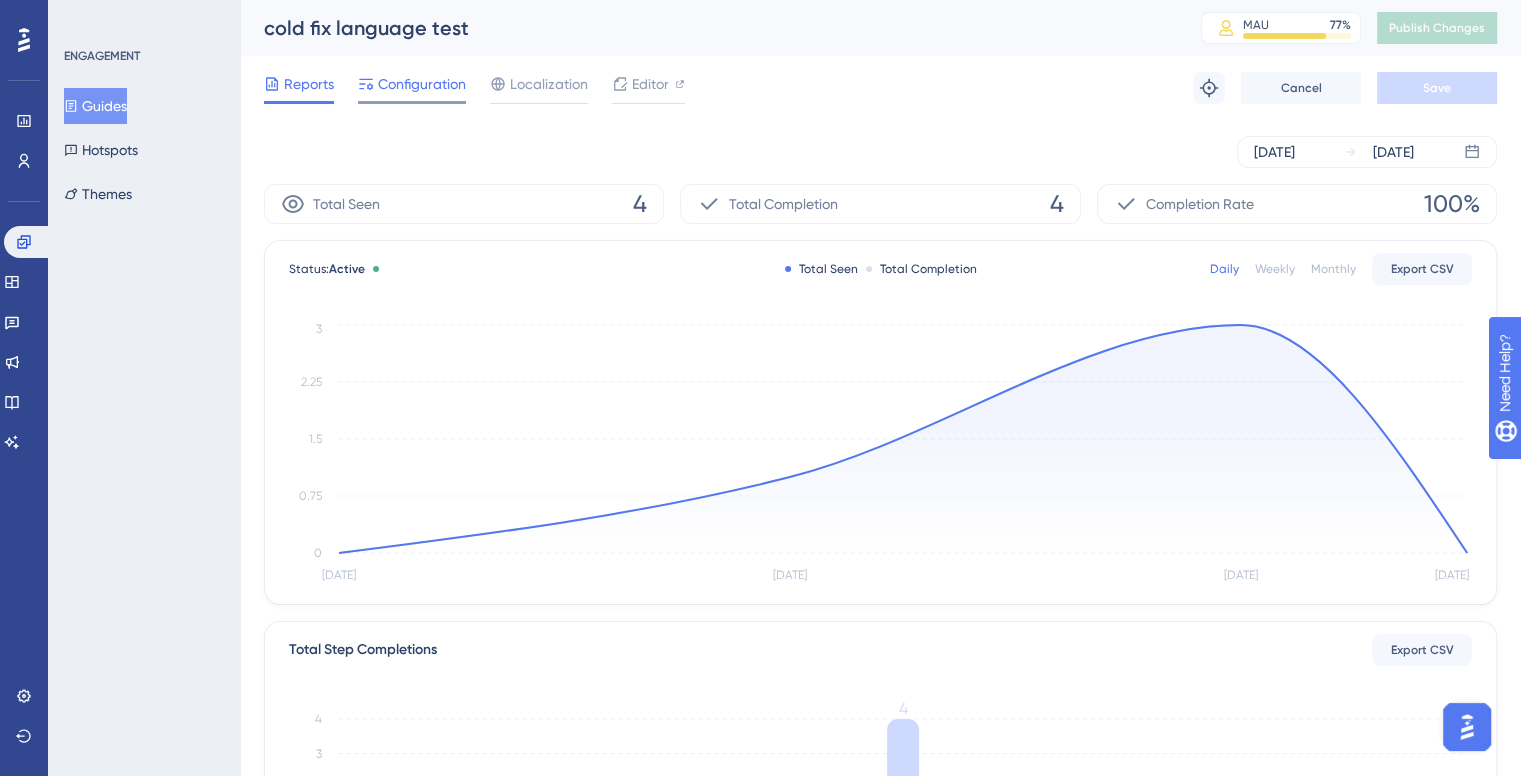 click on "Configuration" at bounding box center (422, 84) 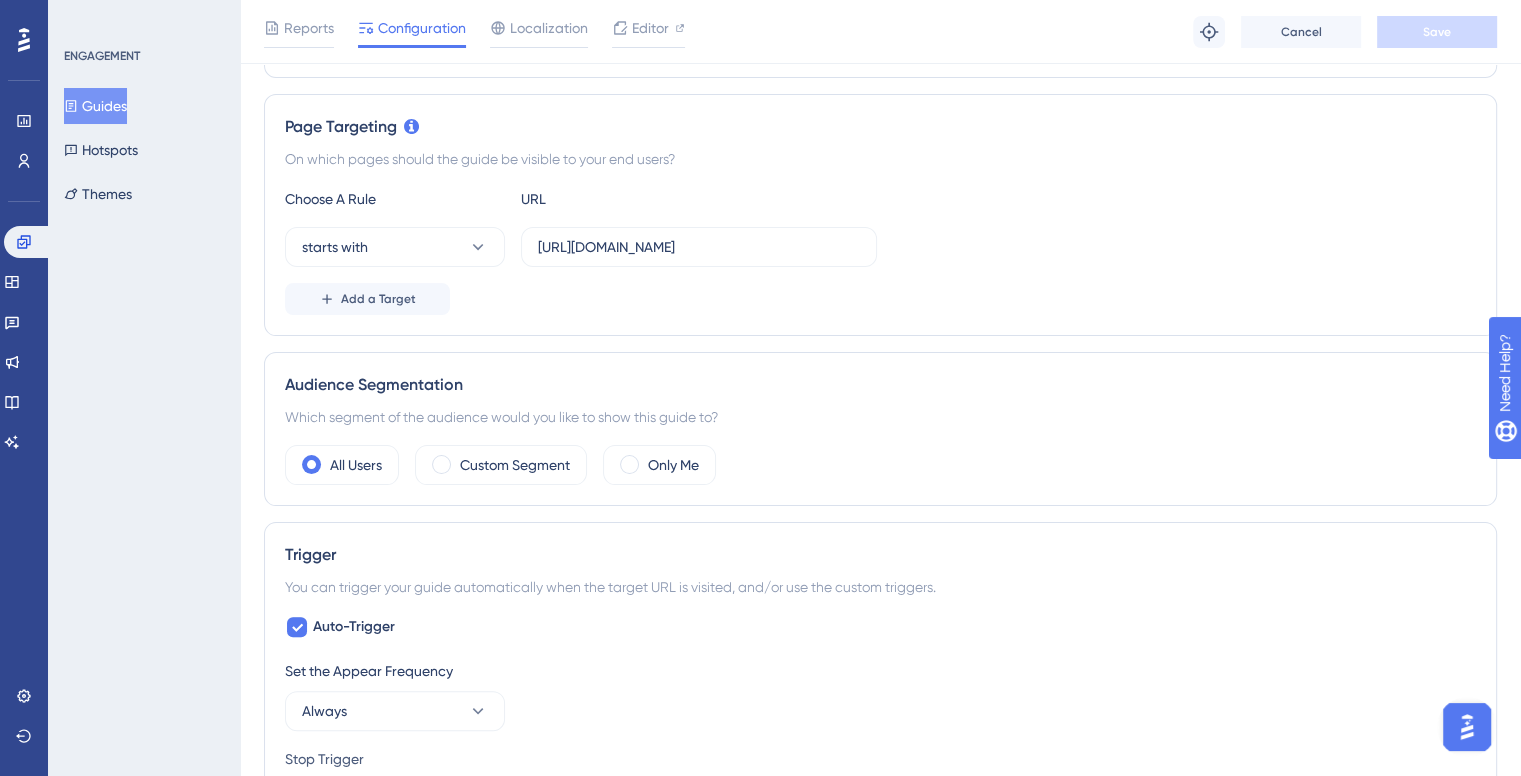 scroll, scrollTop: 422, scrollLeft: 0, axis: vertical 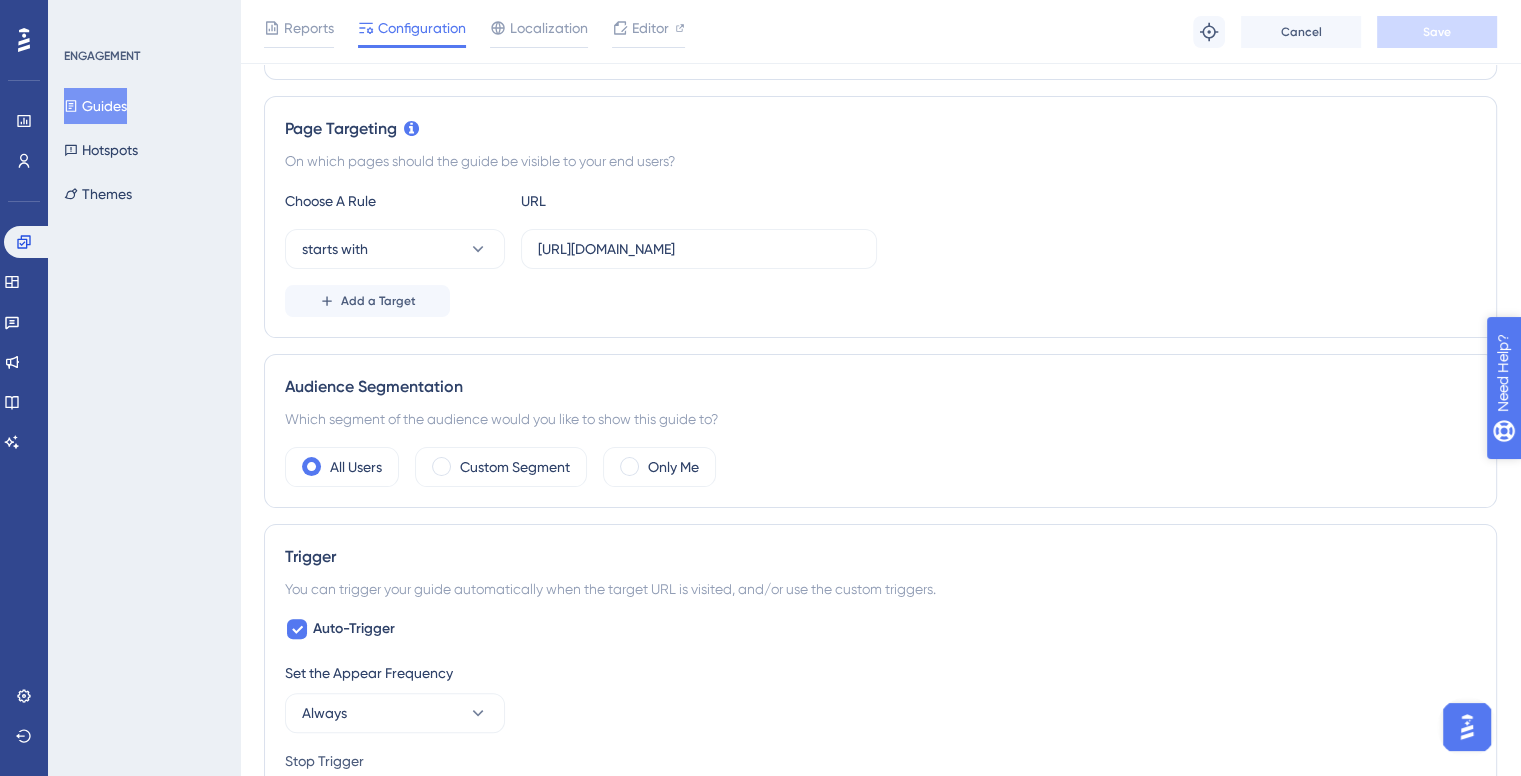 click on "Need Help?" at bounding box center (1573, 476) 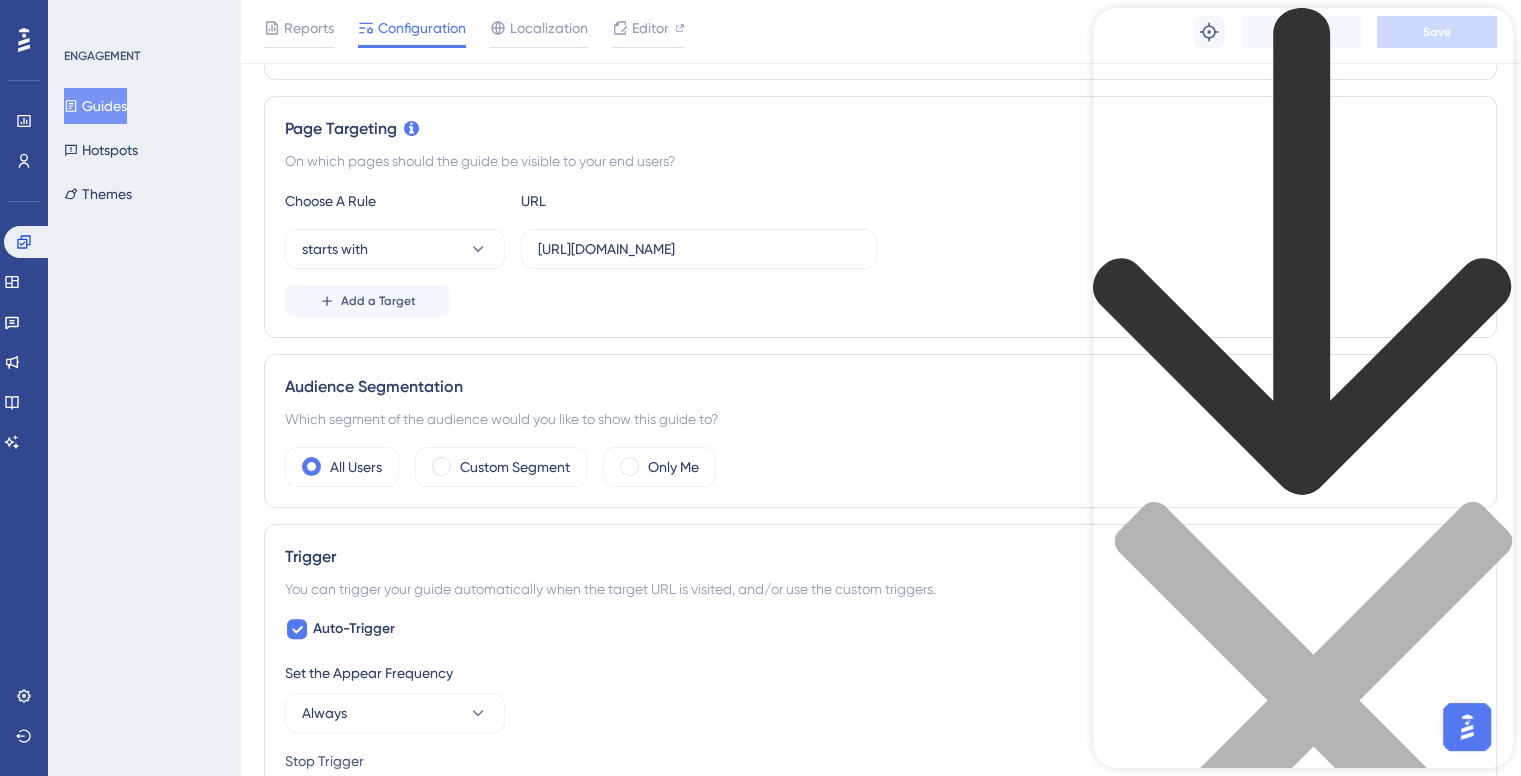 click at bounding box center (1303, 488) 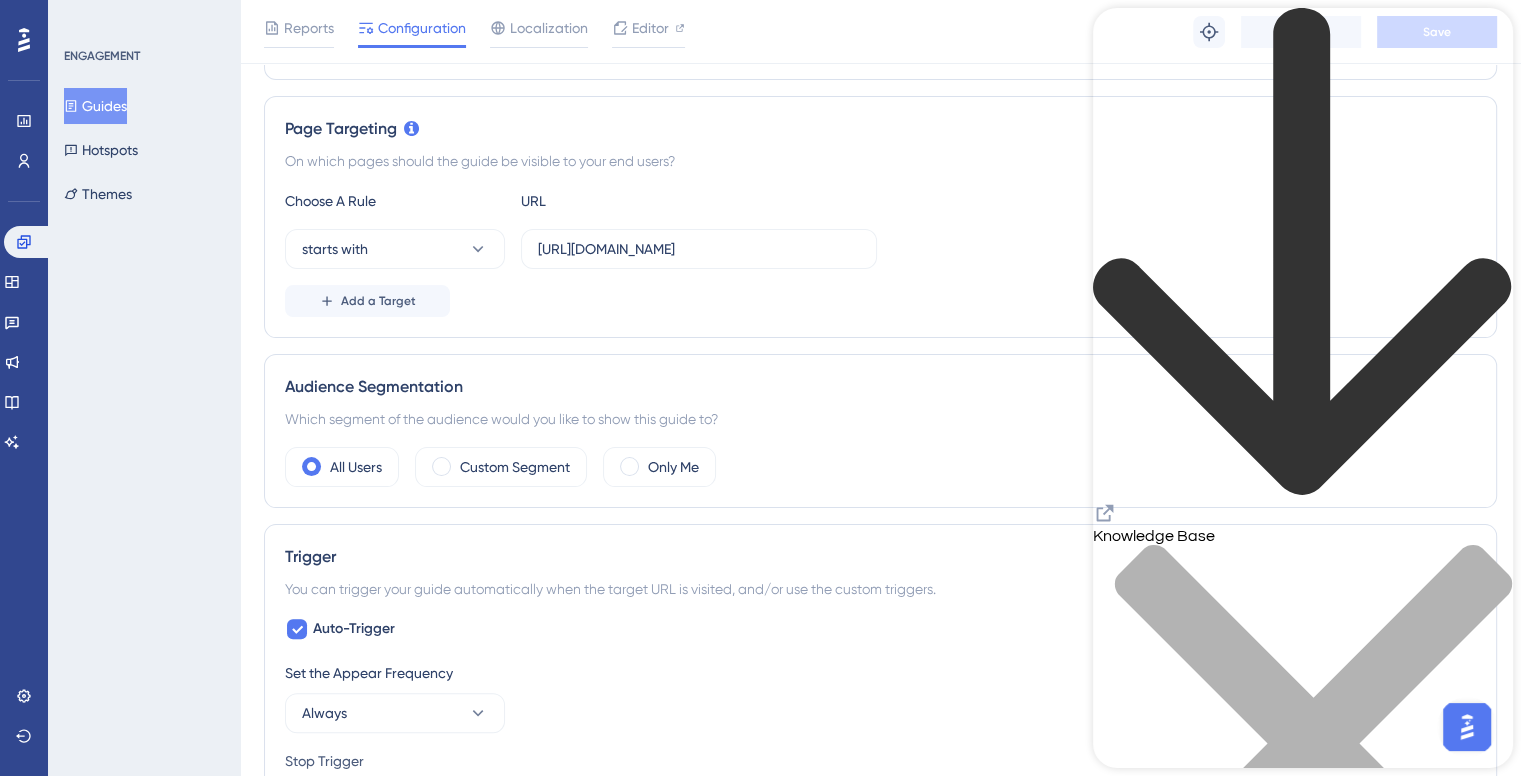 click at bounding box center [1303, 755] 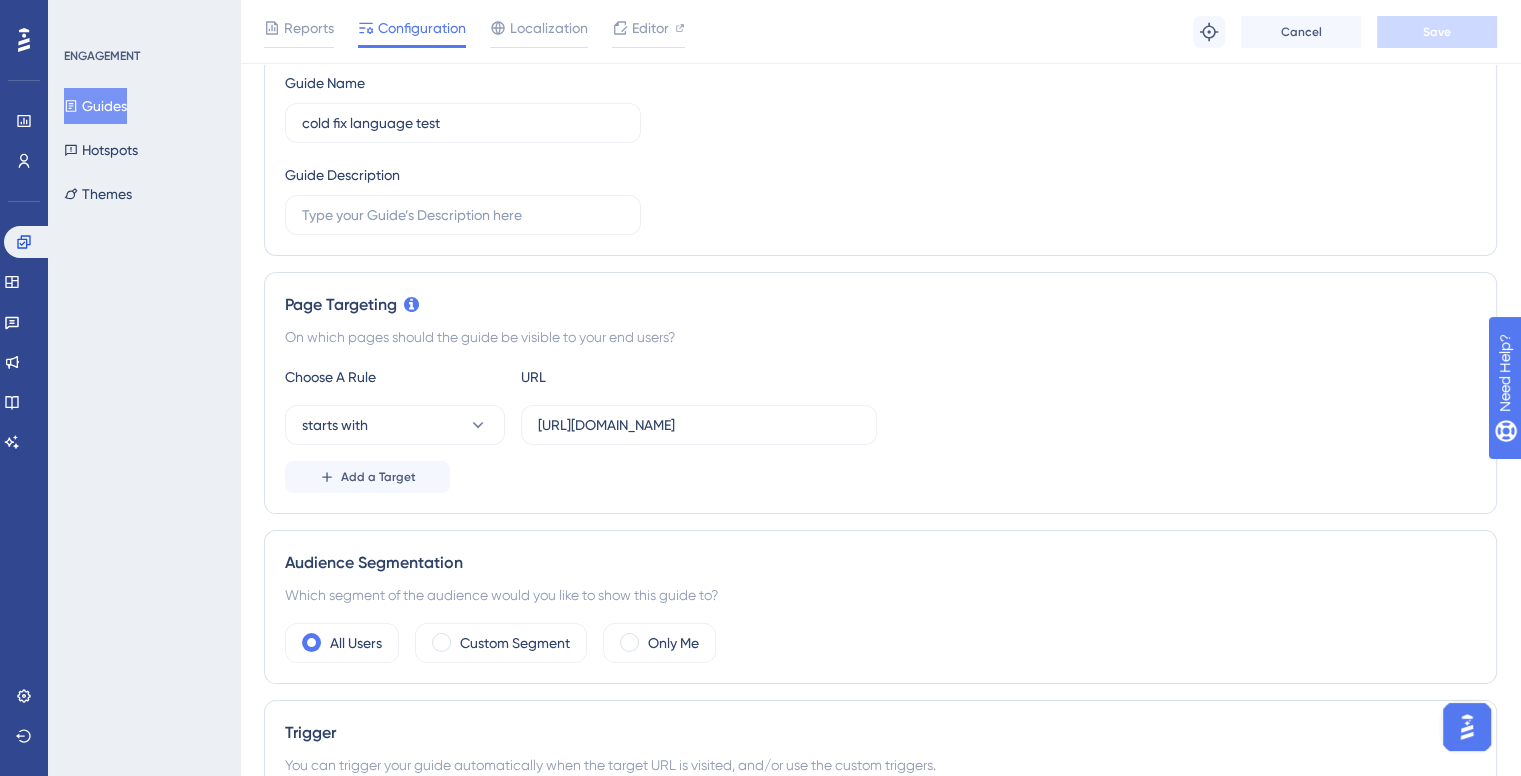 scroll, scrollTop: 0, scrollLeft: 0, axis: both 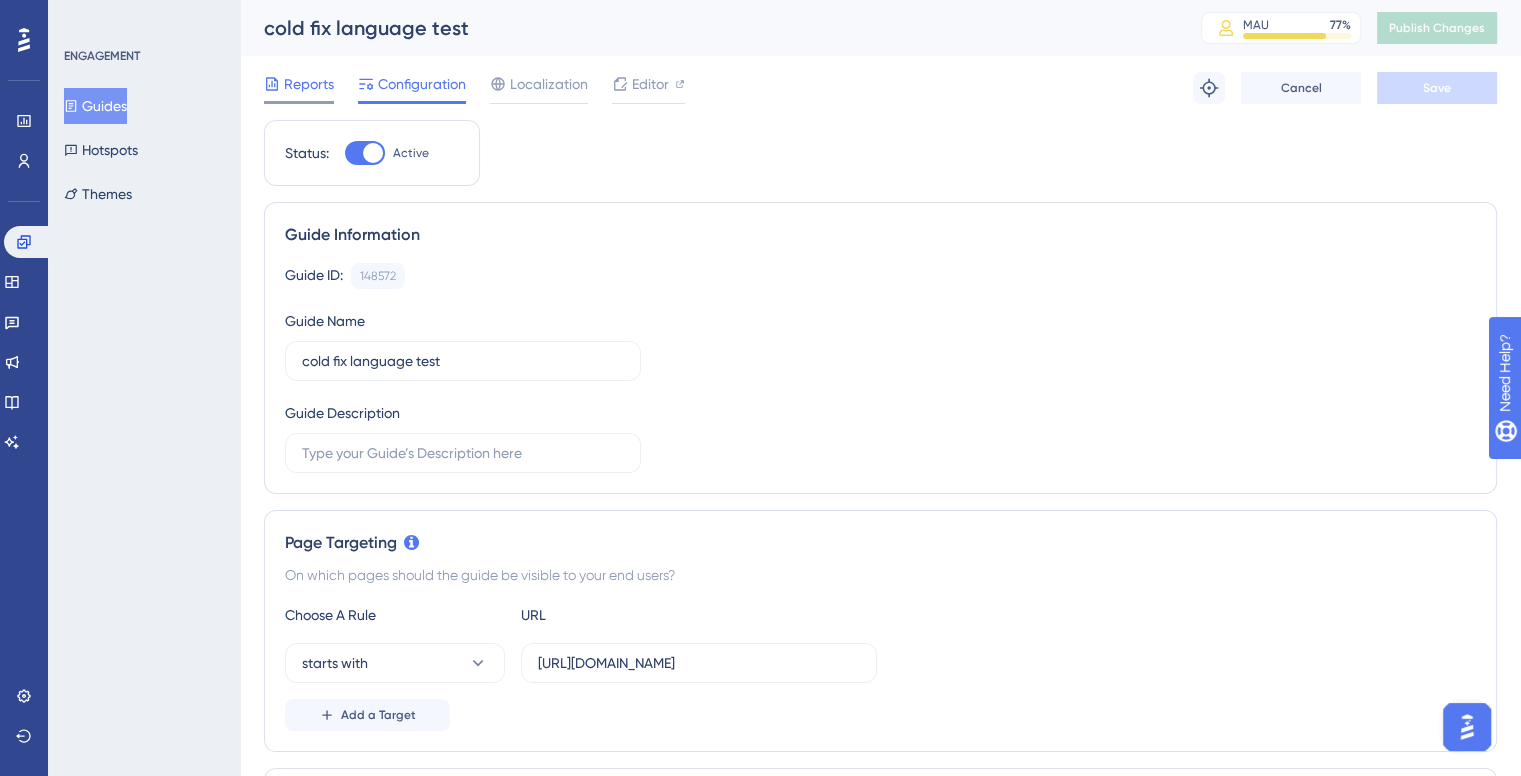 click on "Reports" at bounding box center (309, 84) 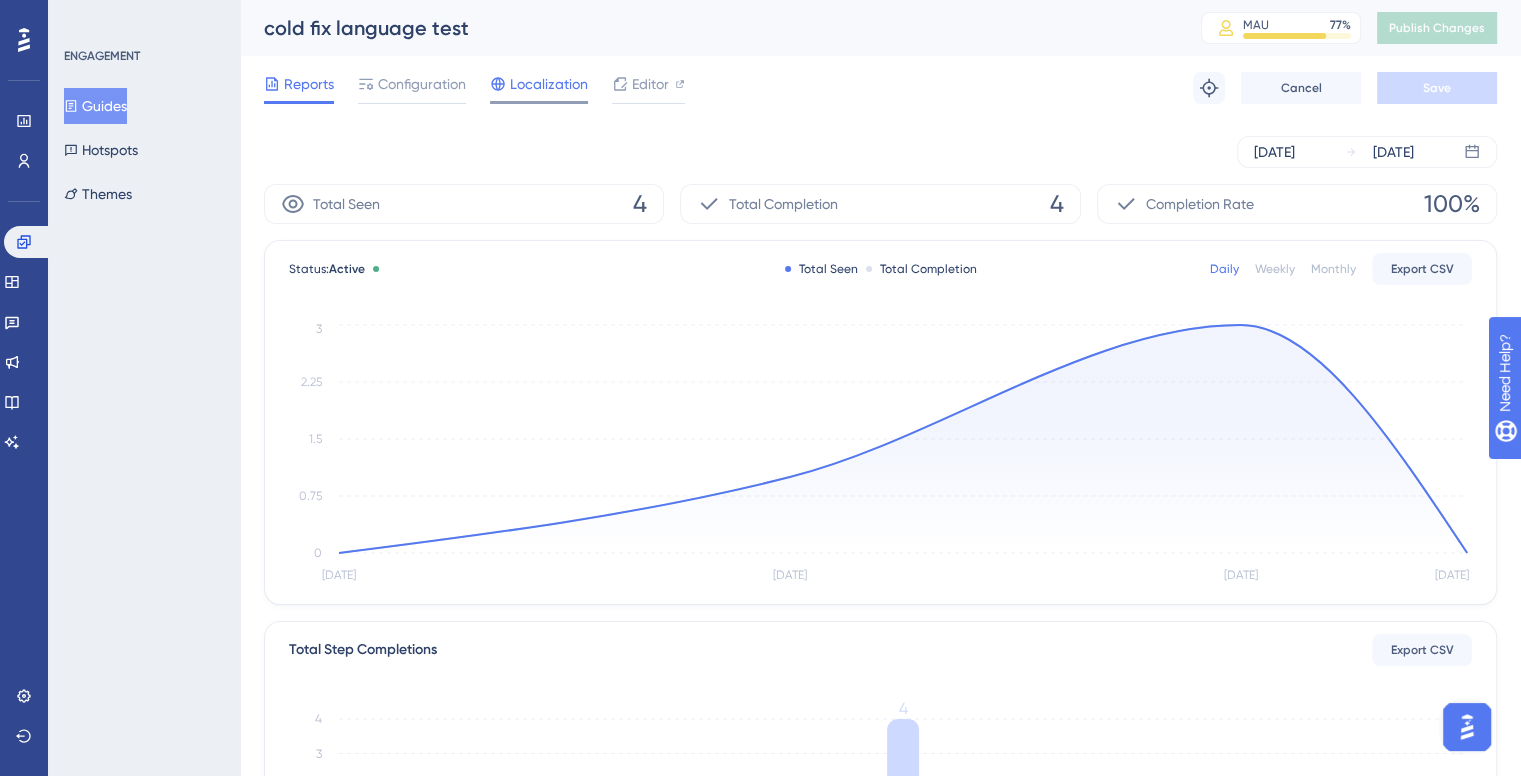 click on "Localization" at bounding box center (549, 84) 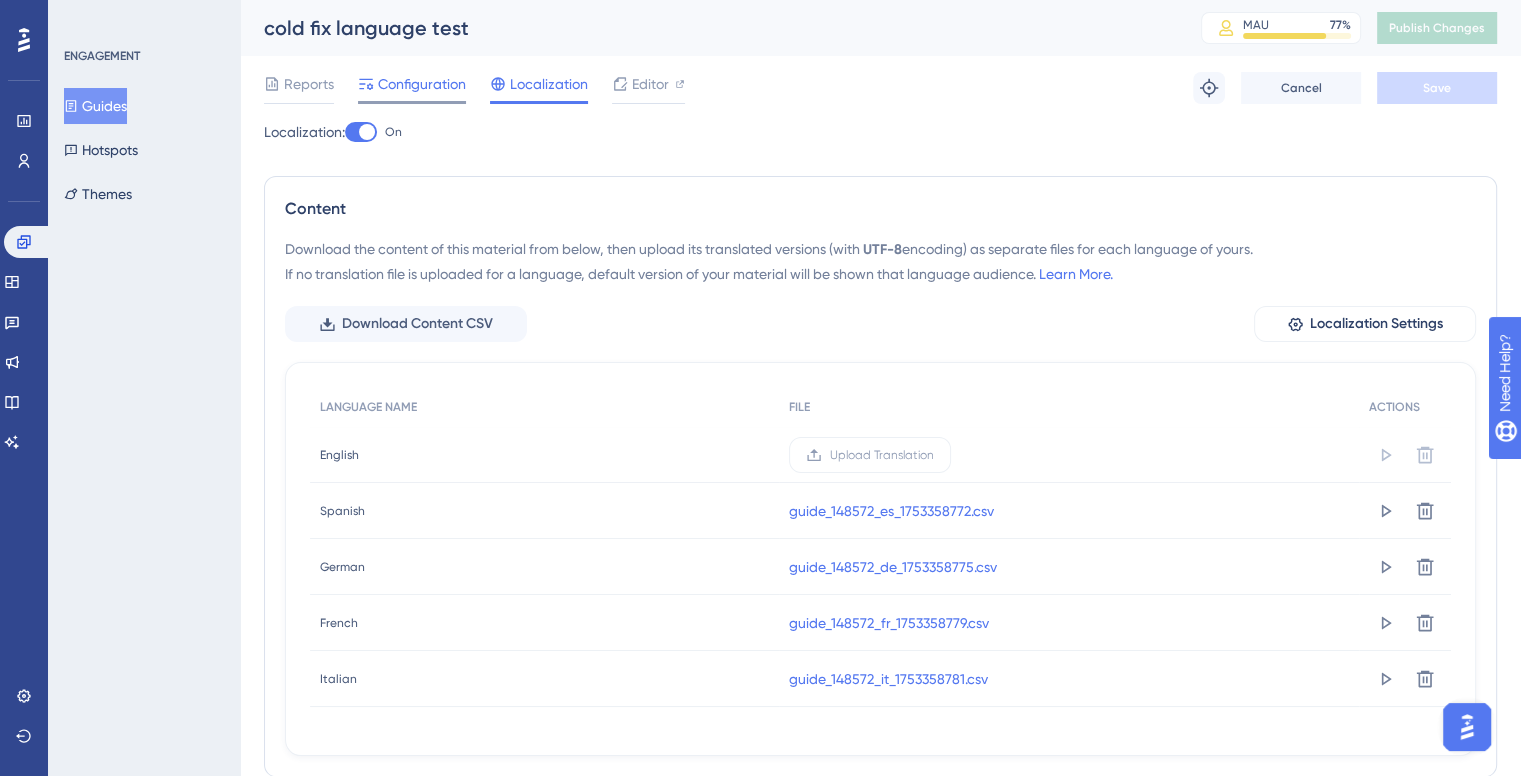 click on "Configuration" at bounding box center (422, 84) 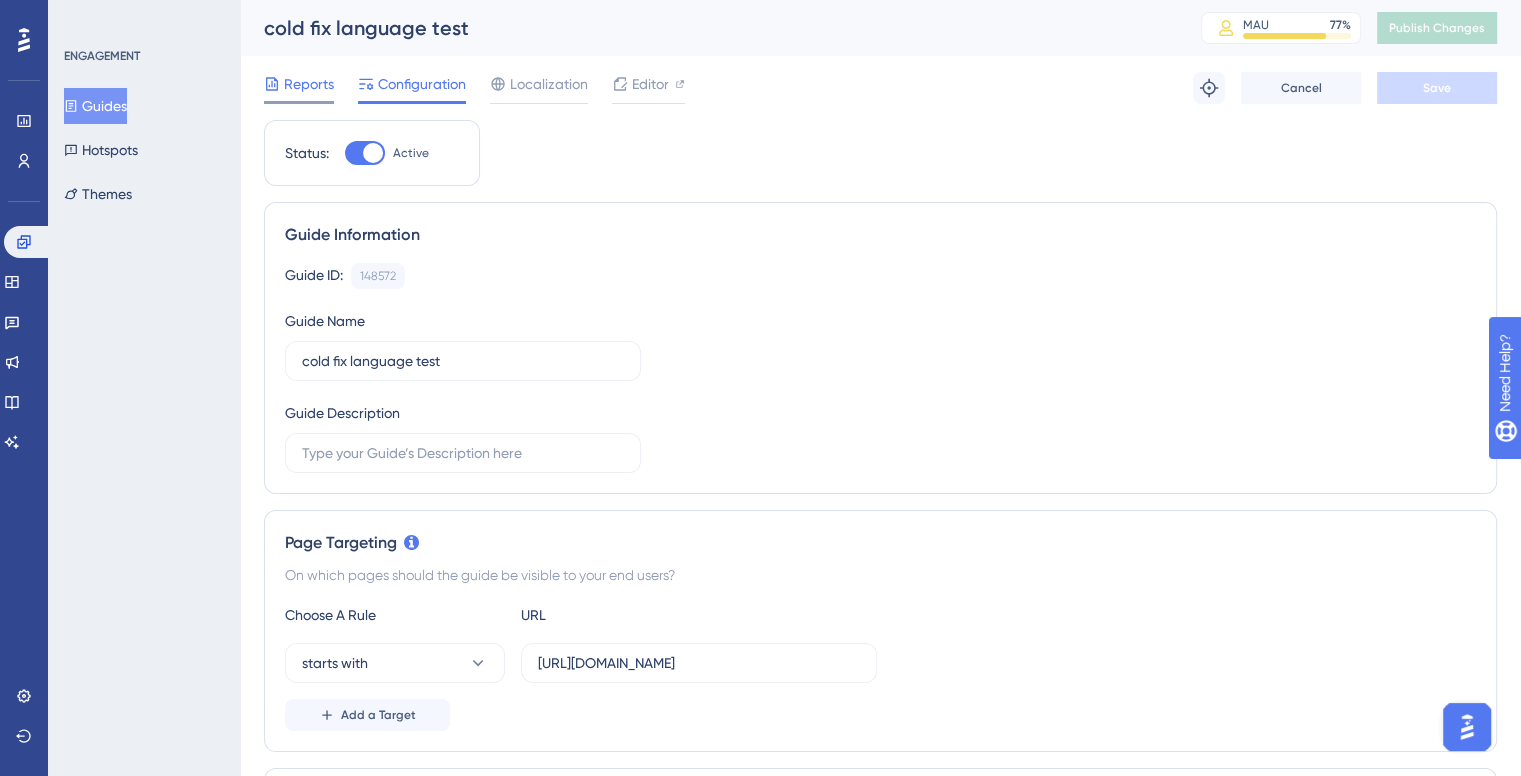 click on "Reports" at bounding box center [309, 84] 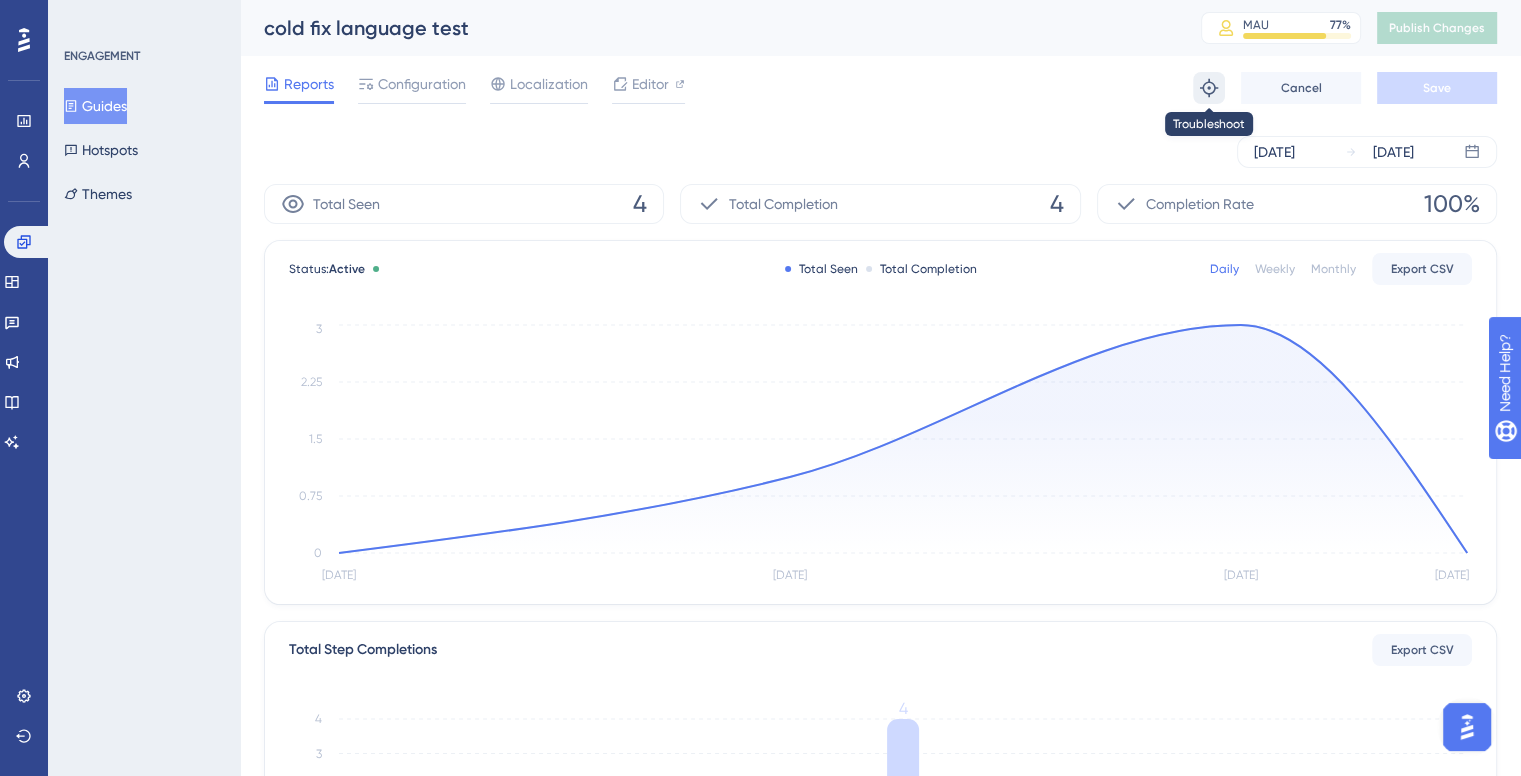 click 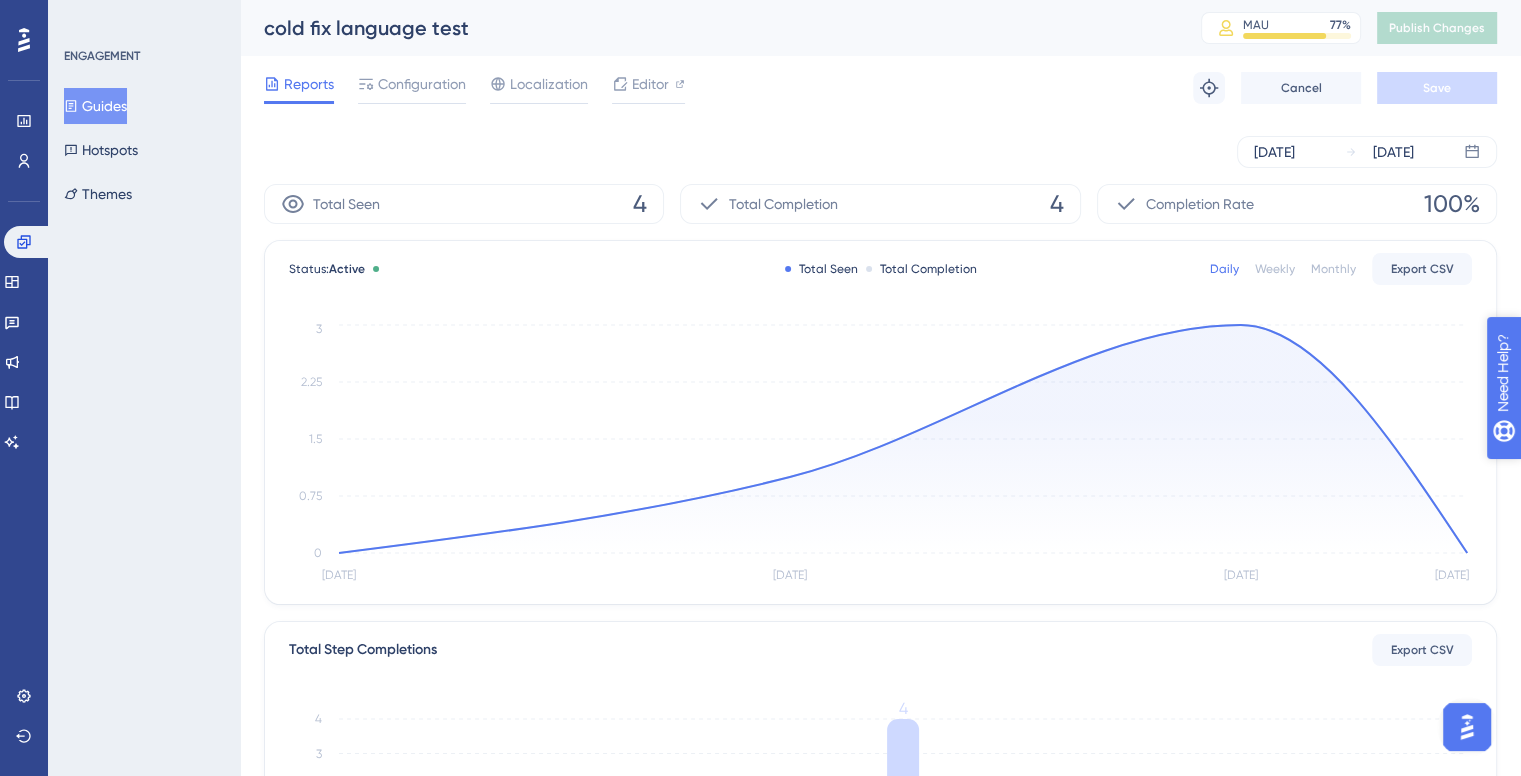 click on "Need Help?" at bounding box center [1573, 476] 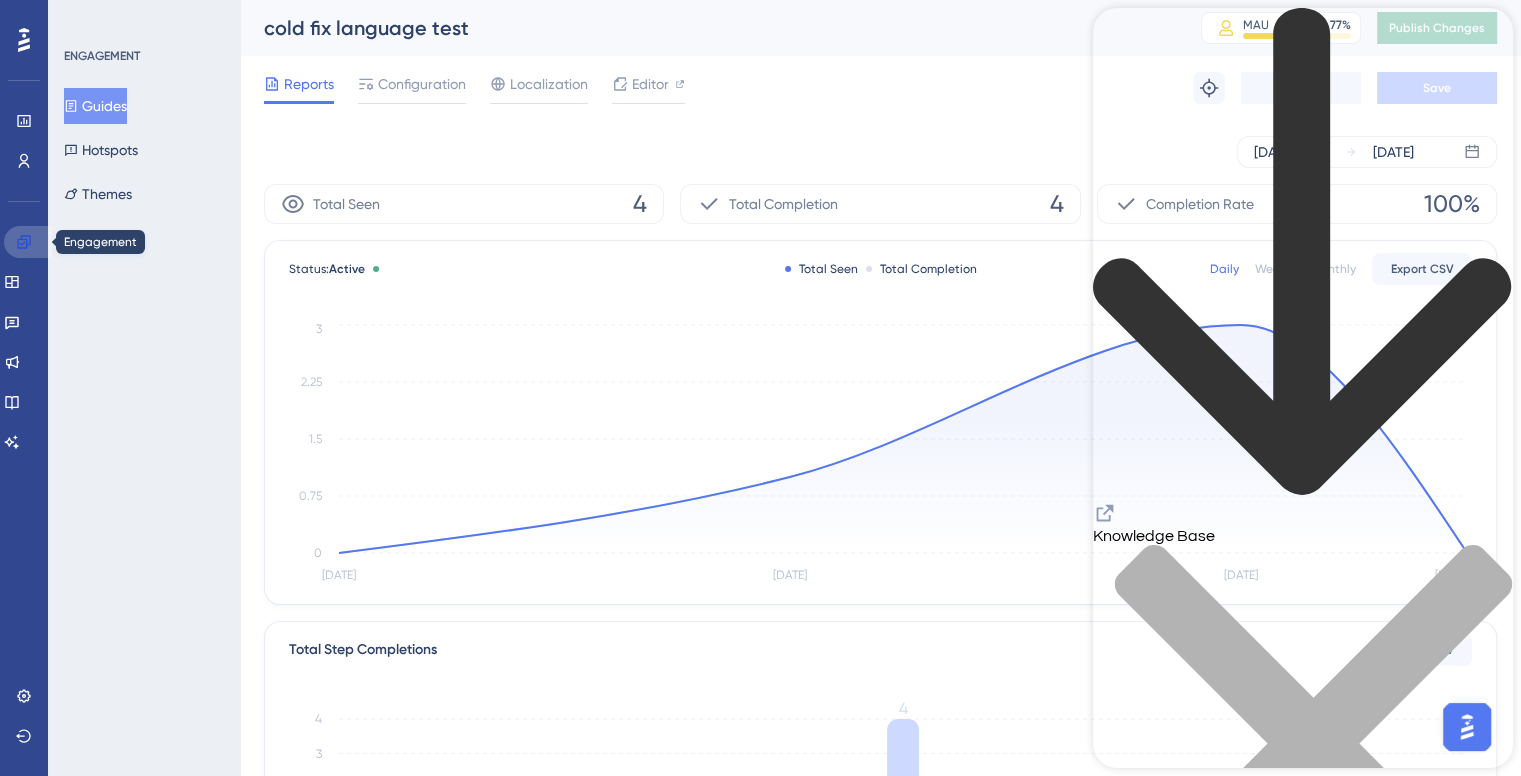 click at bounding box center [28, 242] 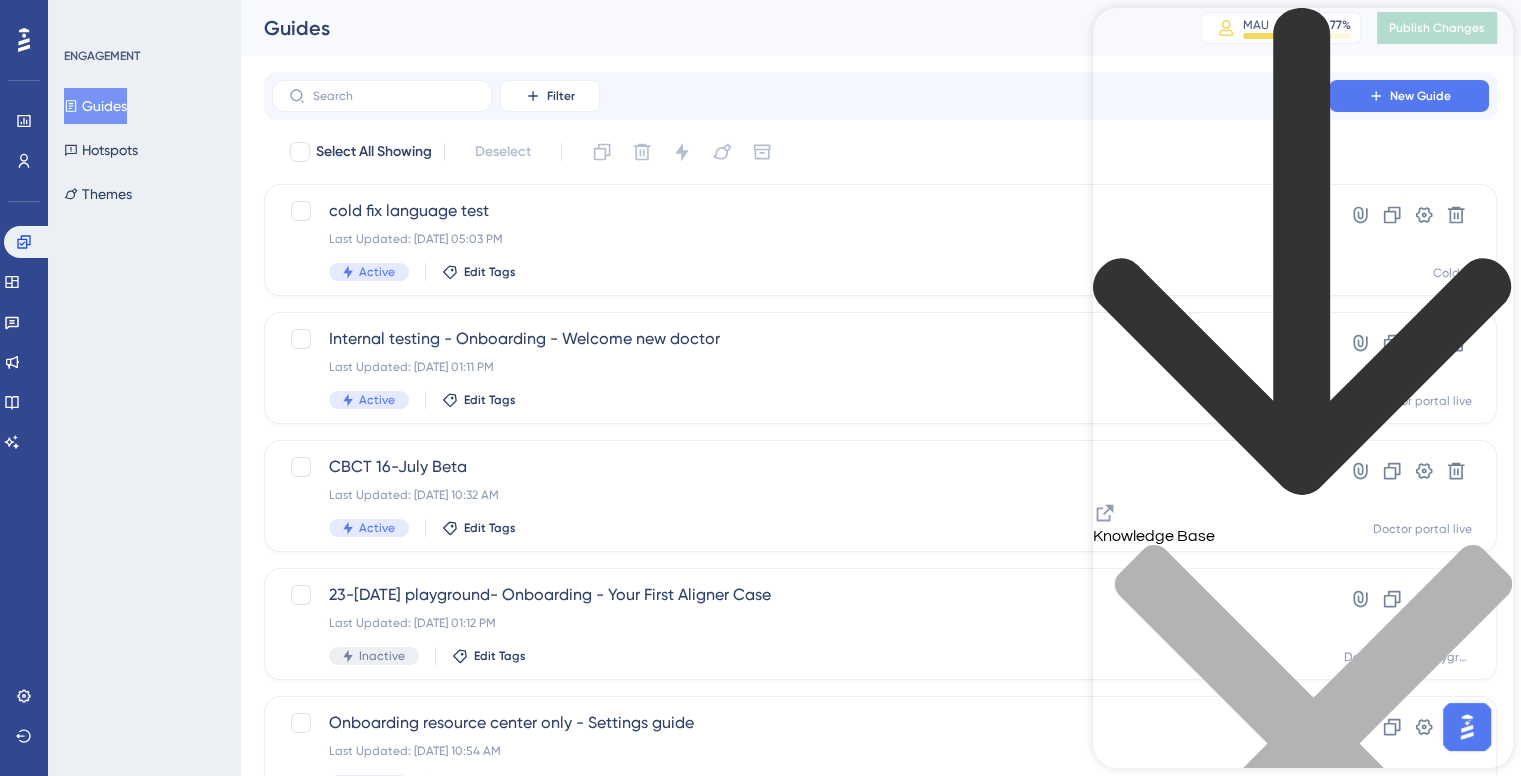 click at bounding box center (1303, 755) 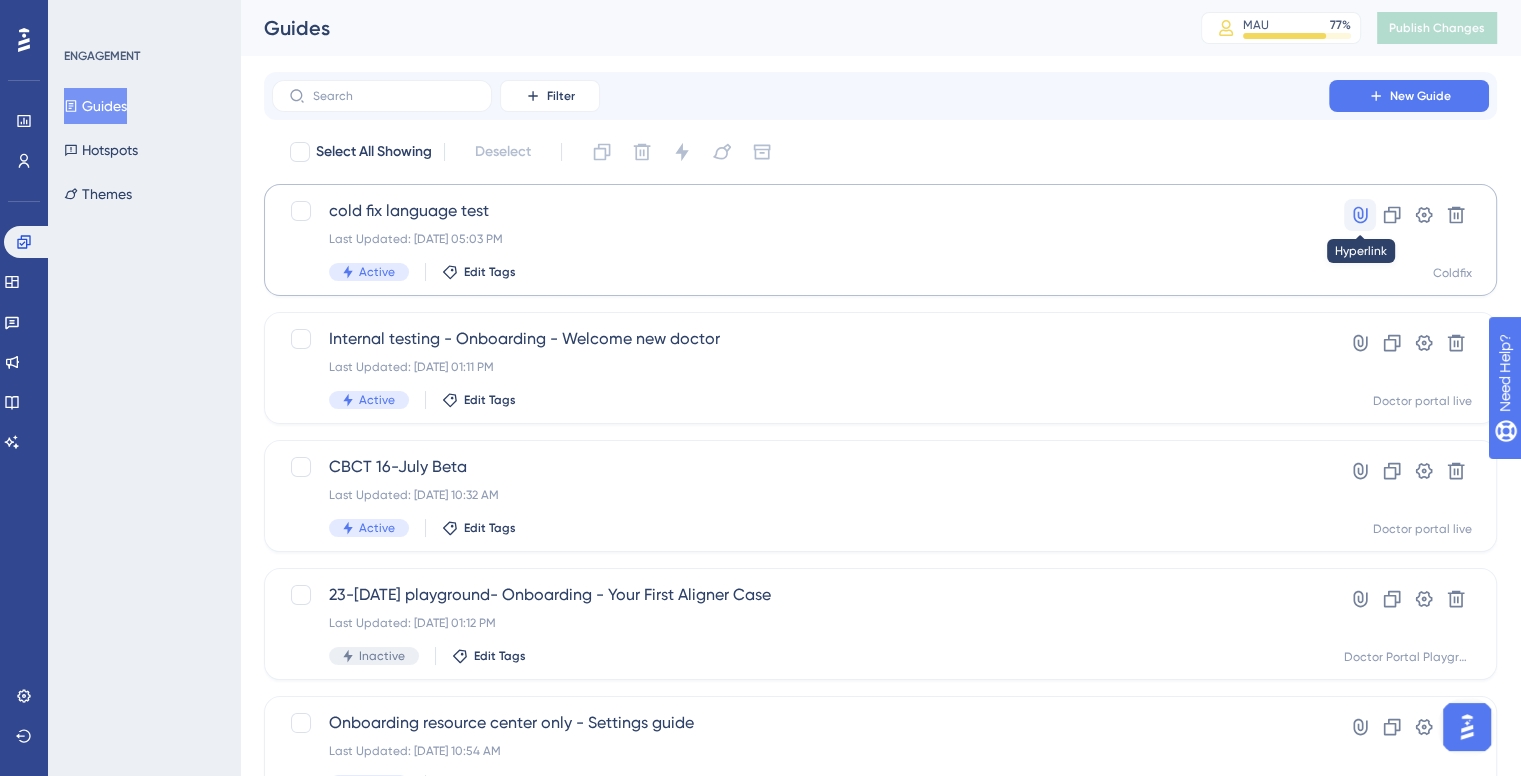 click 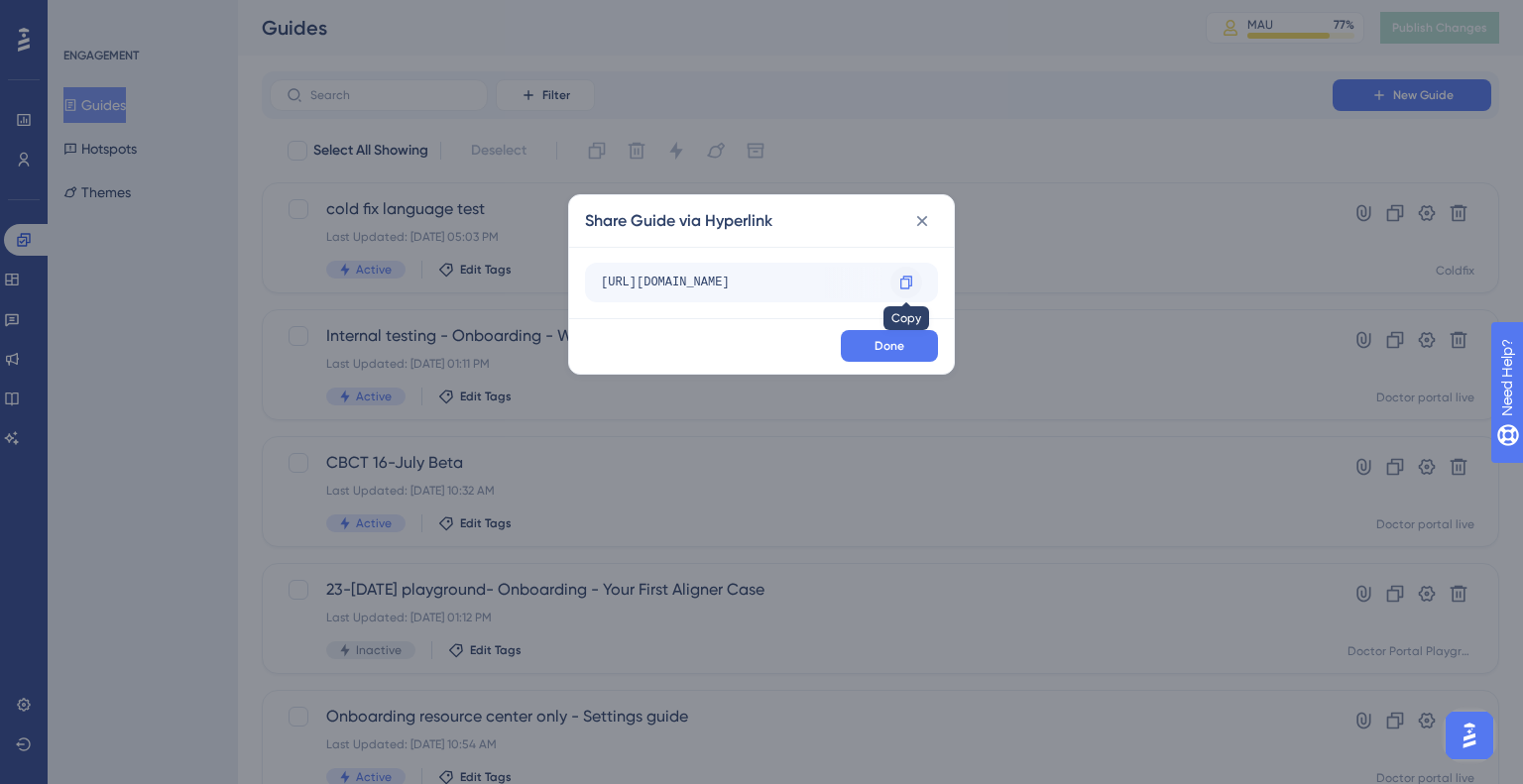 click 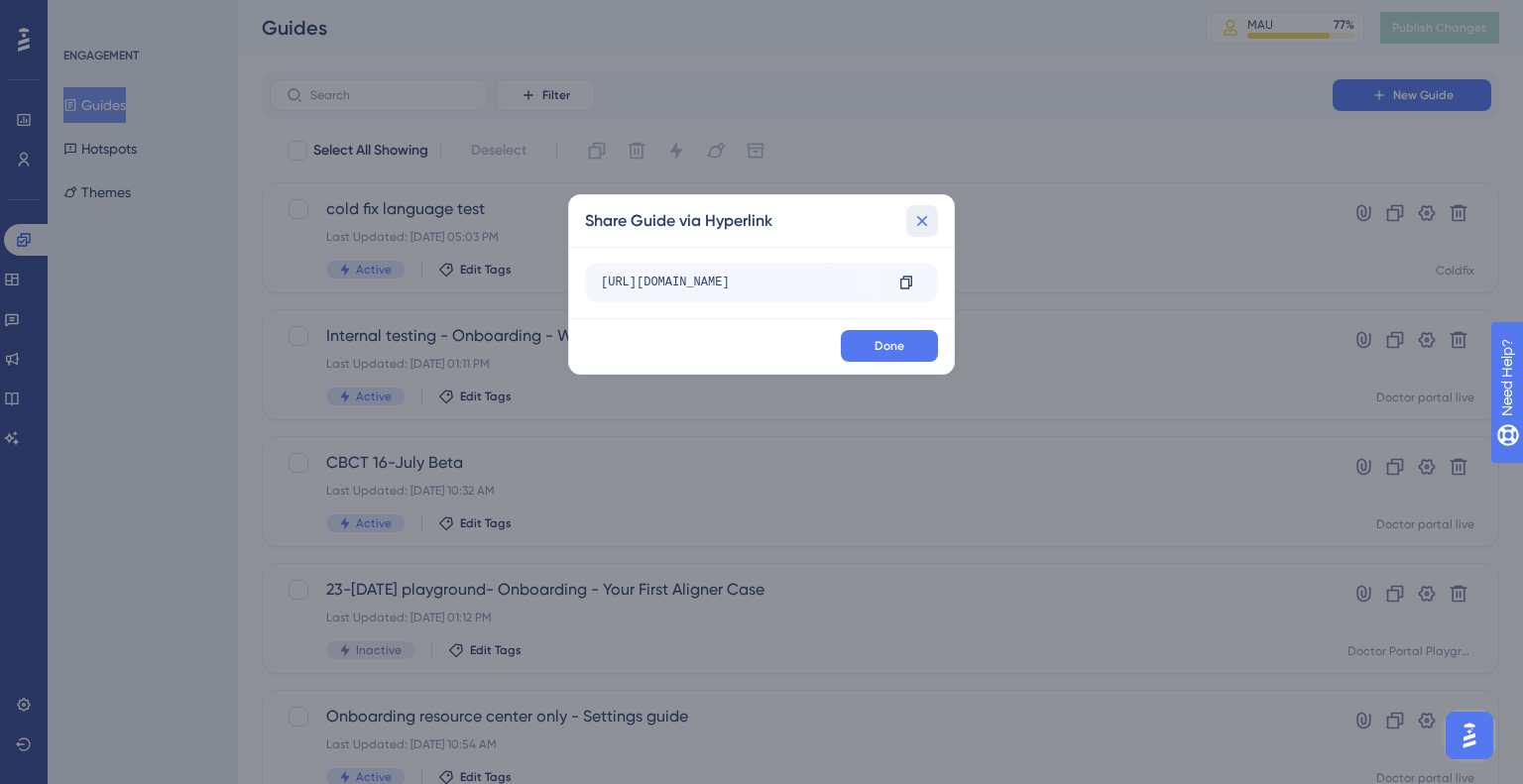 click at bounding box center [922, 221] 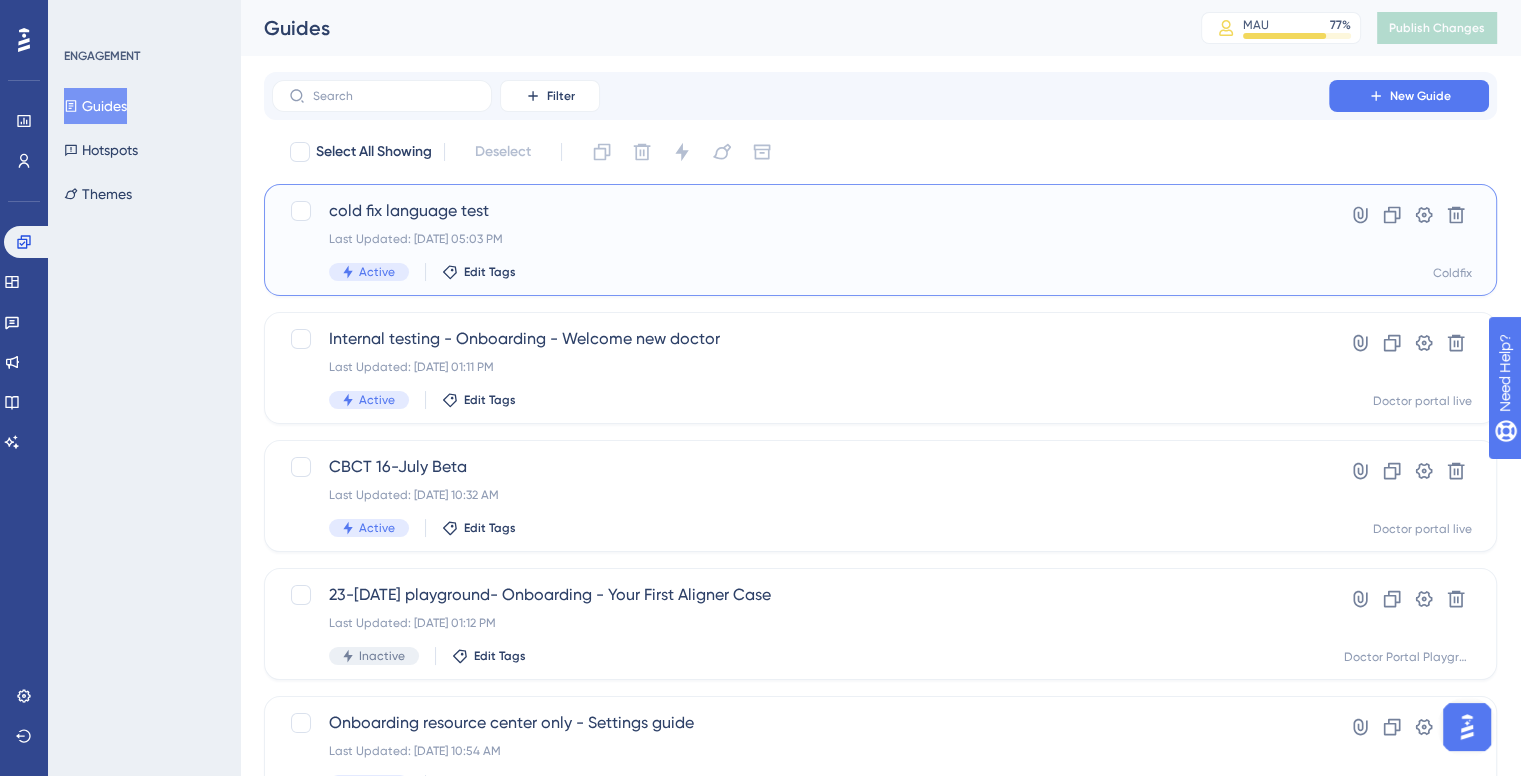 click on "cold fix language test Last Updated: Jul 24 2025, 05:03 PM Active Edit Tags" at bounding box center [800, 240] 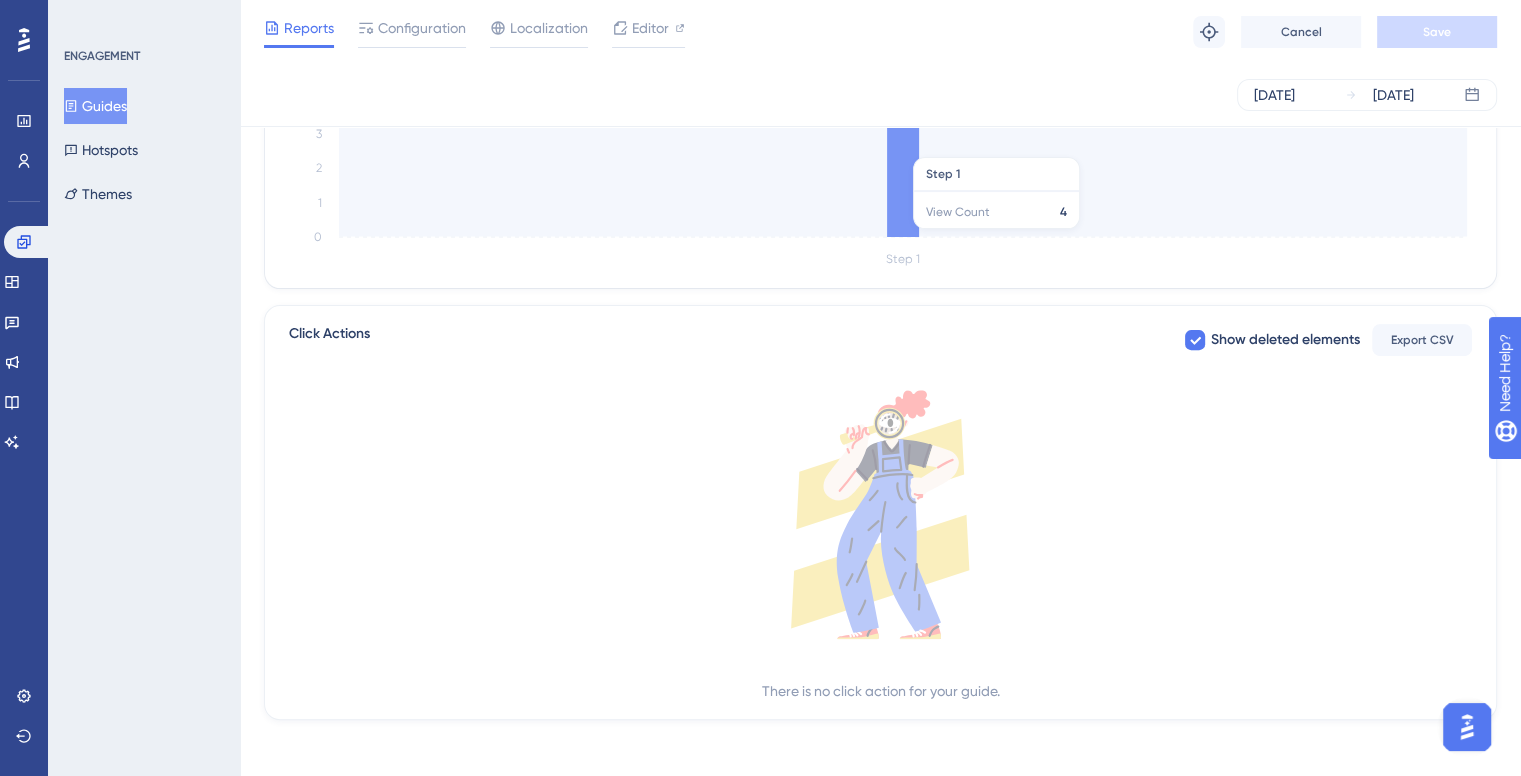 scroll, scrollTop: 620, scrollLeft: 0, axis: vertical 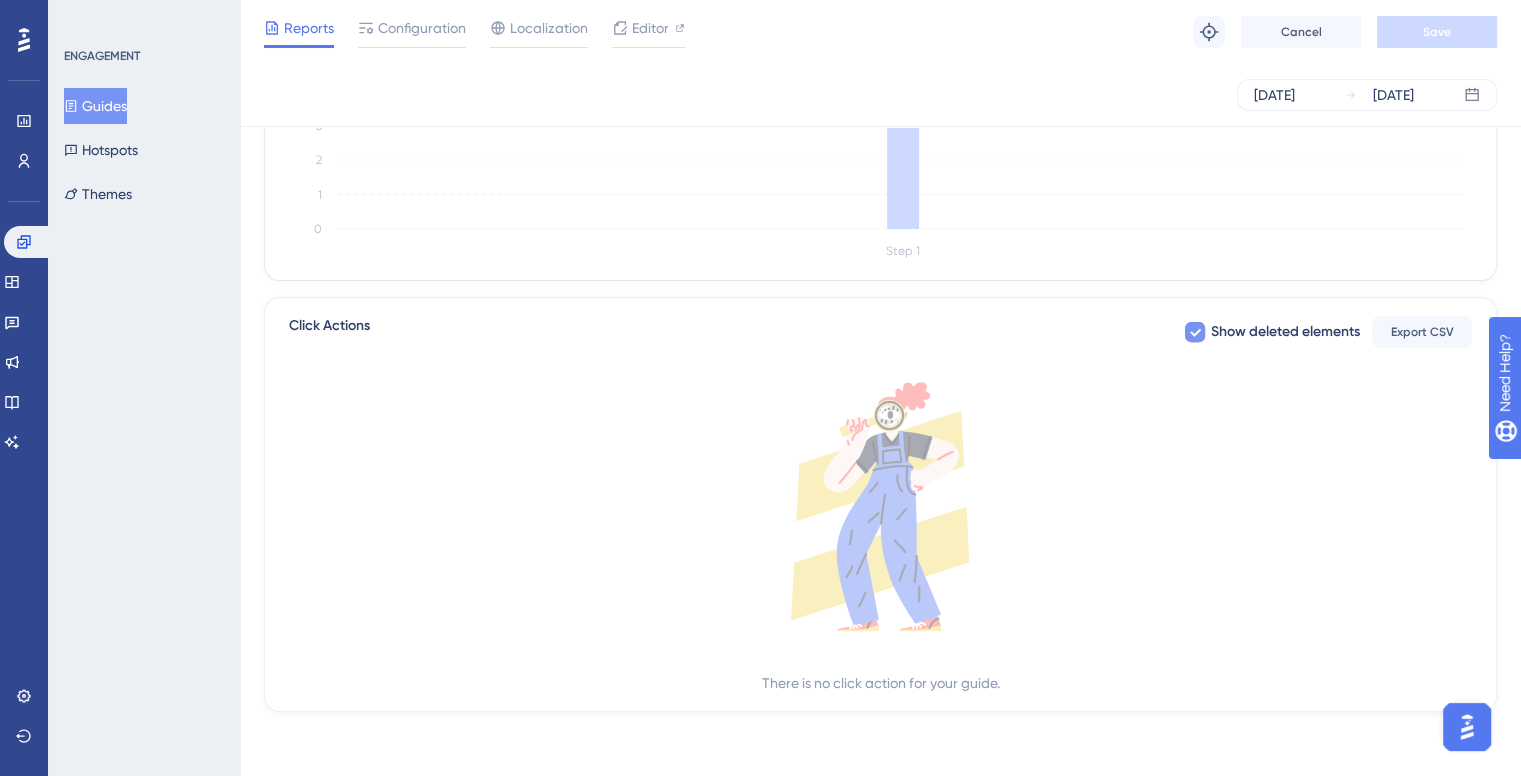 click at bounding box center (1195, 332) 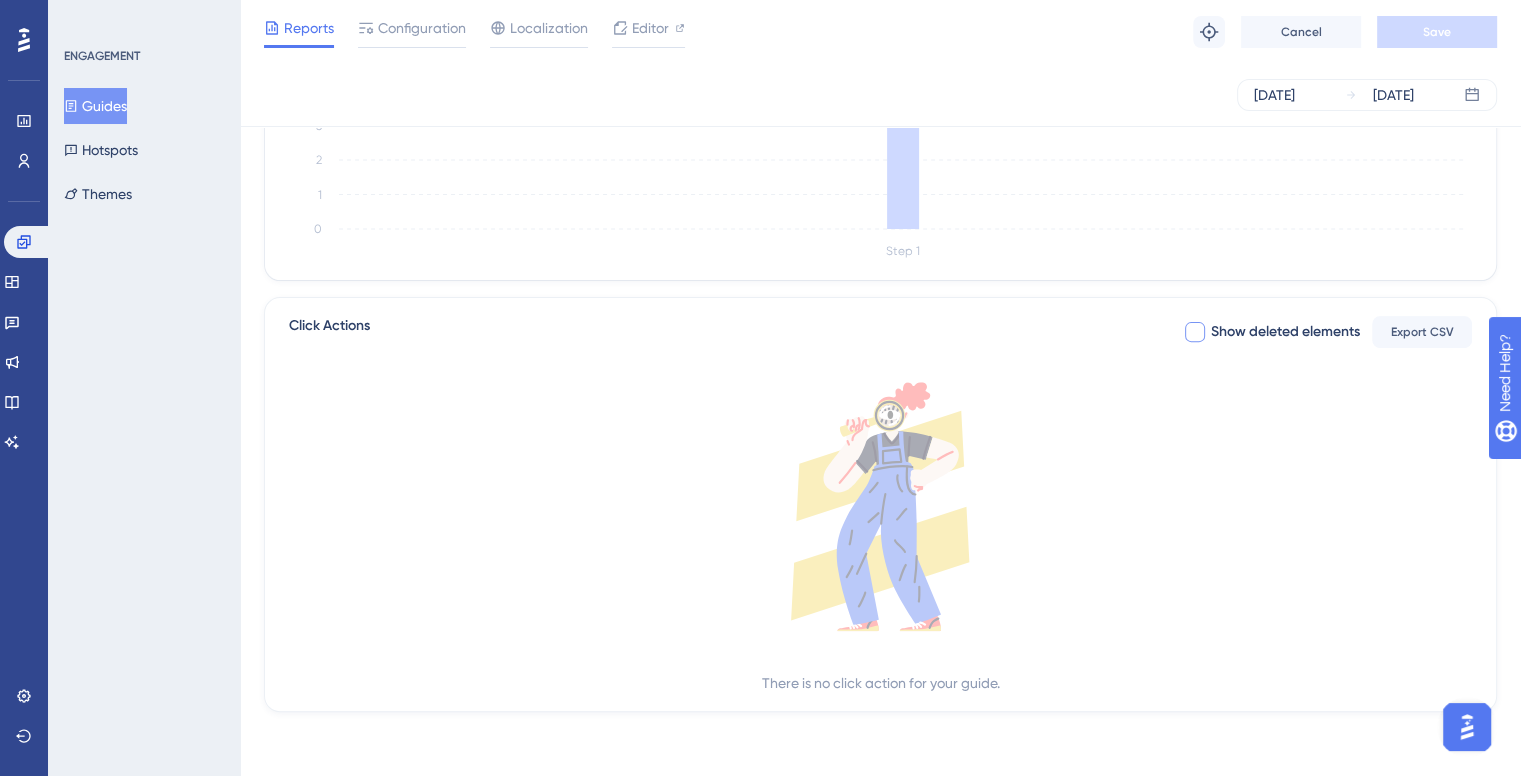 click at bounding box center [1195, 332] 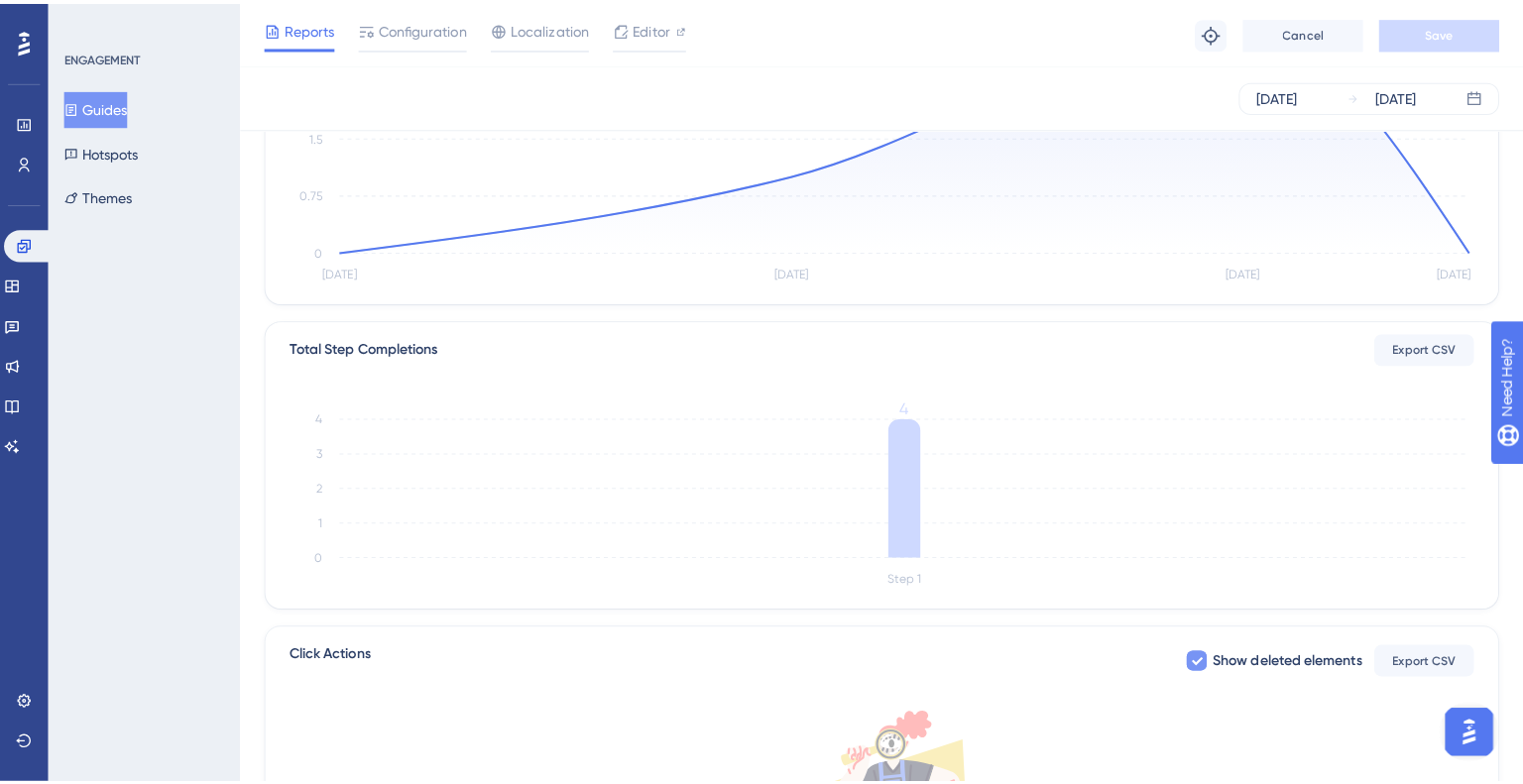 scroll, scrollTop: 0, scrollLeft: 0, axis: both 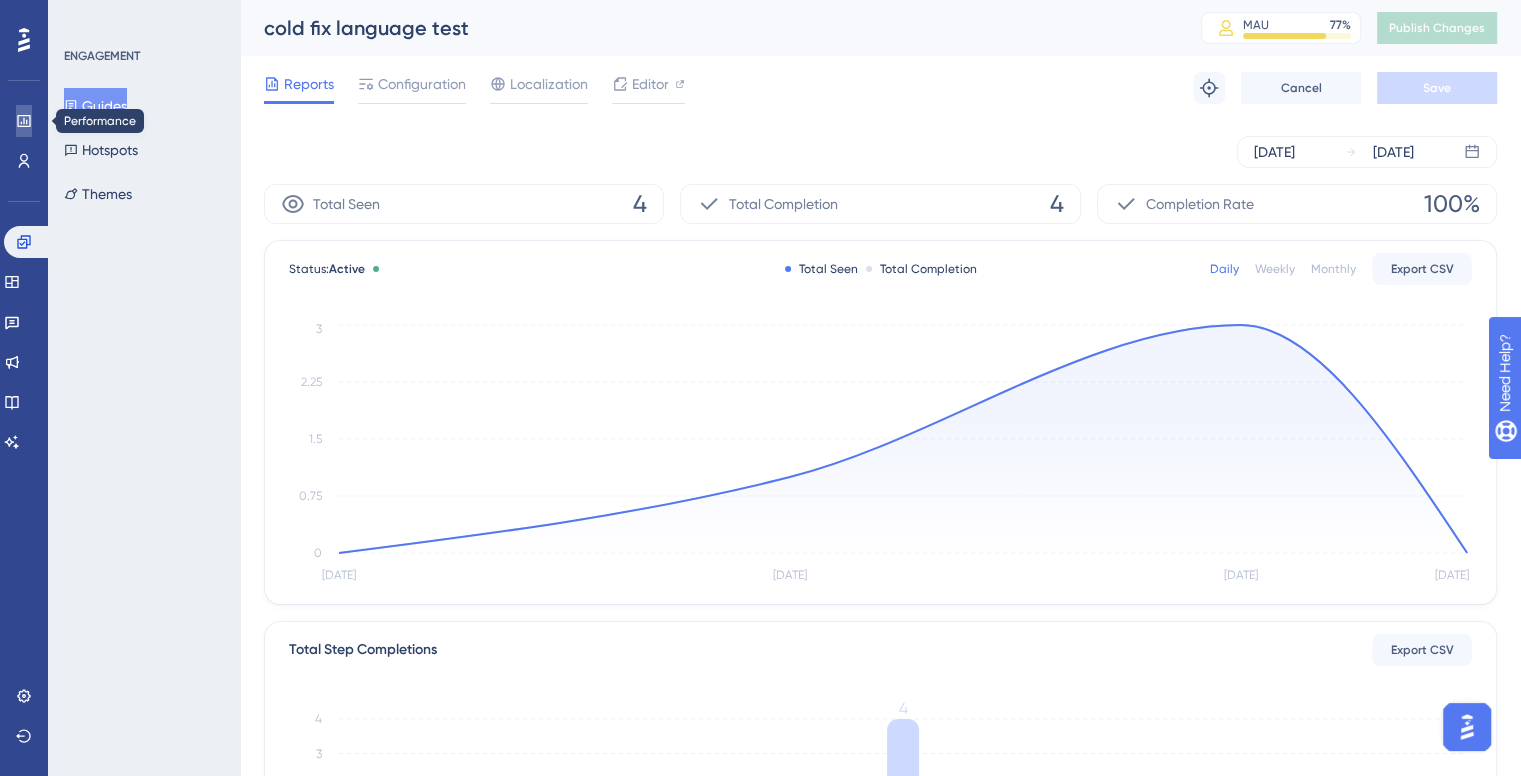 click at bounding box center (24, 121) 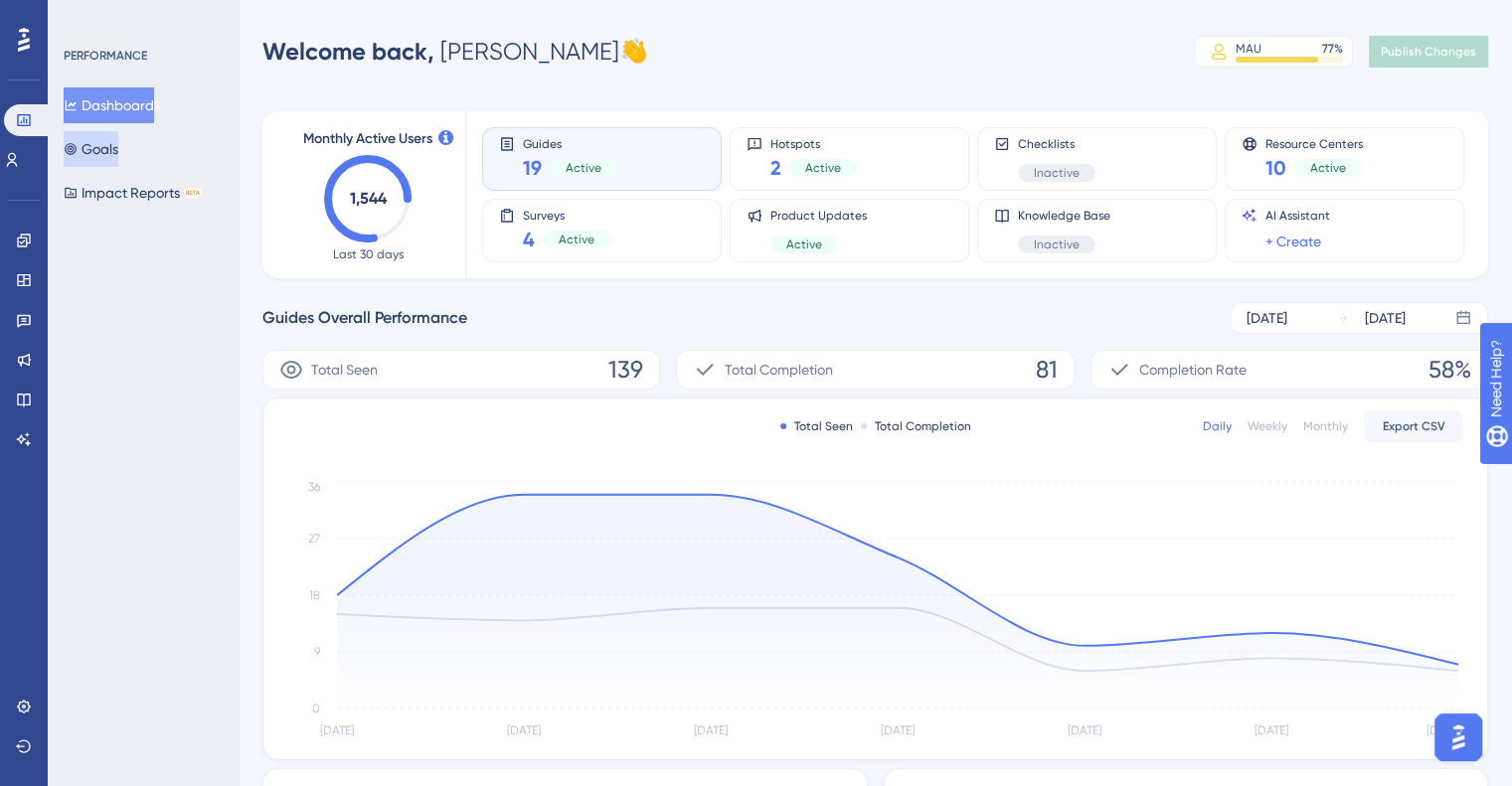 click on "Goals" at bounding box center (90, 149) 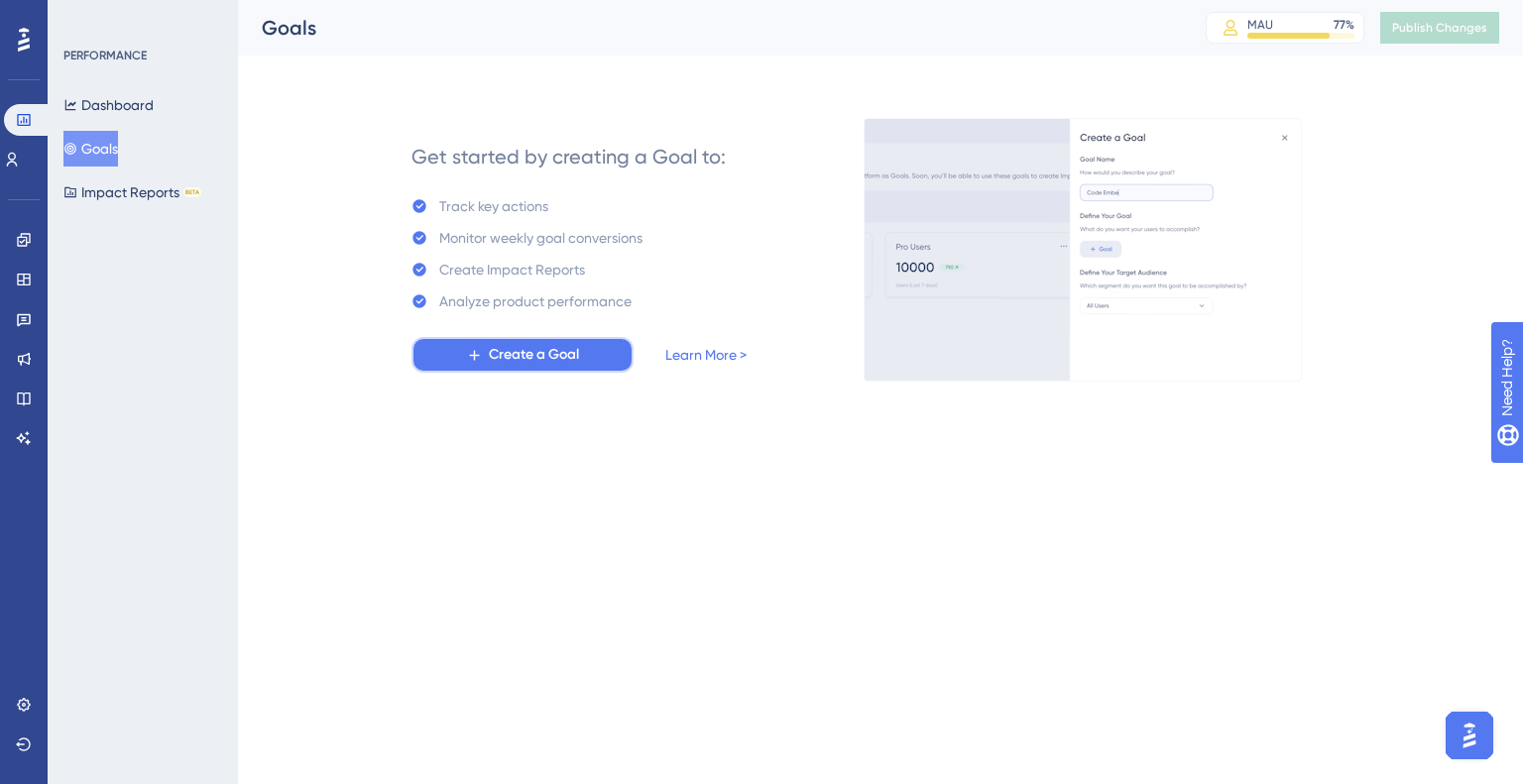 click on "Create a Goal" at bounding box center [533, 355] 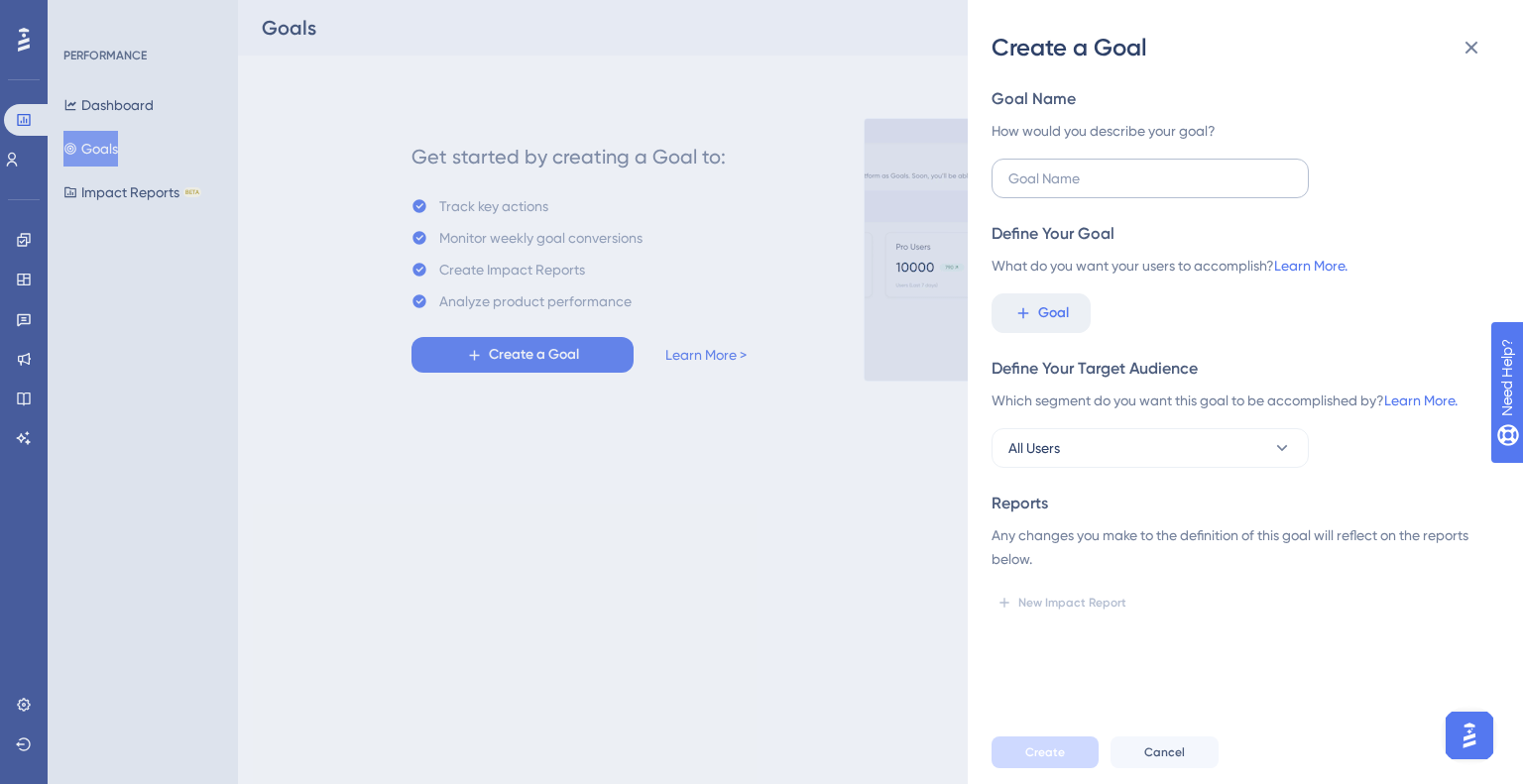 click at bounding box center [1150, 178] 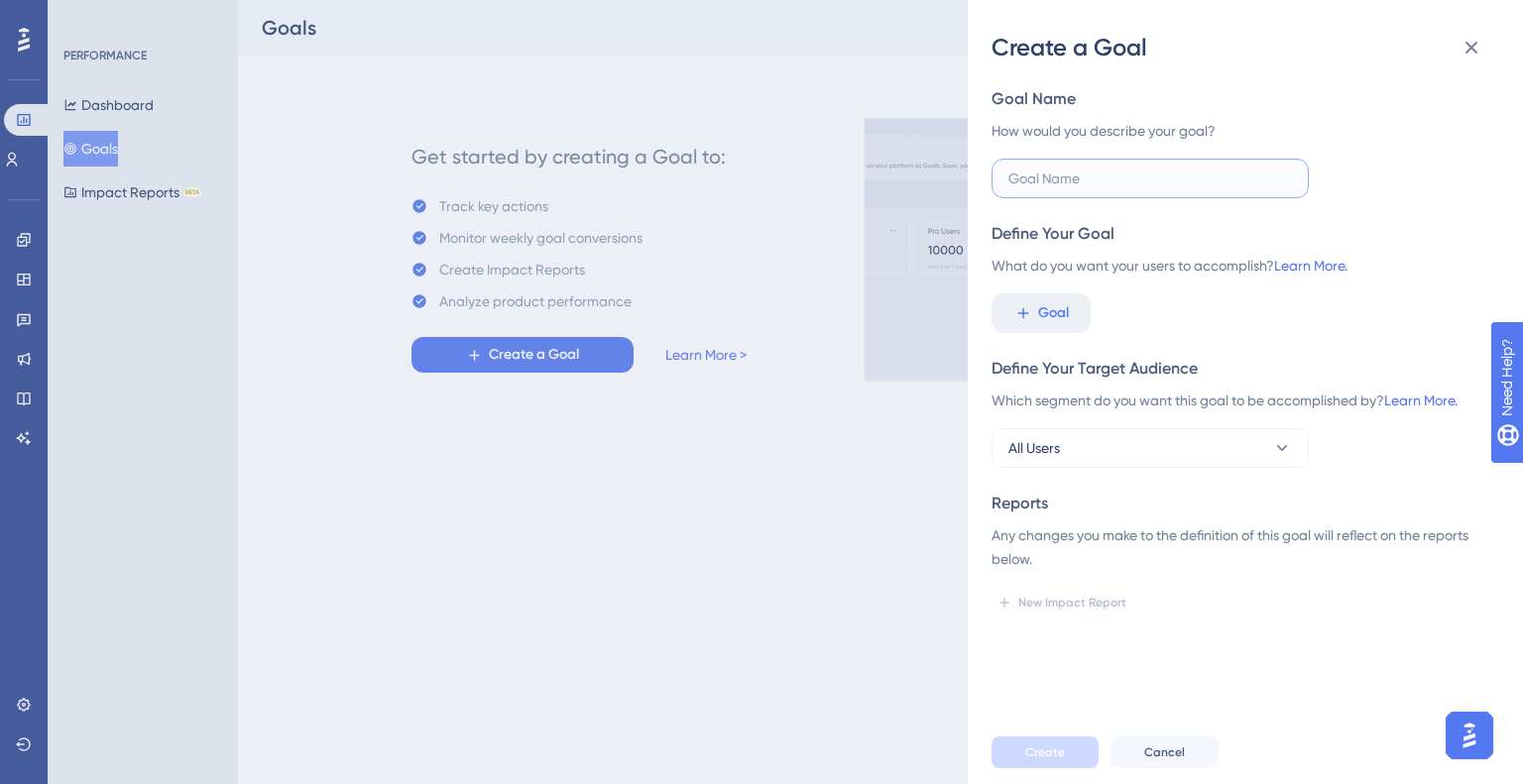 click at bounding box center (1150, 178) 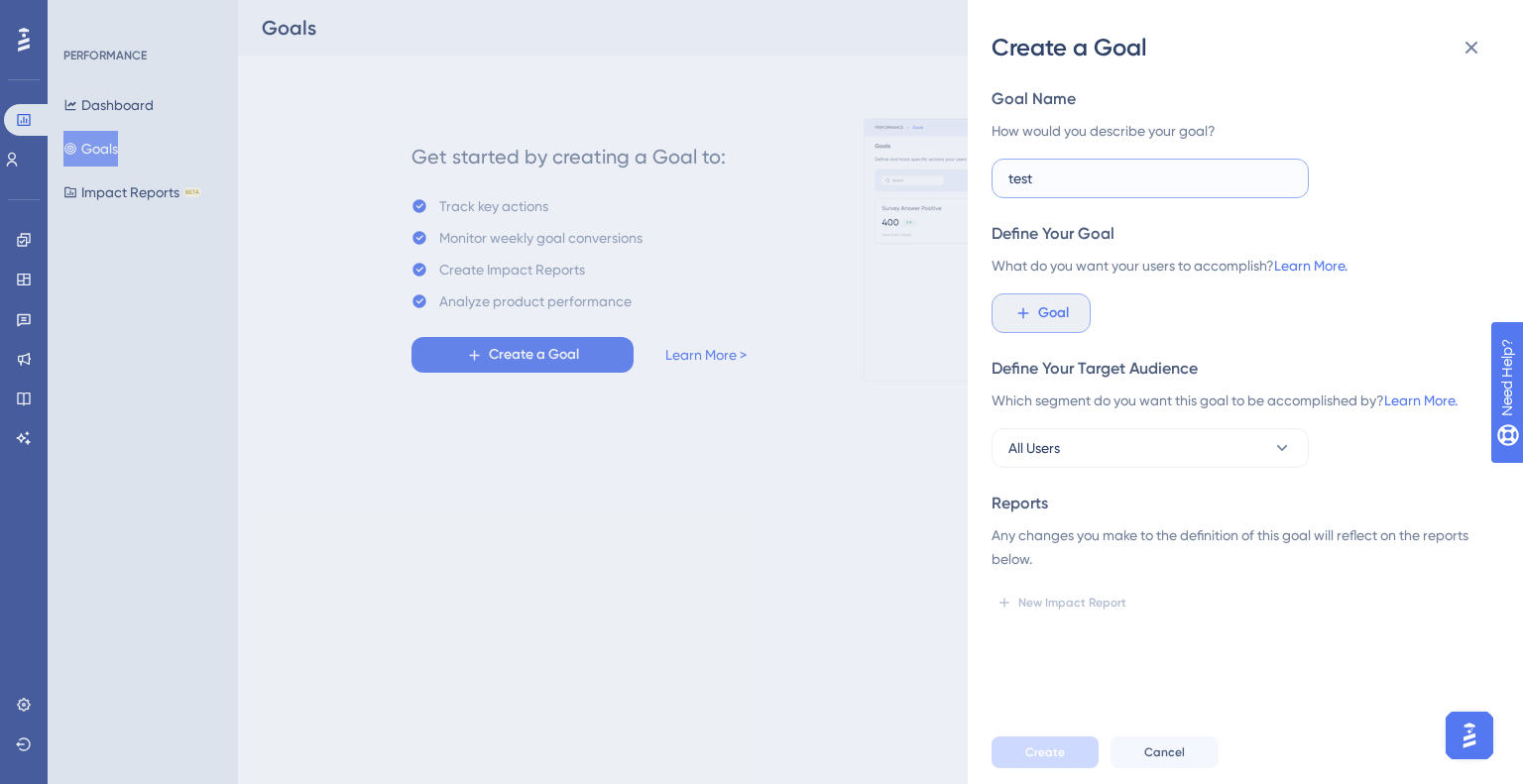 type on "test" 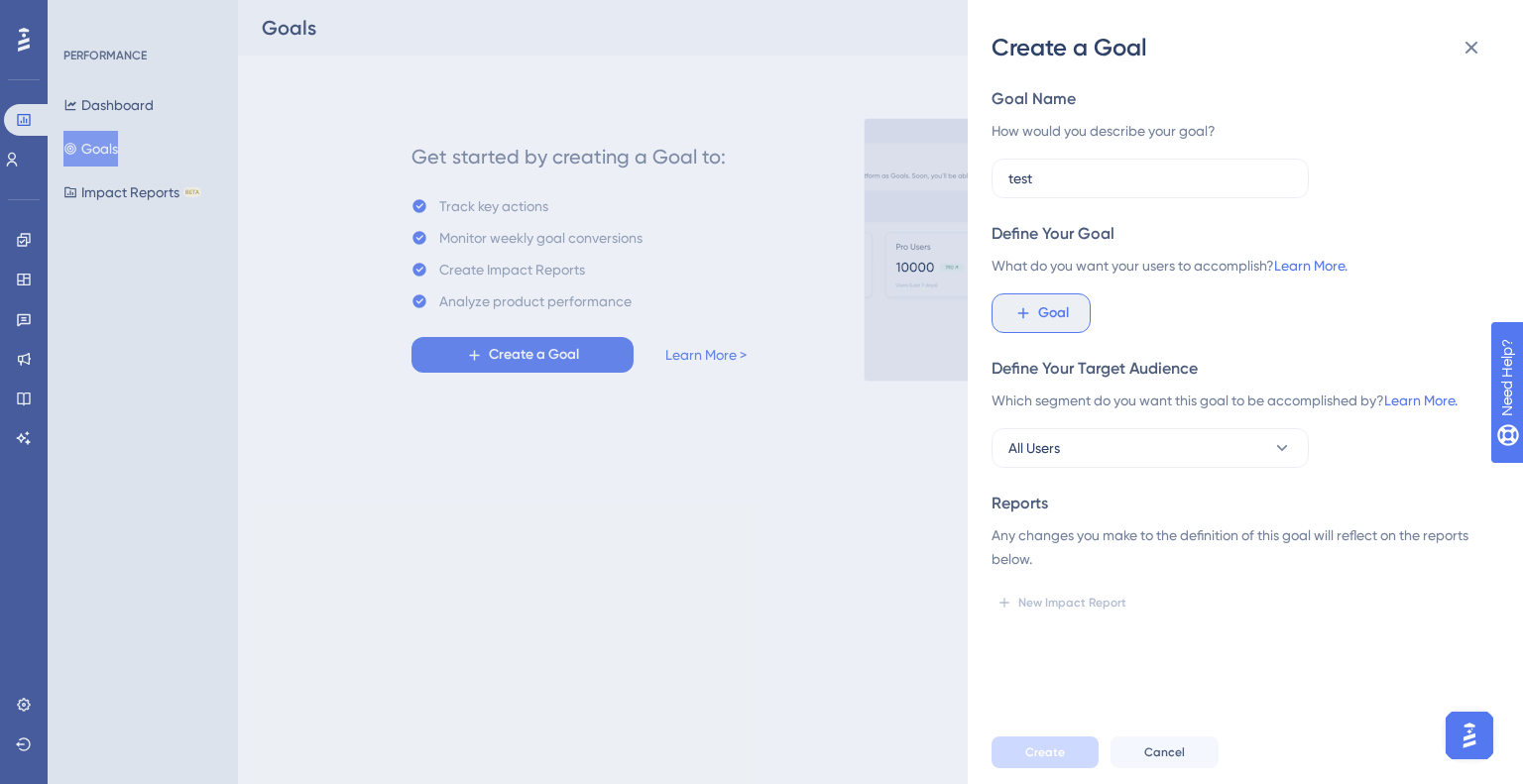 click on "Goal" at bounding box center (1053, 313) 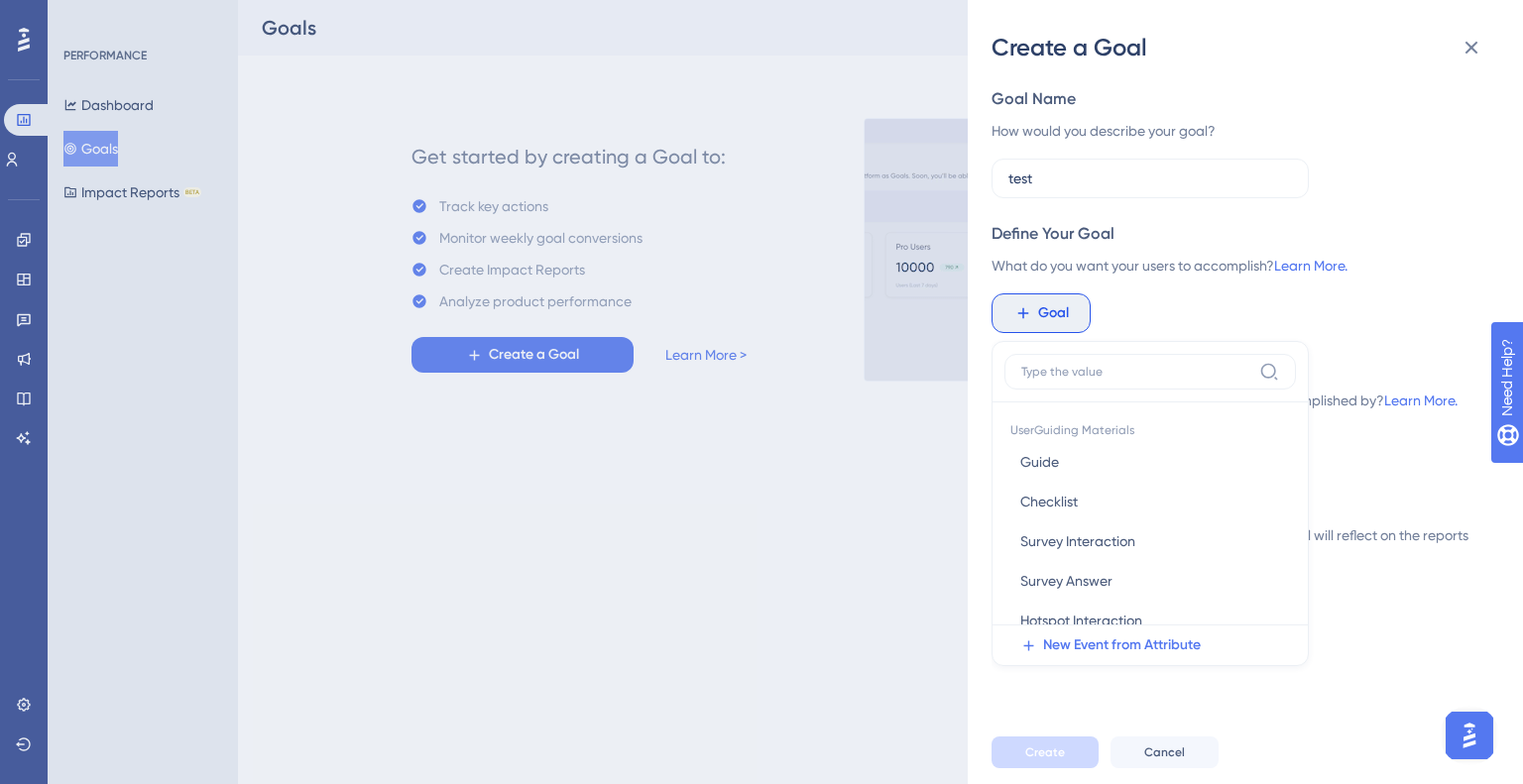 scroll, scrollTop: 111, scrollLeft: 0, axis: vertical 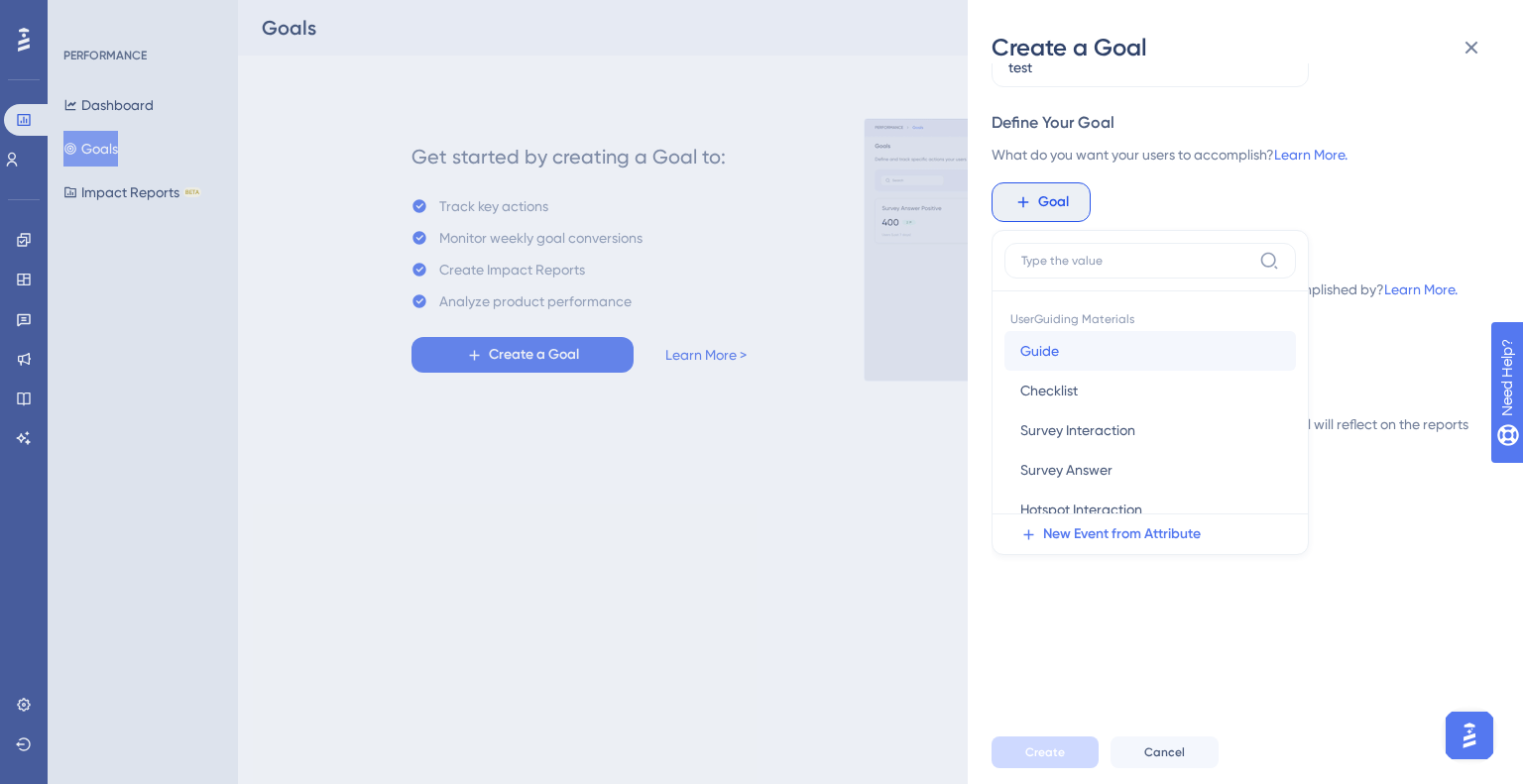 click on "Guide Guide" at bounding box center [1150, 351] 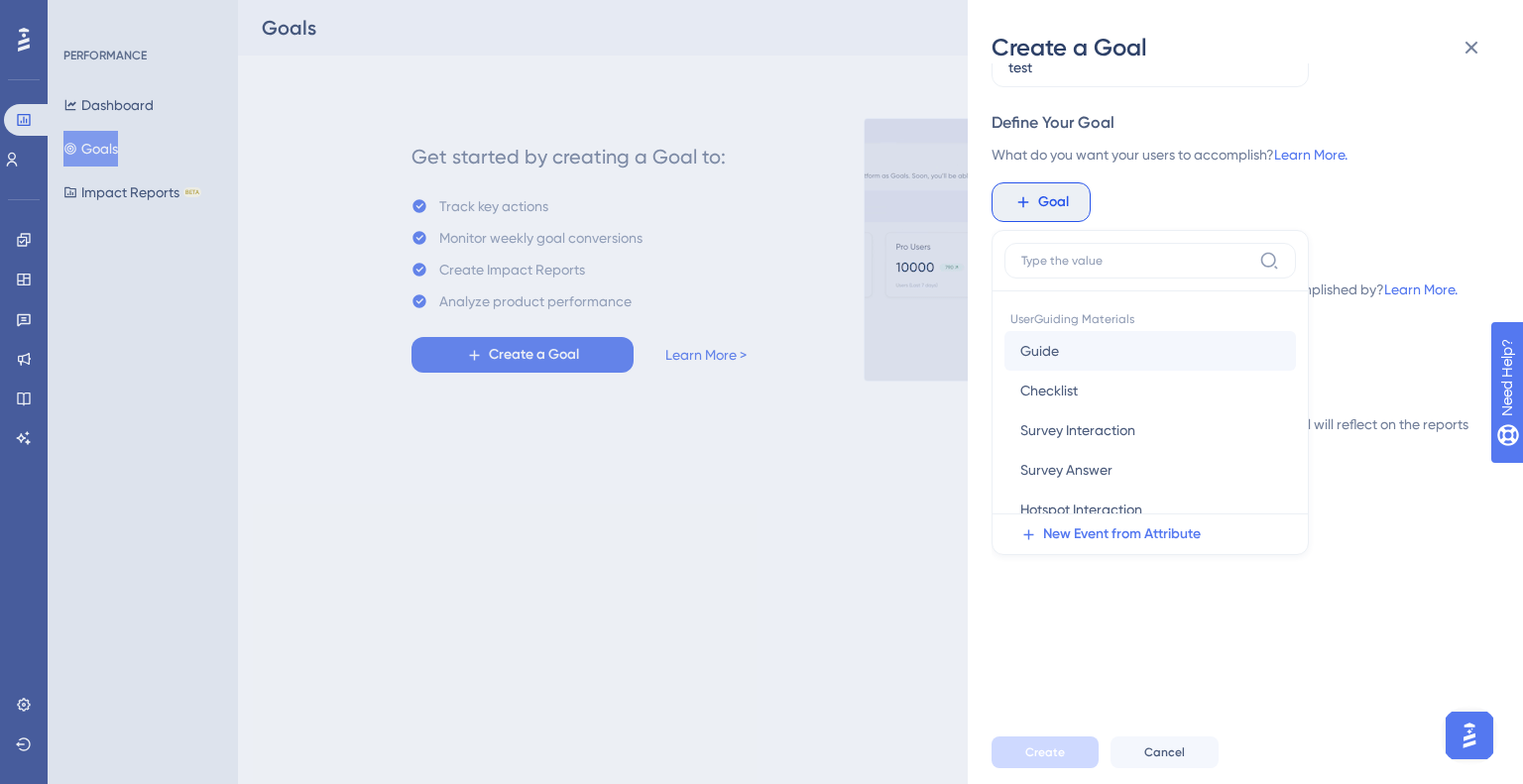 scroll, scrollTop: 0, scrollLeft: 0, axis: both 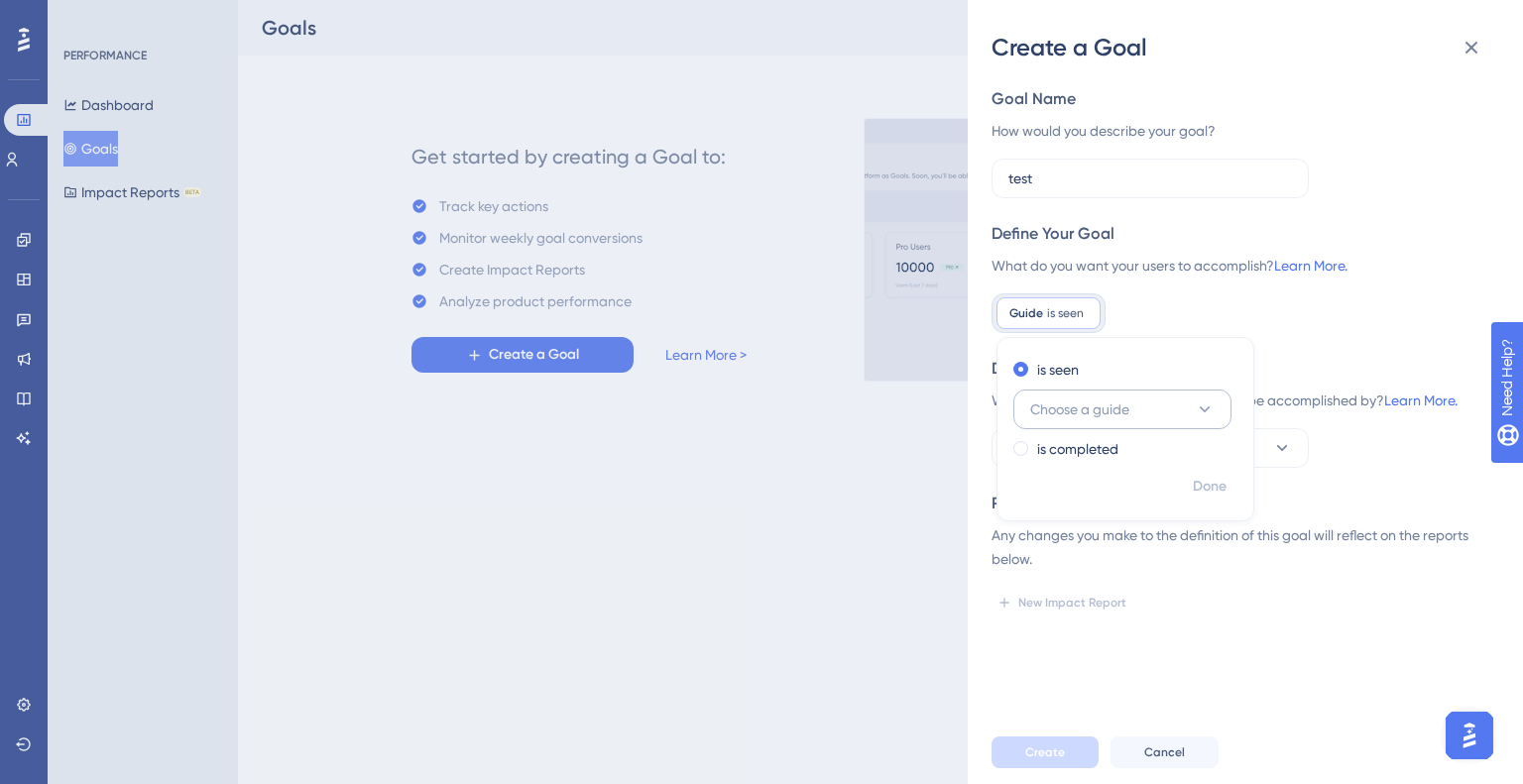click on "Choose a guide" at bounding box center [1122, 409] 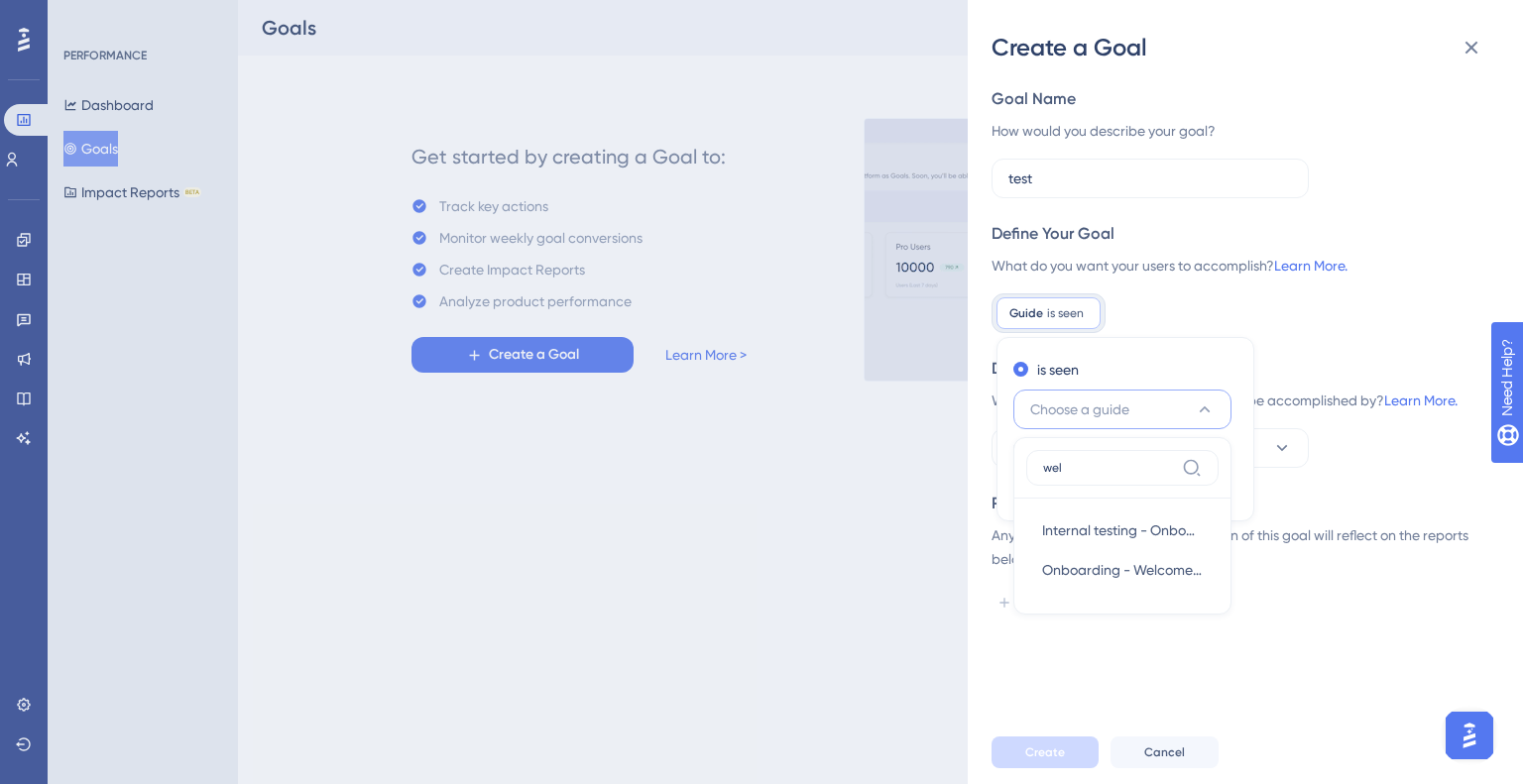 scroll, scrollTop: 0, scrollLeft: 0, axis: both 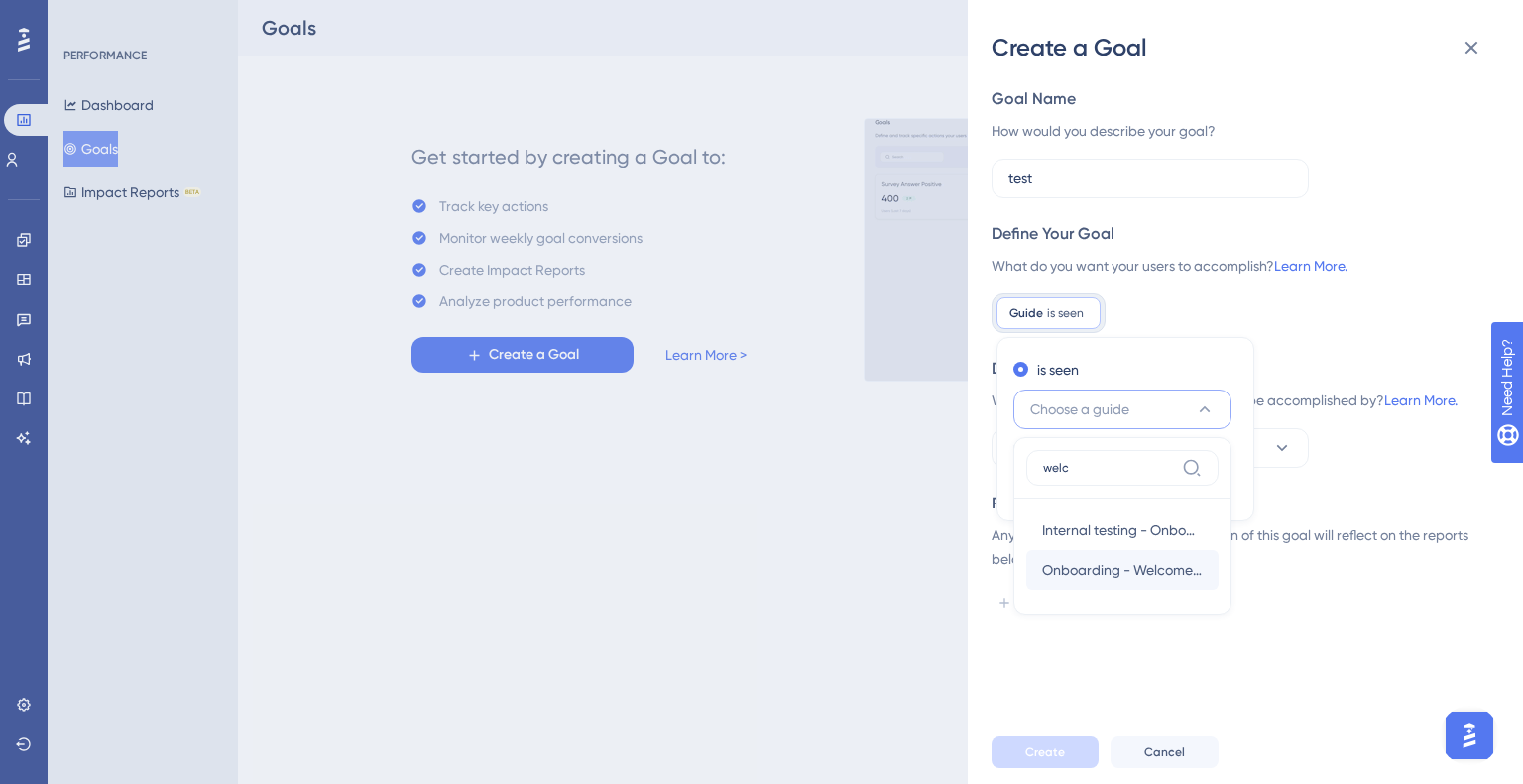 type on "welc" 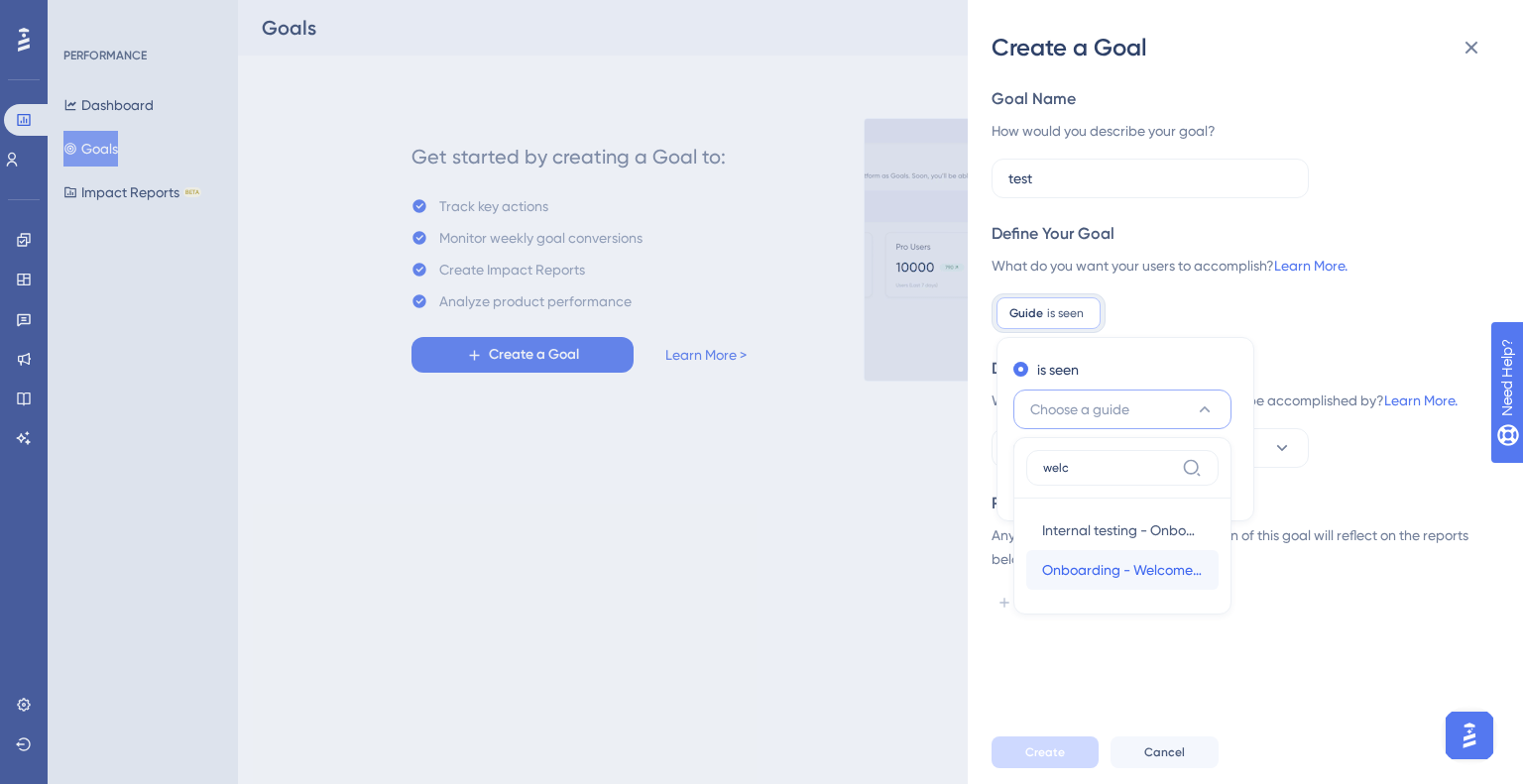 click on "Onboarding - Welcome new doctor" at bounding box center (1122, 570) 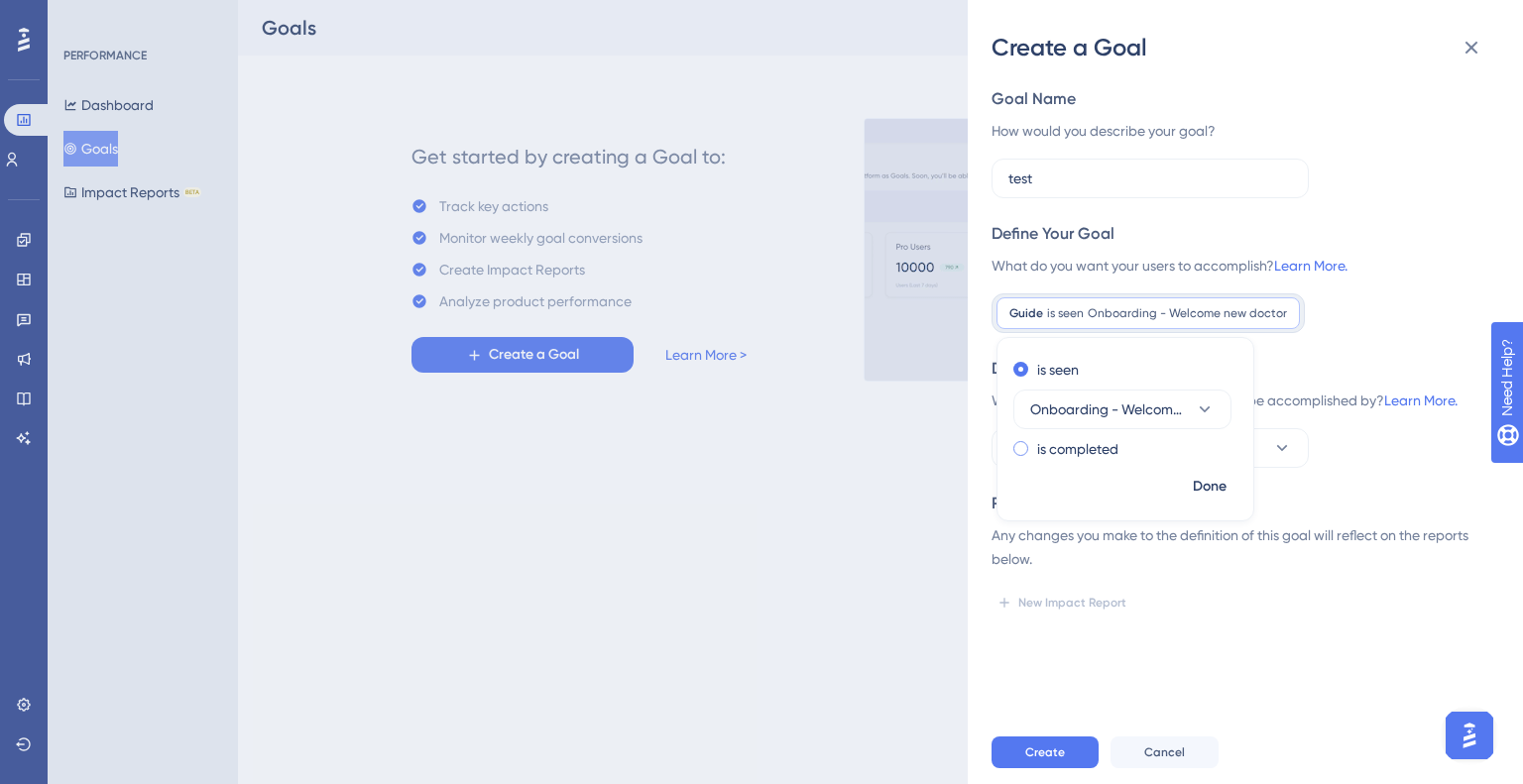 click on "is completed" at bounding box center (1078, 449) 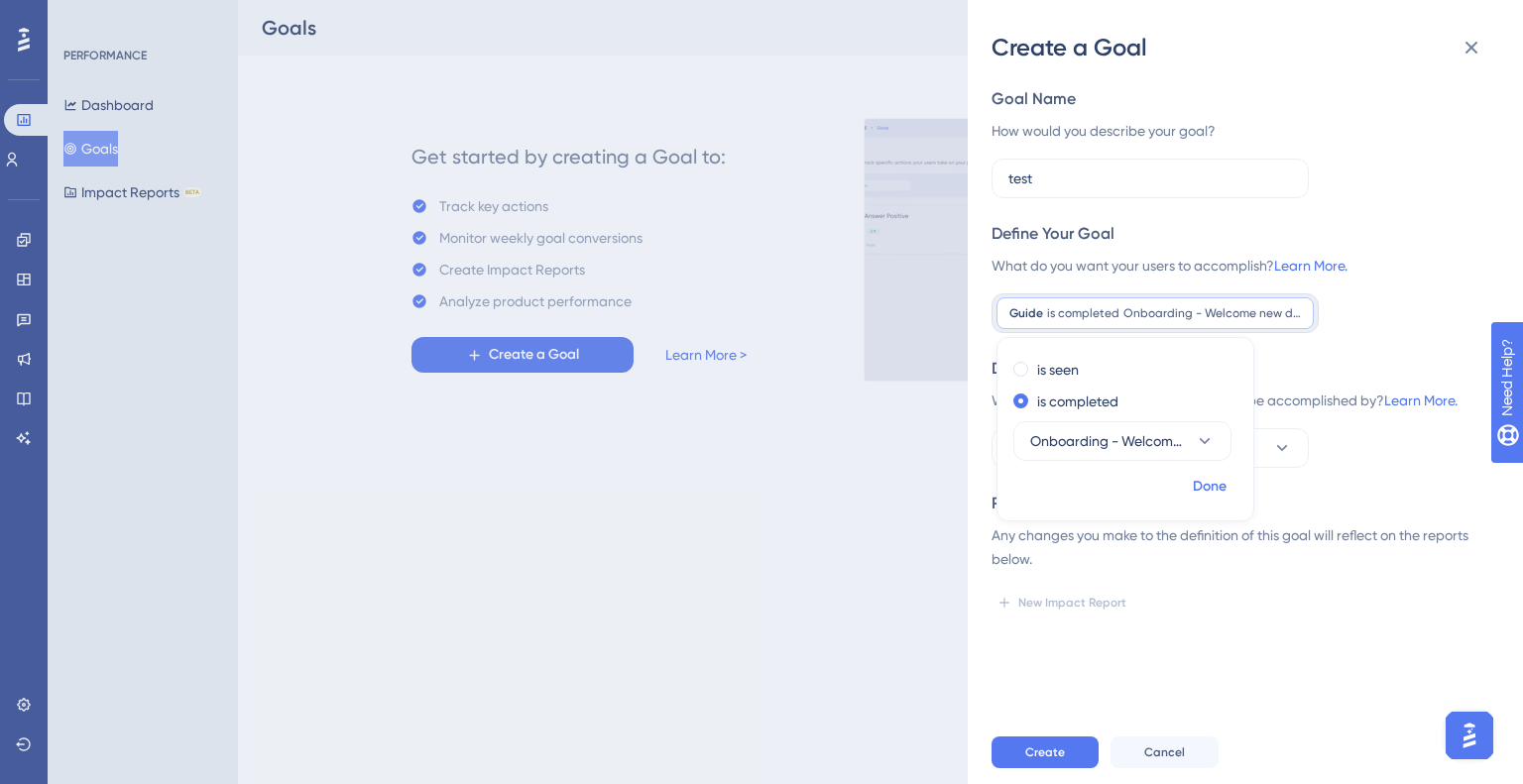 click on "Done" at bounding box center [1210, 487] 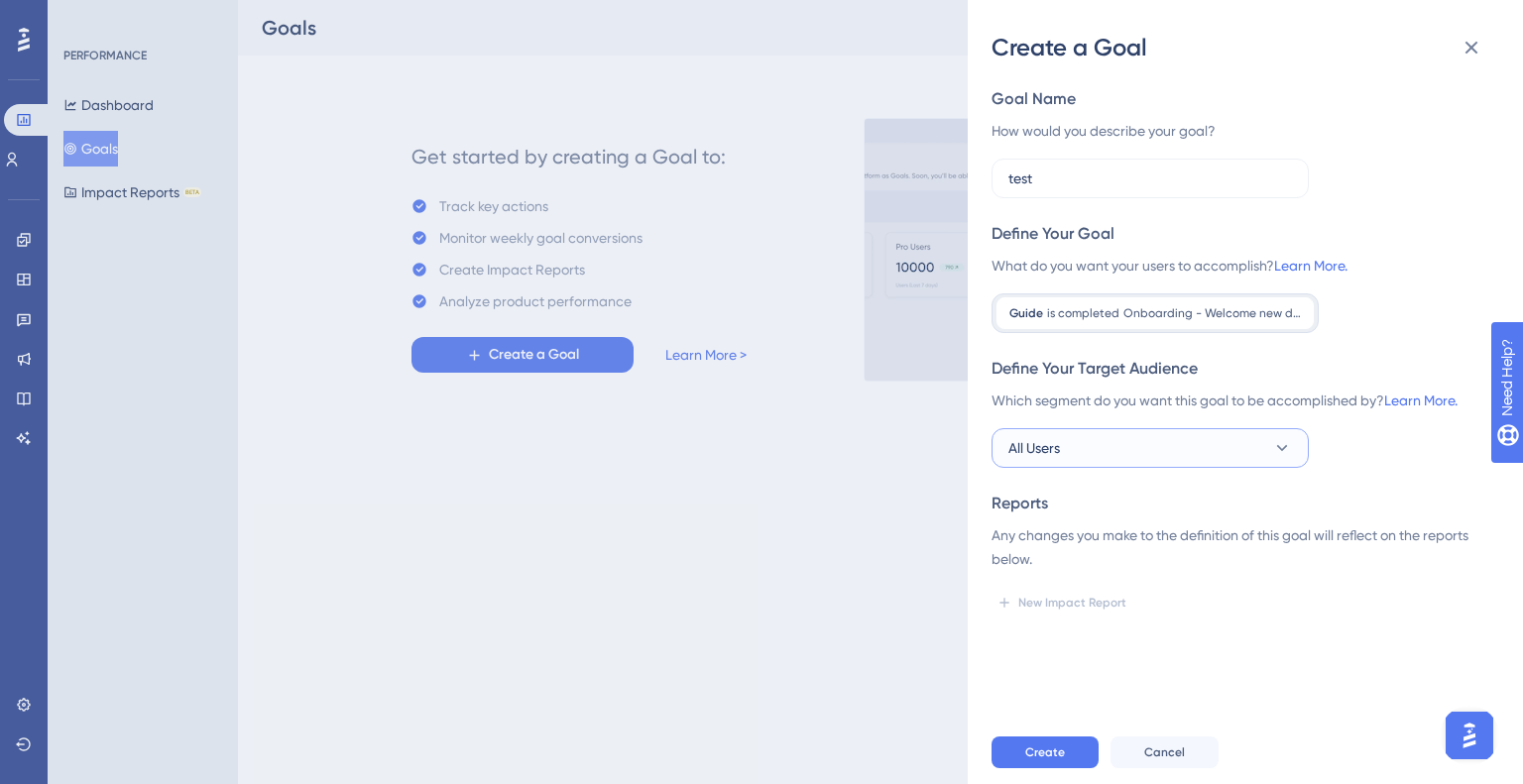 click on "All Users" at bounding box center [1150, 448] 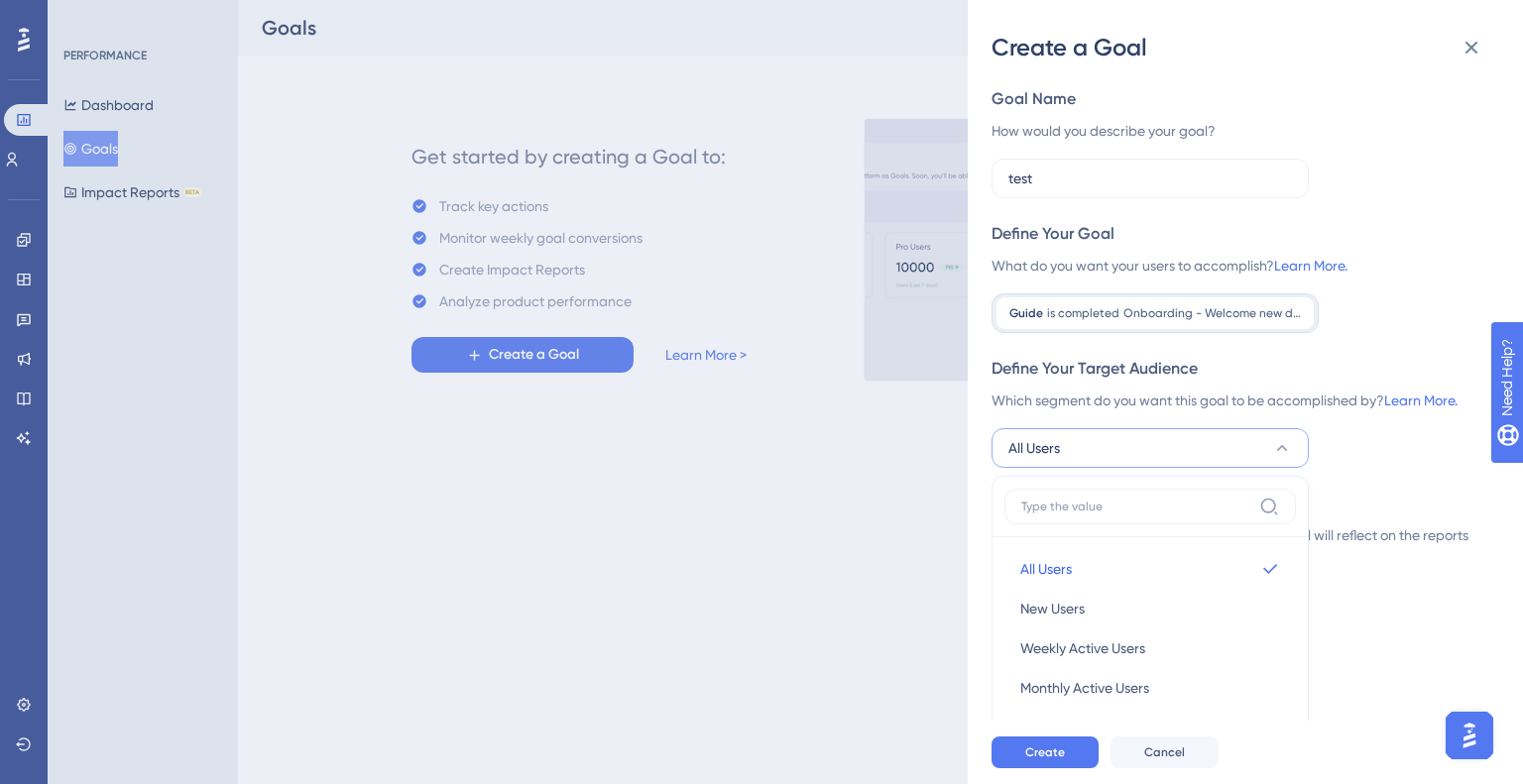 scroll, scrollTop: 280, scrollLeft: 0, axis: vertical 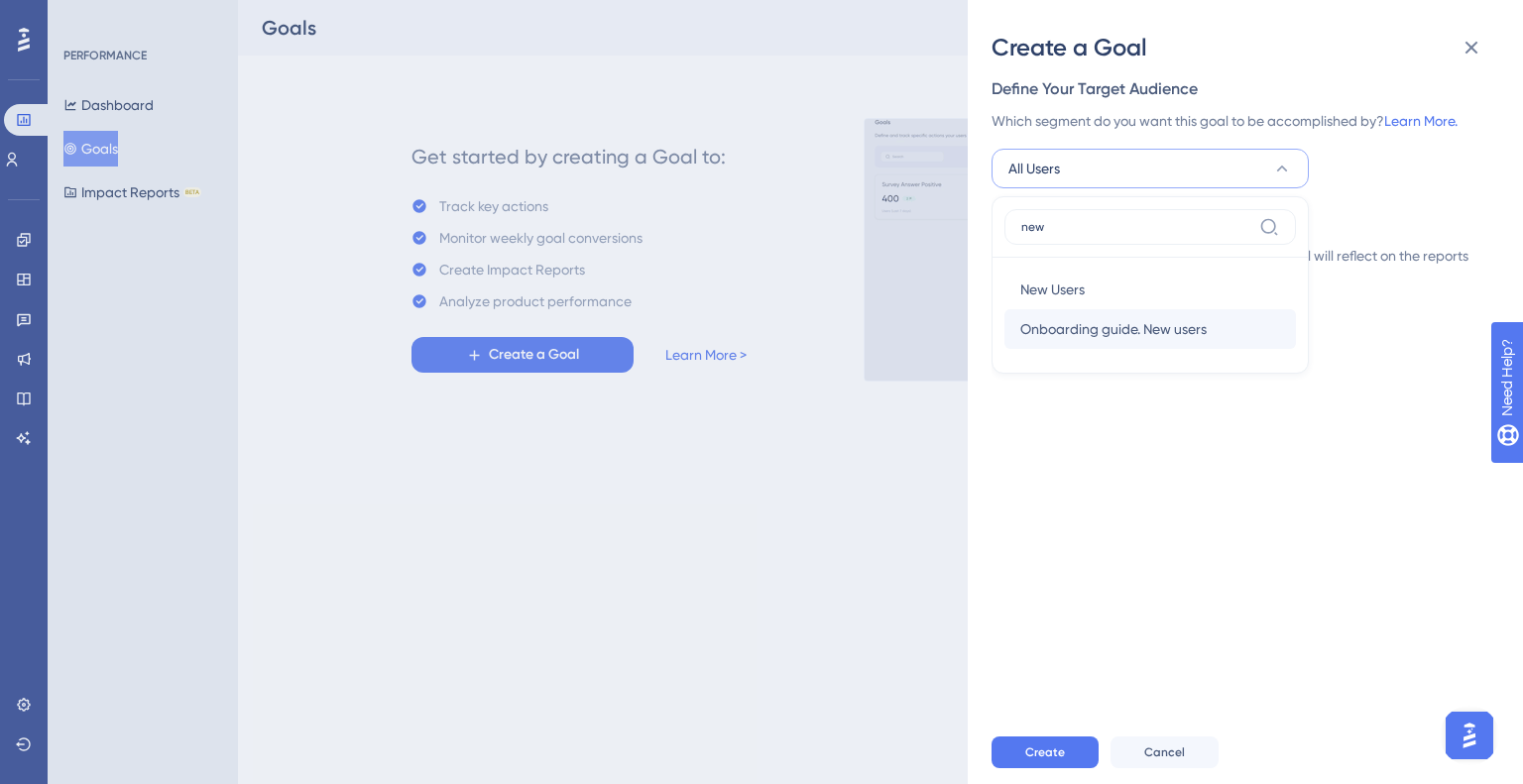 type on "new" 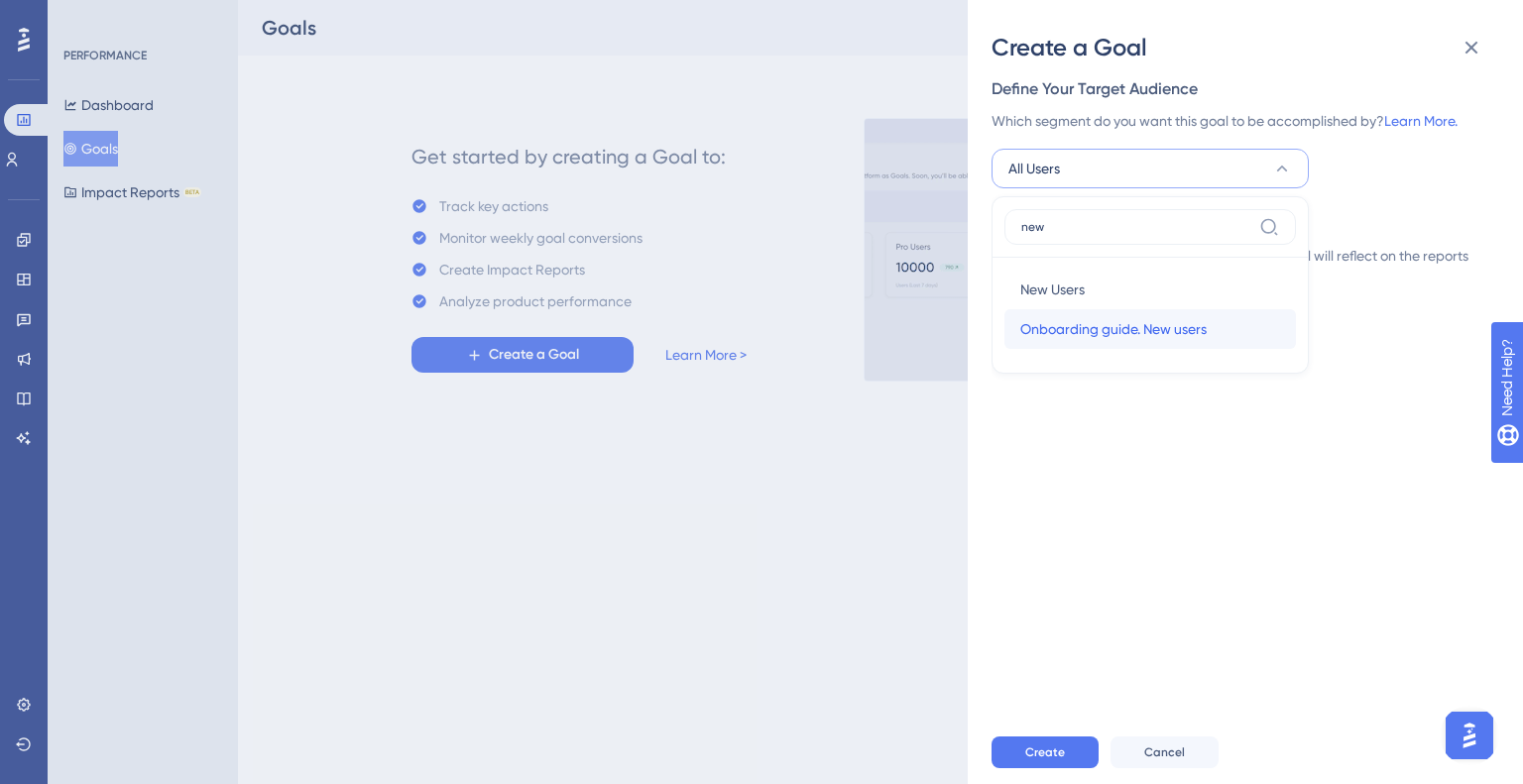 click on "Onboarding guide. New users" at bounding box center [1113, 329] 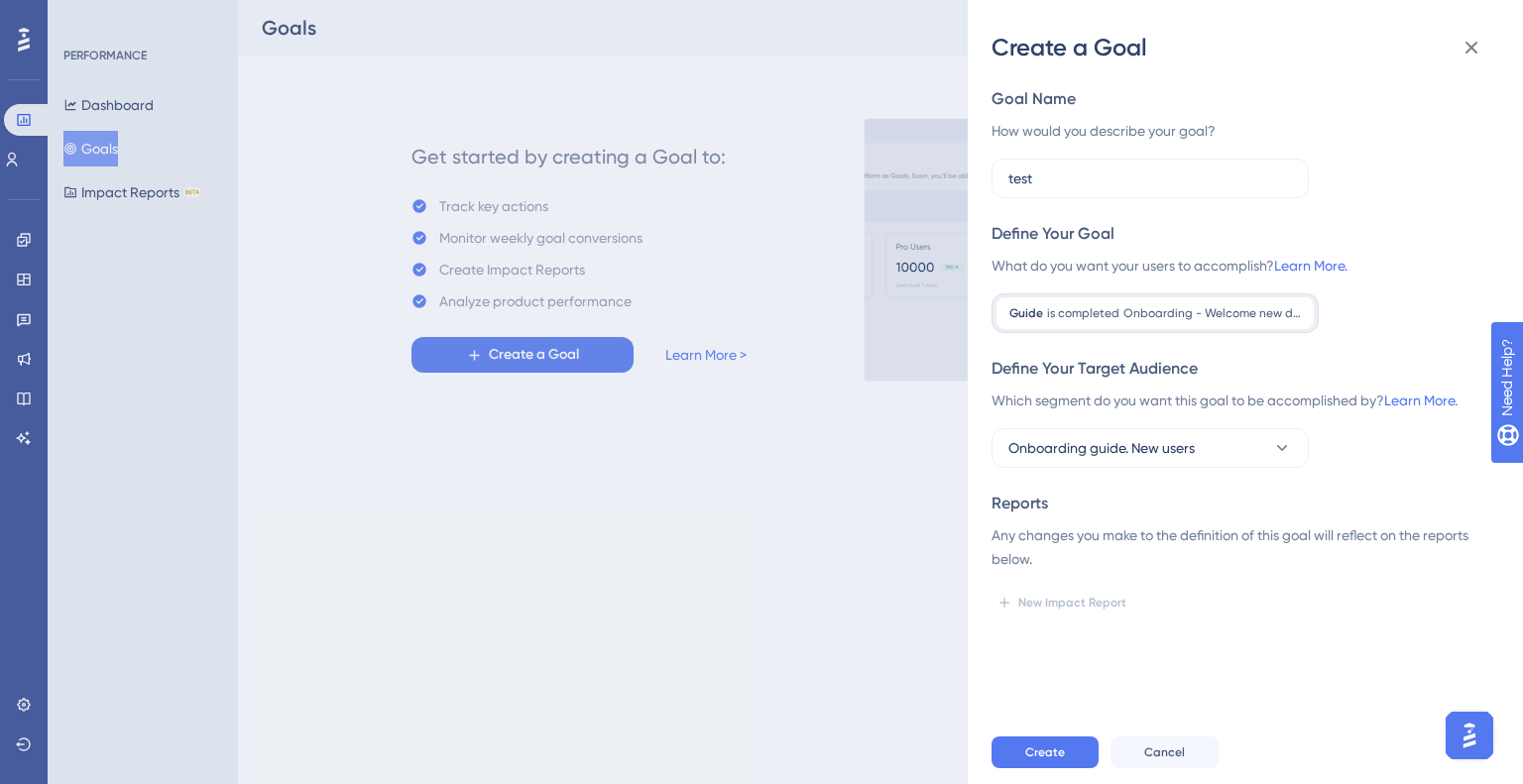 scroll, scrollTop: 0, scrollLeft: 0, axis: both 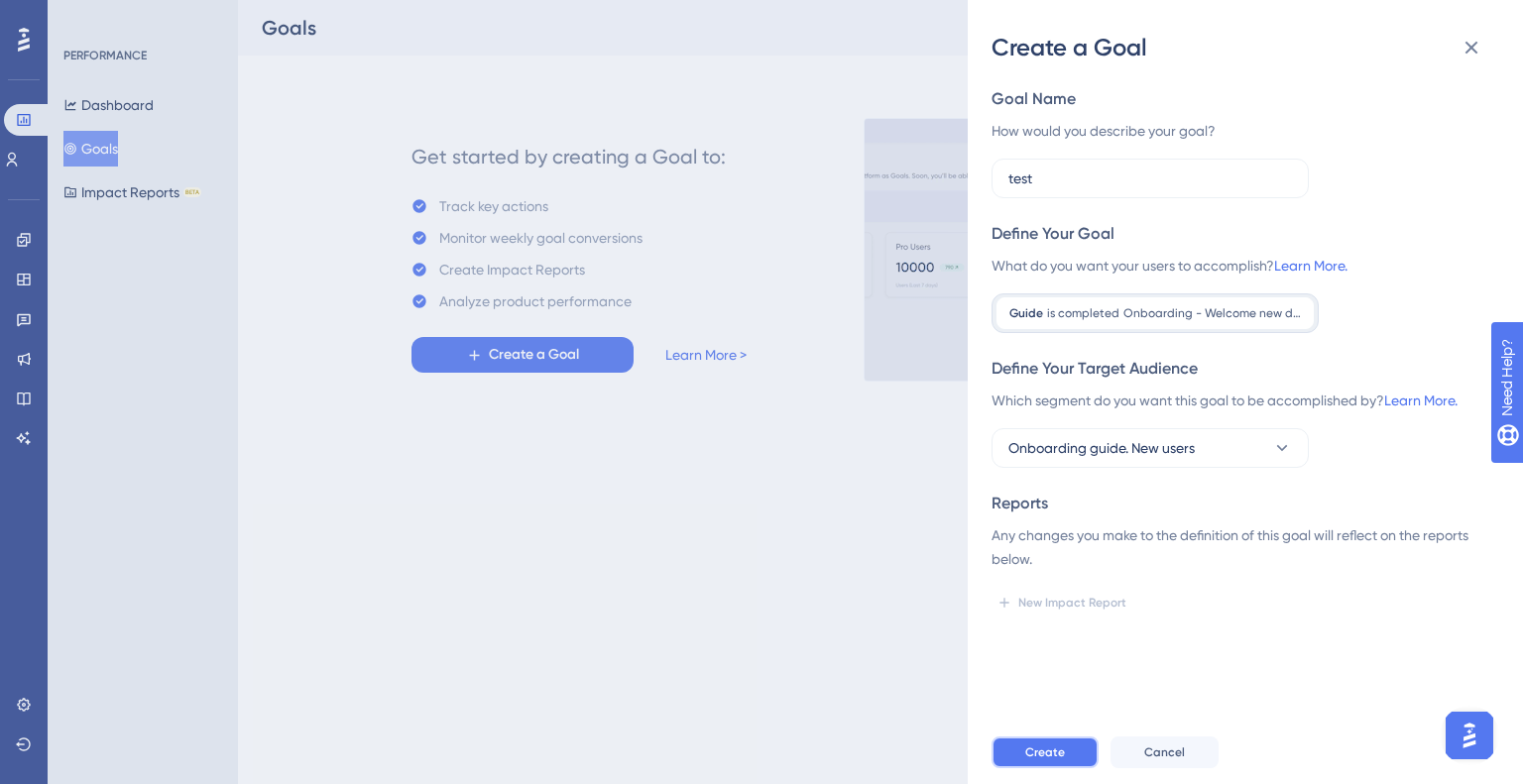 click on "Create" at bounding box center (1045, 752) 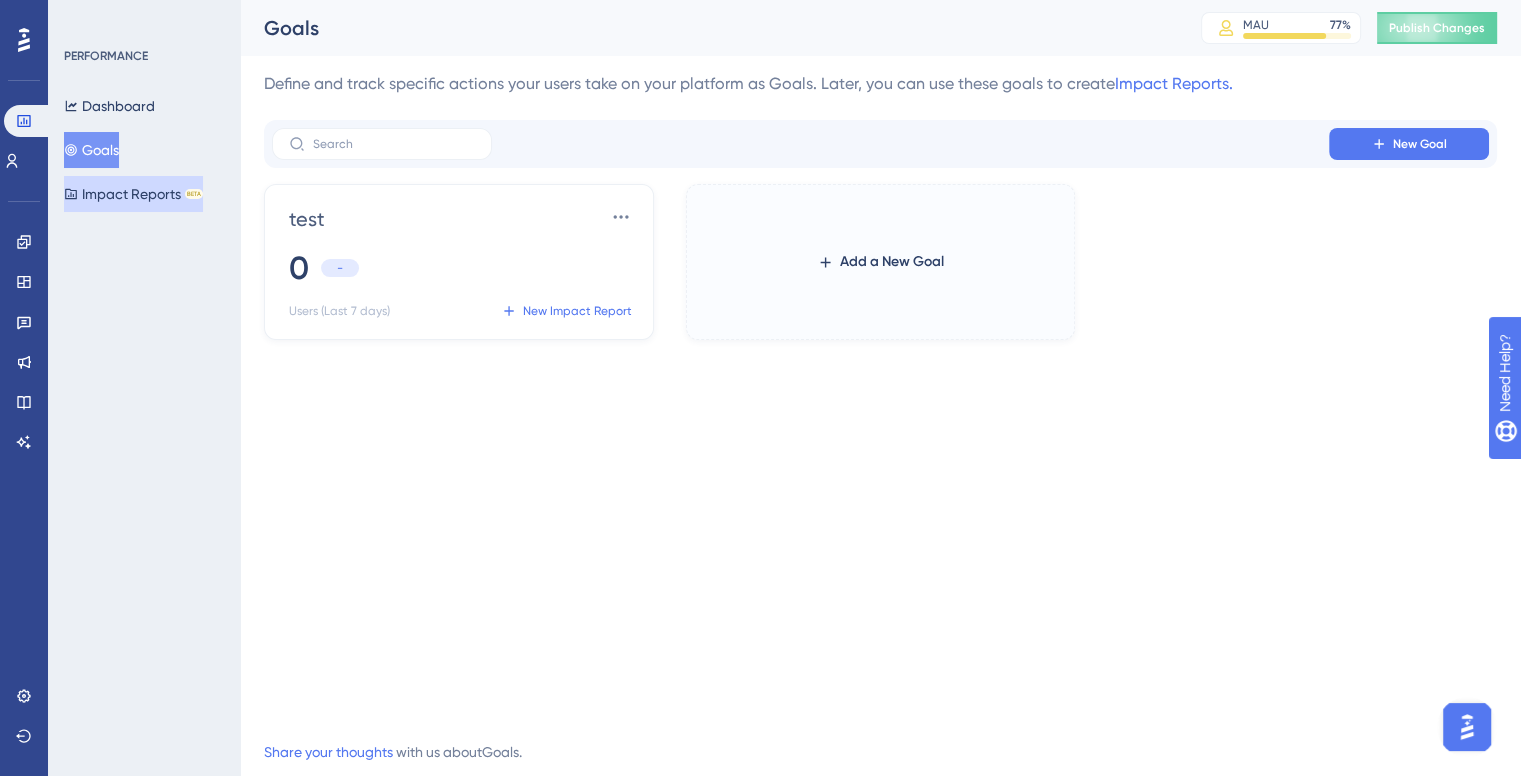 click on "Impact Reports BETA" at bounding box center [133, 194] 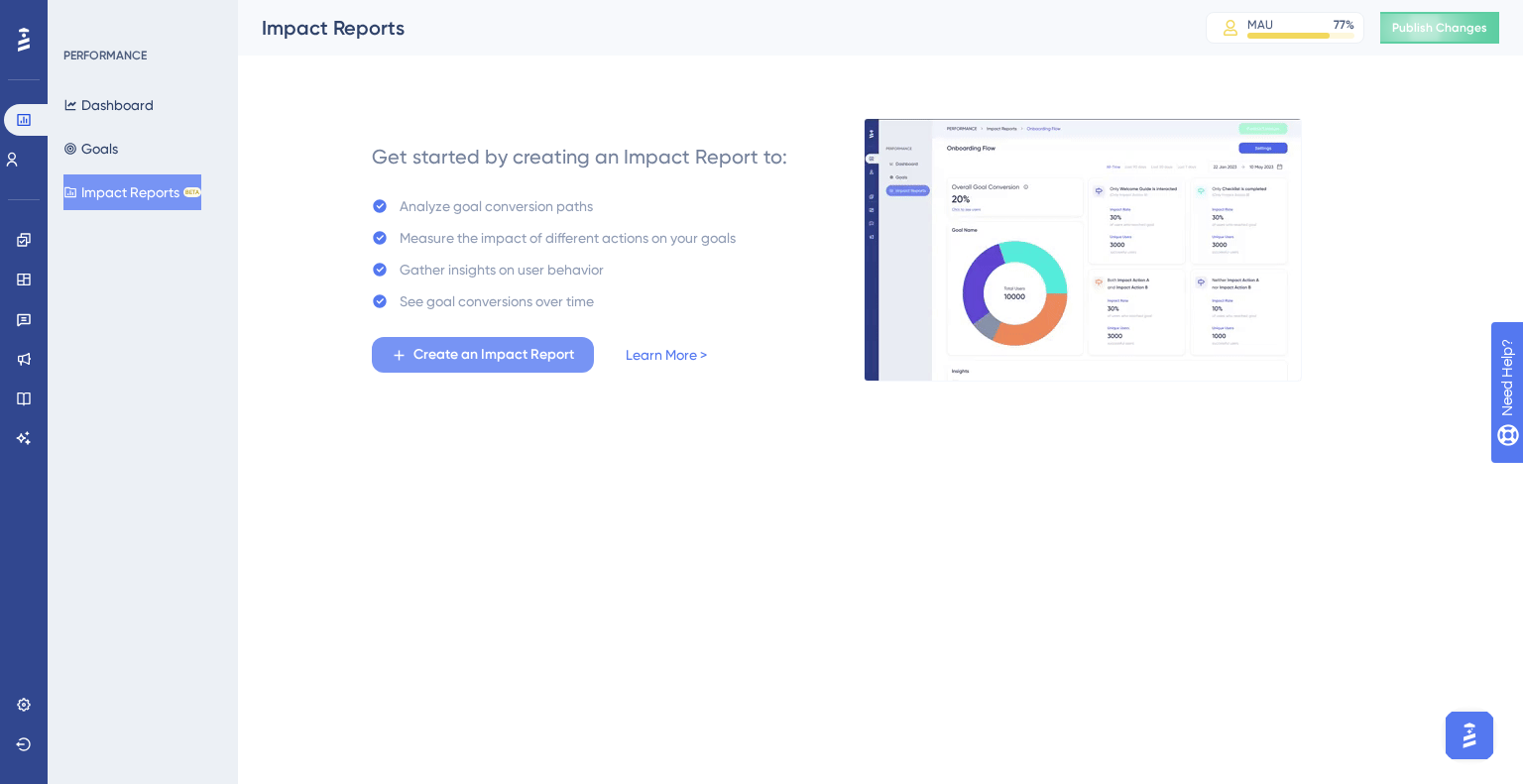 click on "Create an Impact Report" at bounding box center (483, 355) 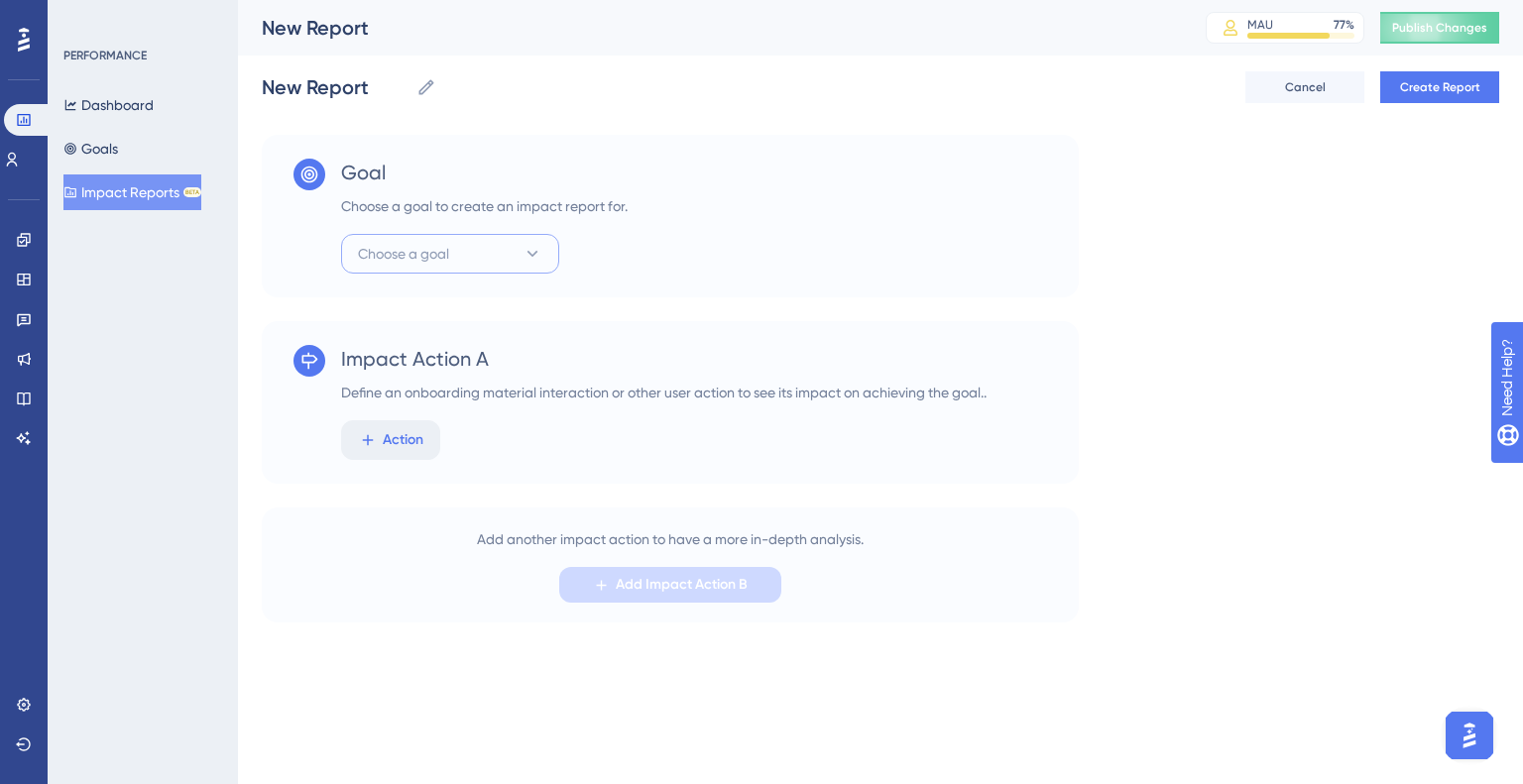 click on "Choose a goal" at bounding box center (450, 254) 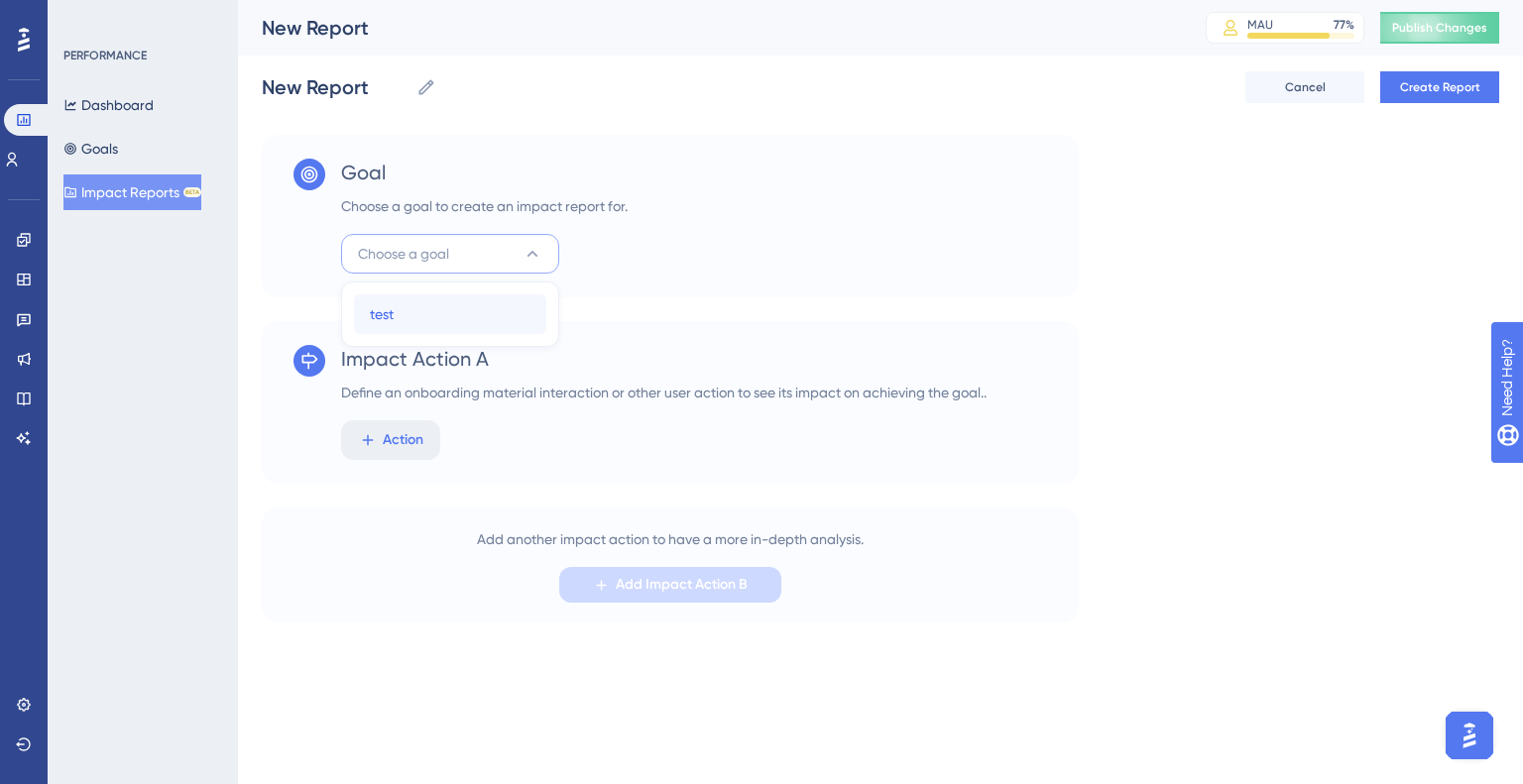 click on "test test" at bounding box center [450, 314] 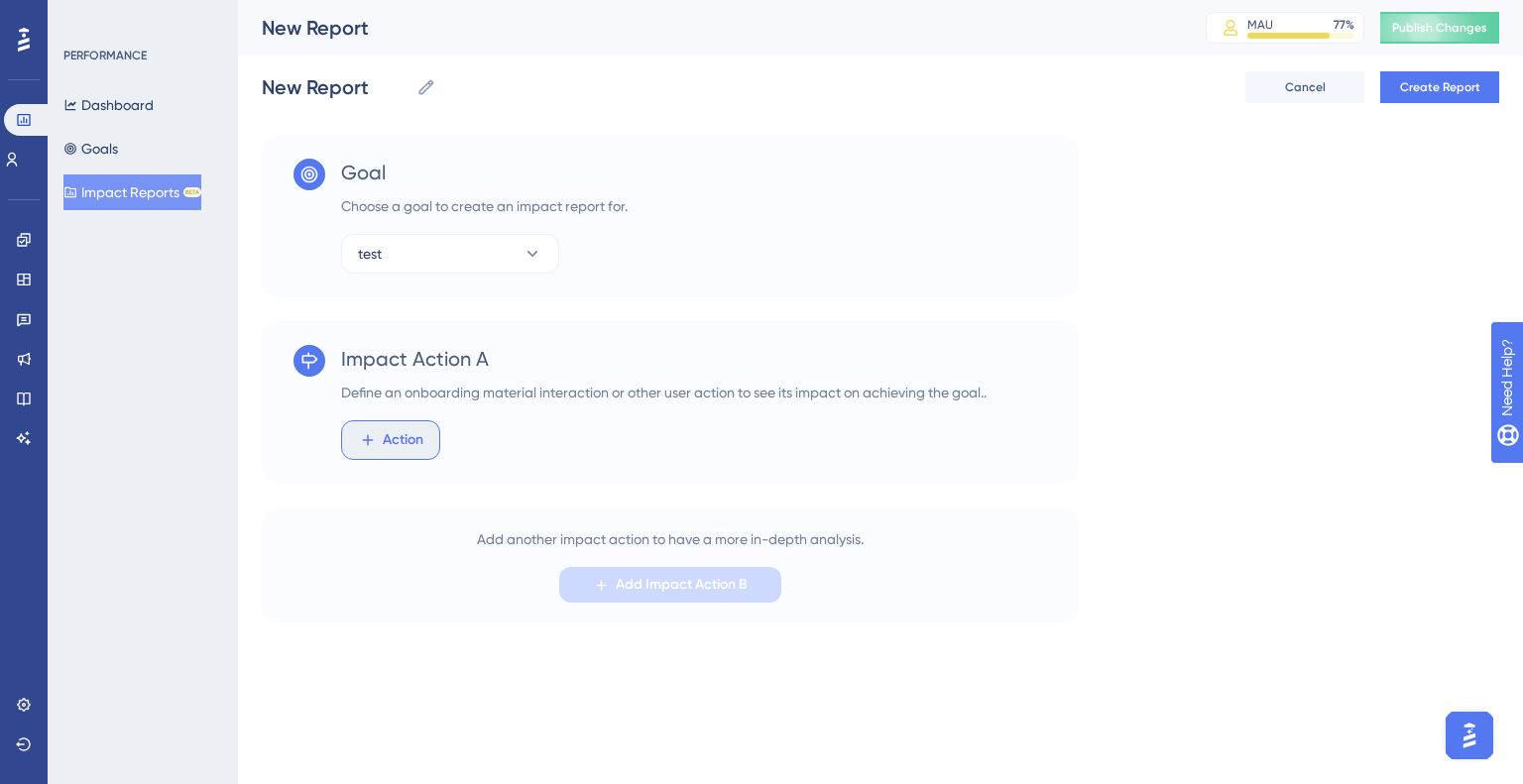 click on "Action" at bounding box center (403, 440) 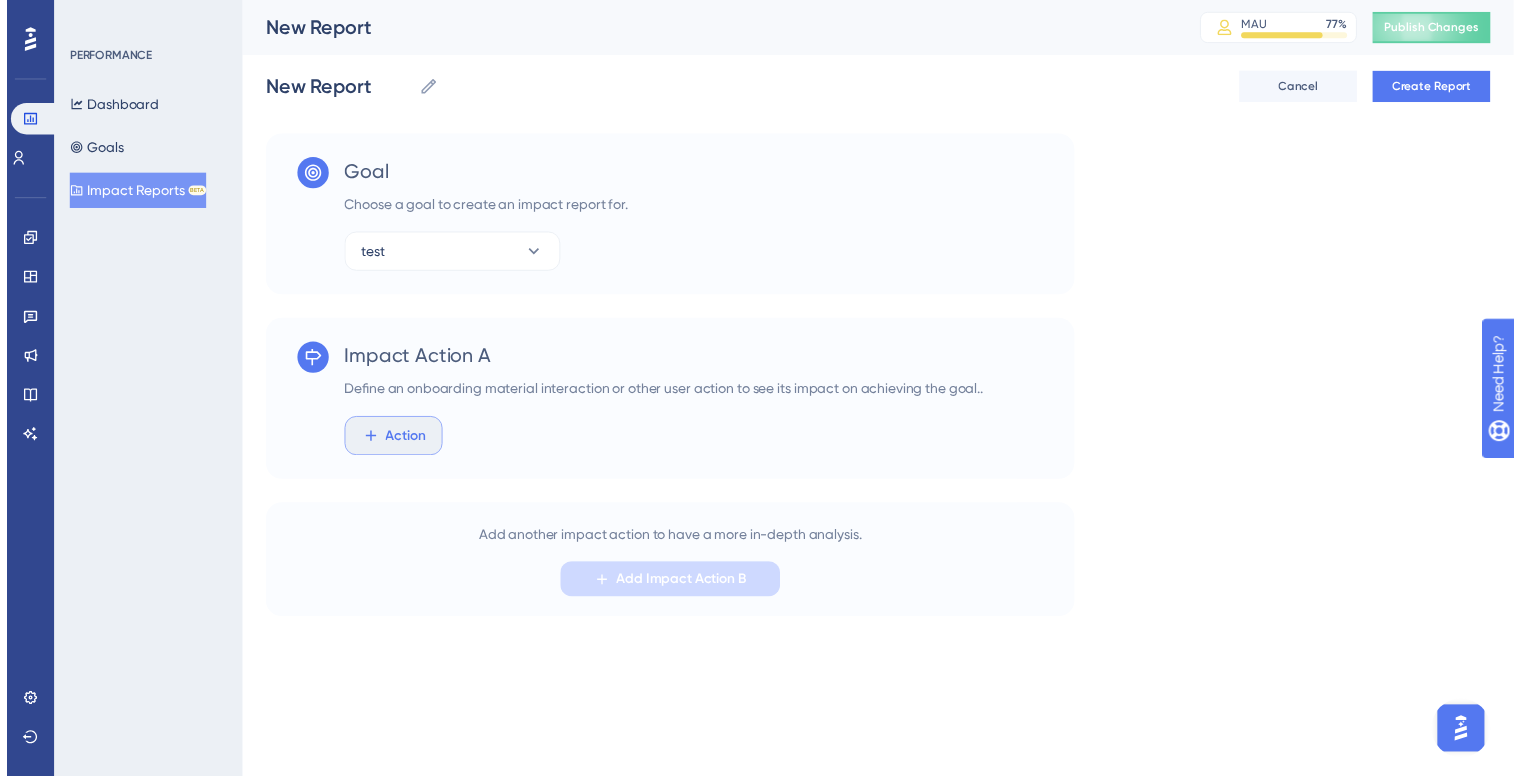 scroll, scrollTop: 248, scrollLeft: 0, axis: vertical 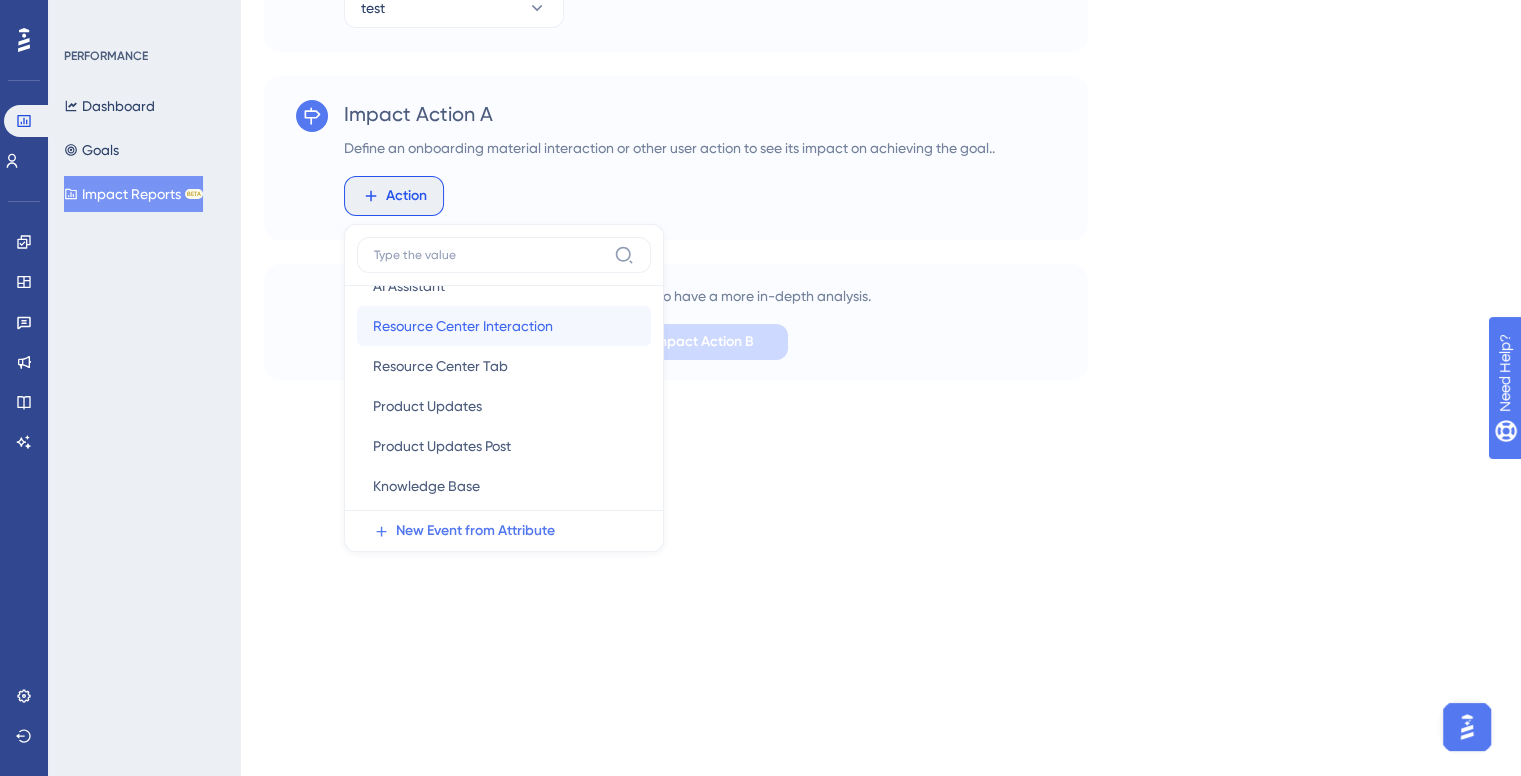 click on "Resource Center Interaction Resource Center Interaction" at bounding box center (504, 326) 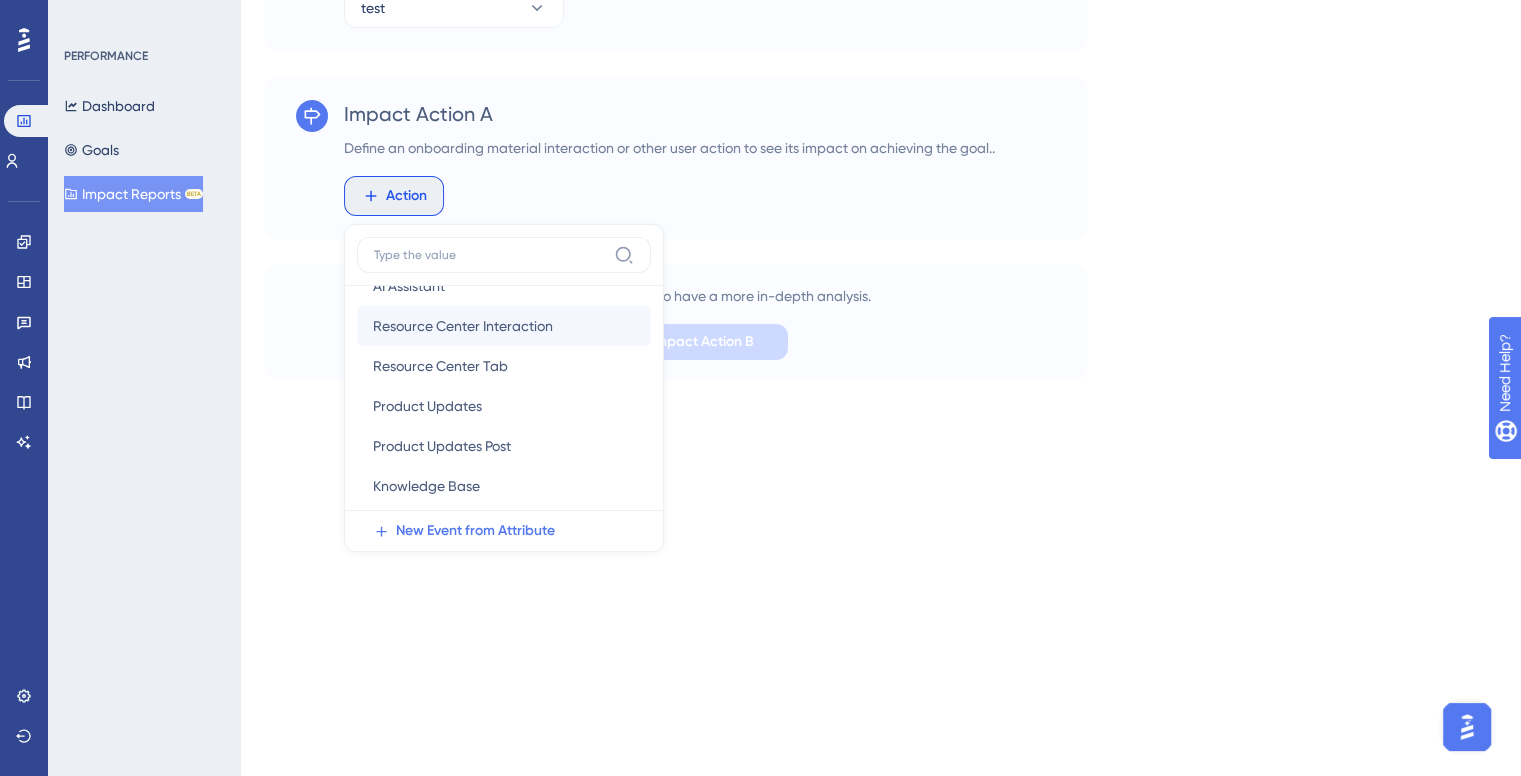 scroll, scrollTop: 0, scrollLeft: 0, axis: both 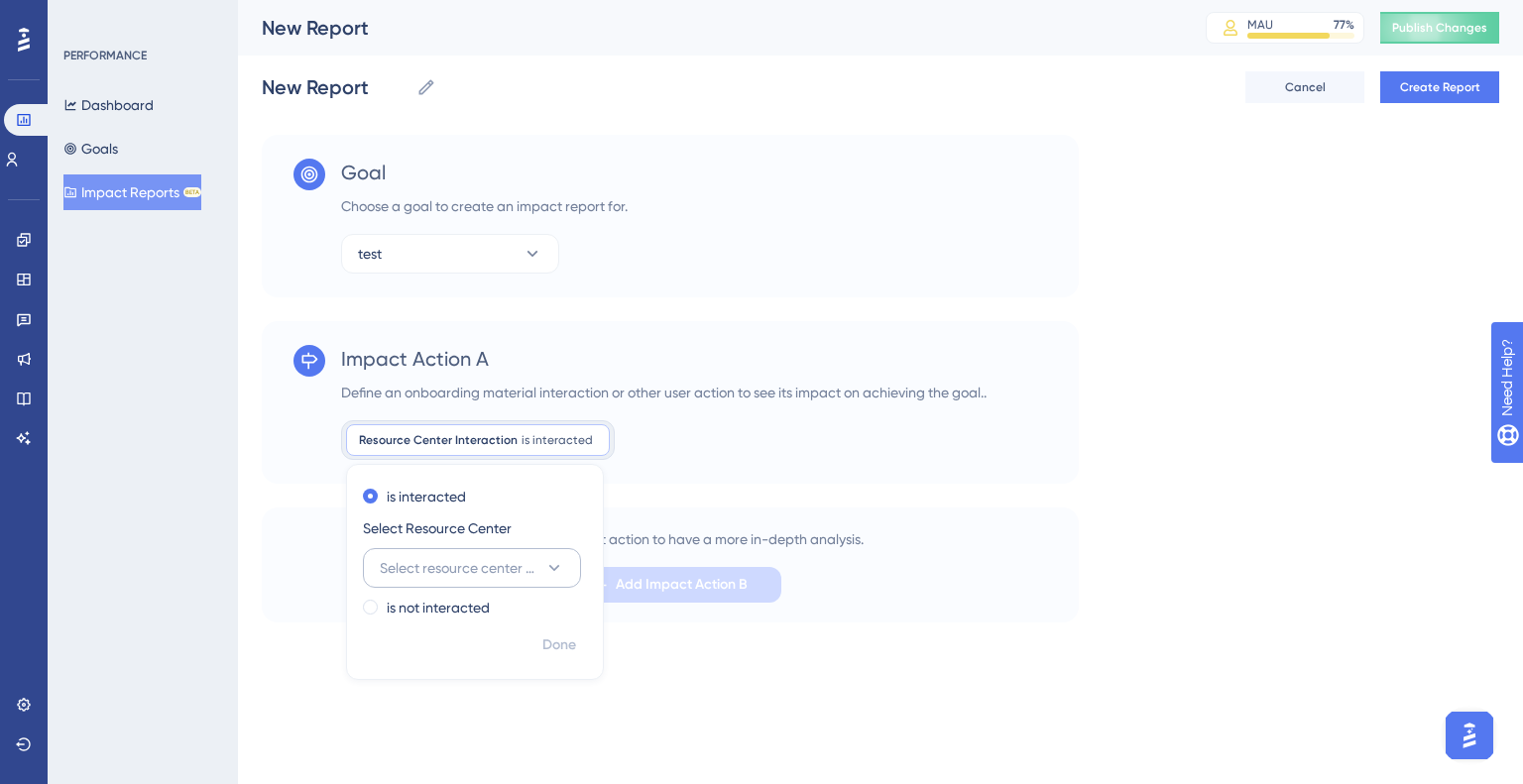 click on "Select resource center to filter" at bounding box center [458, 568] 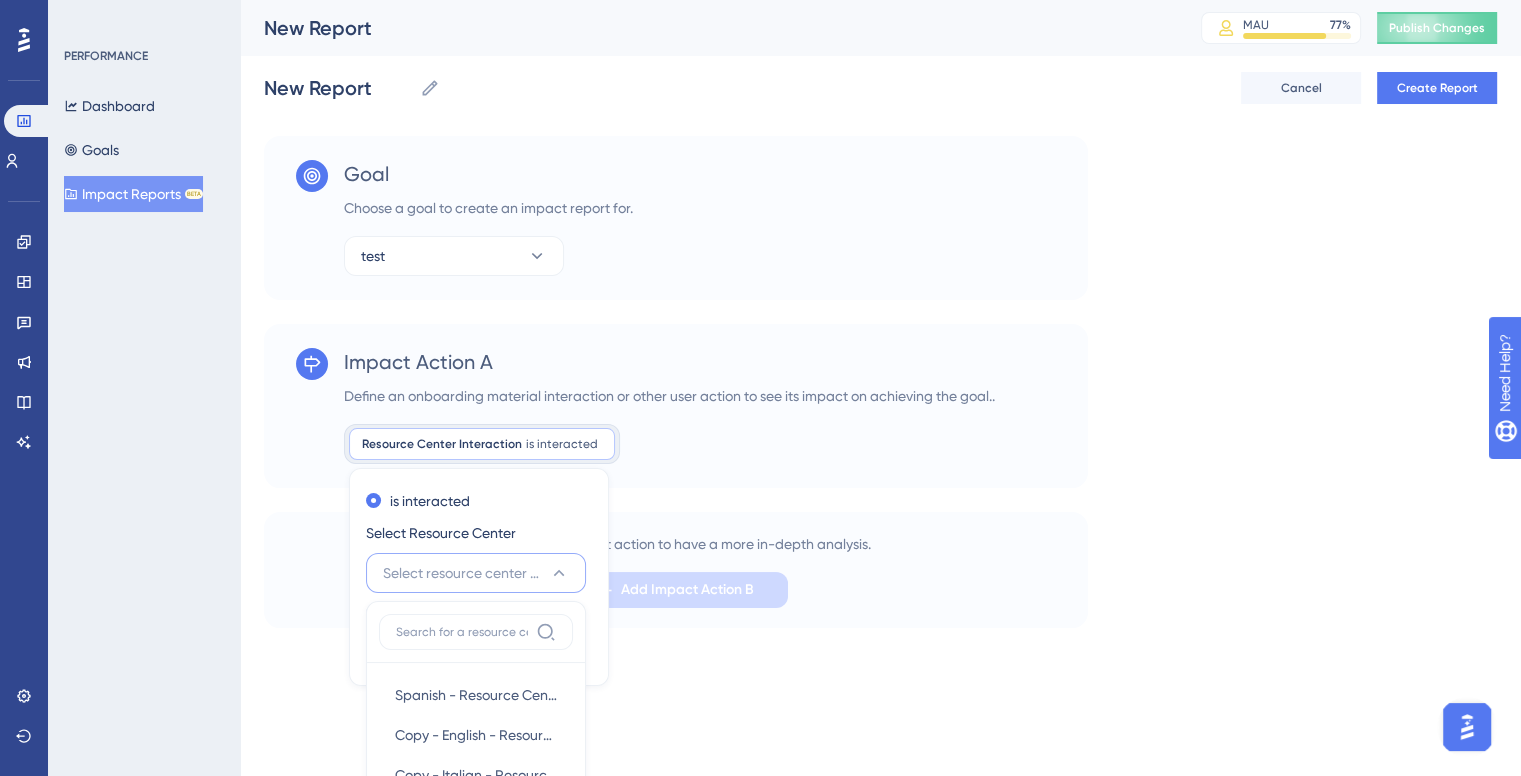 scroll, scrollTop: 263, scrollLeft: 0, axis: vertical 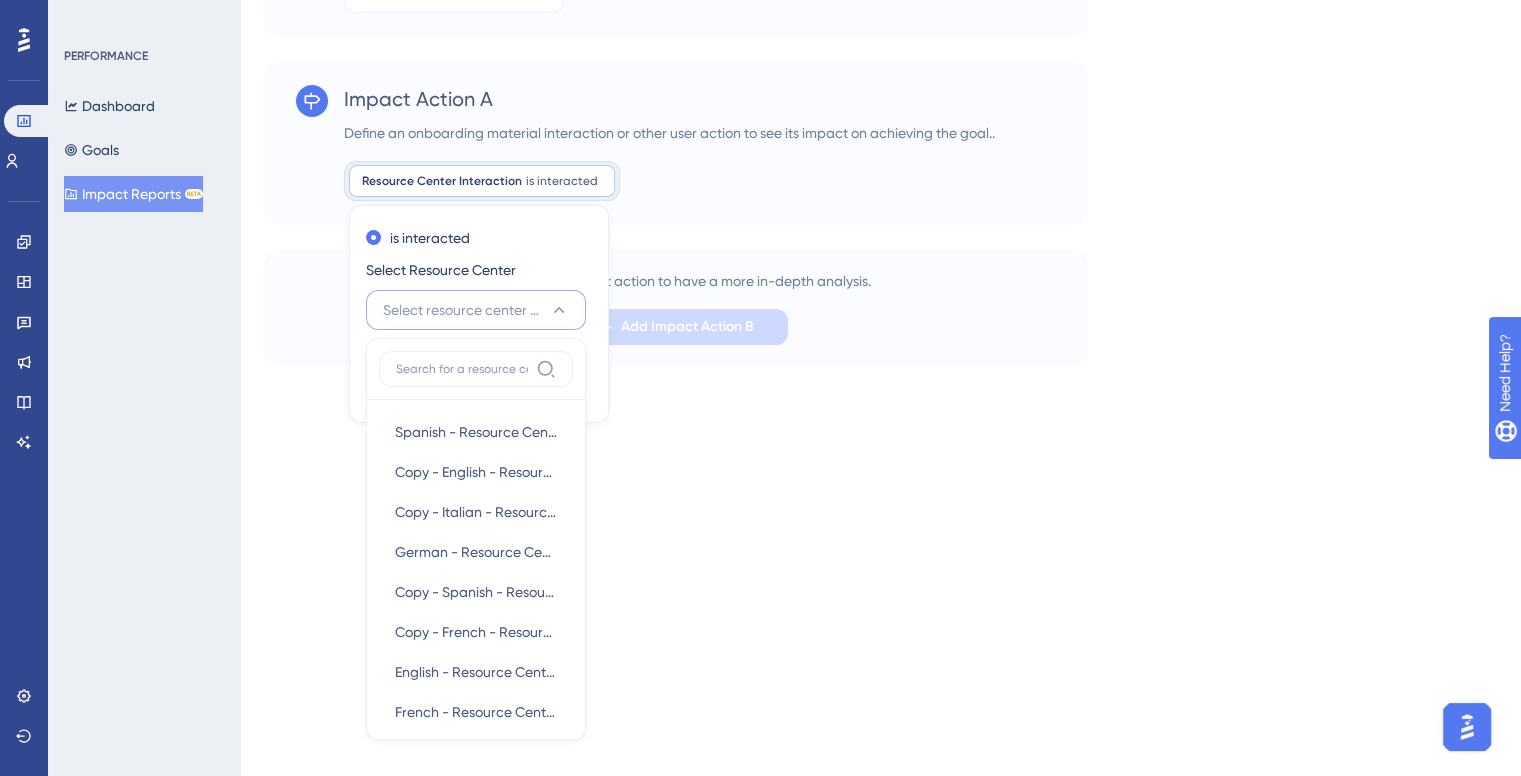 click on "Select resource center to filter" at bounding box center (462, 310) 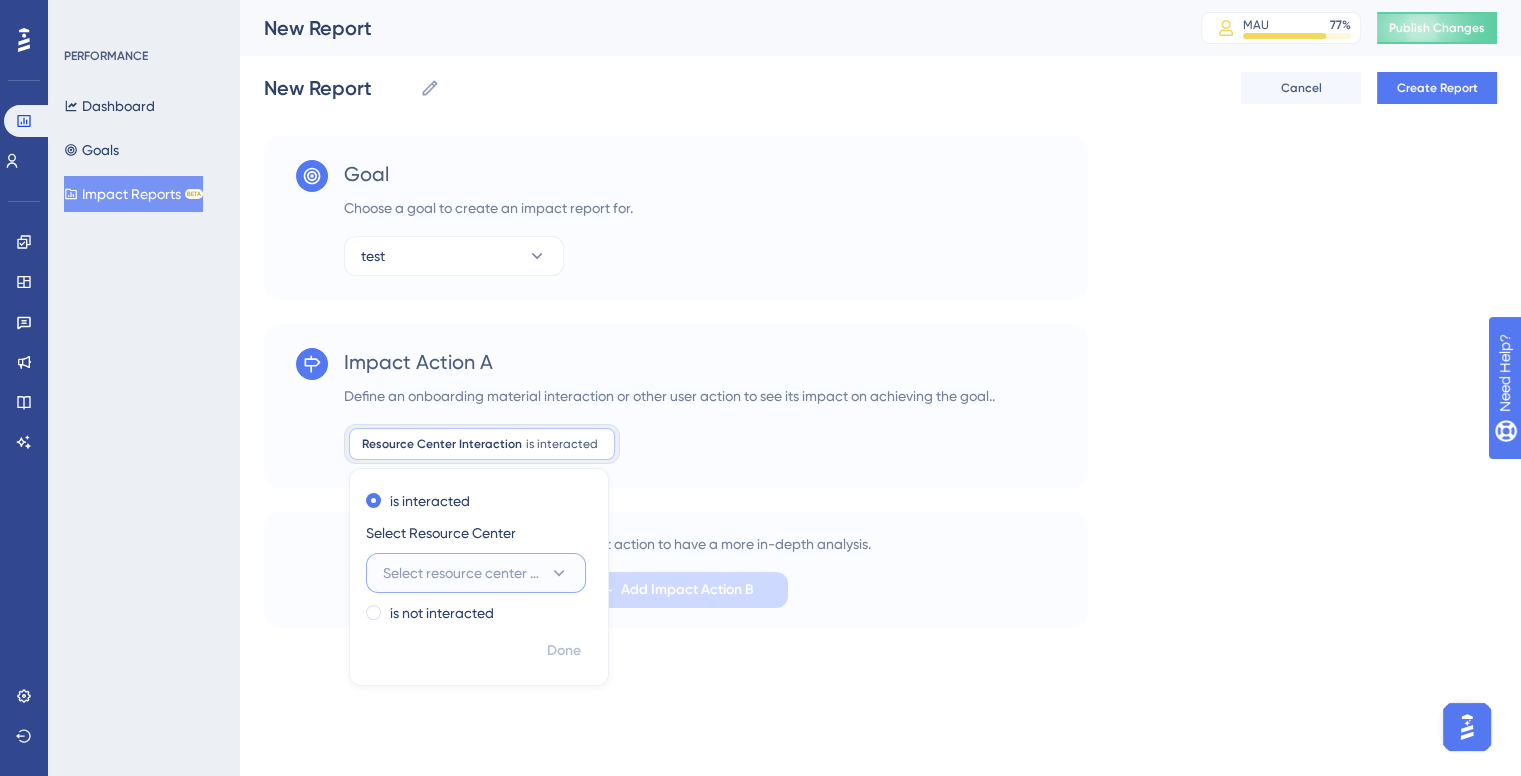 scroll, scrollTop: 0, scrollLeft: 0, axis: both 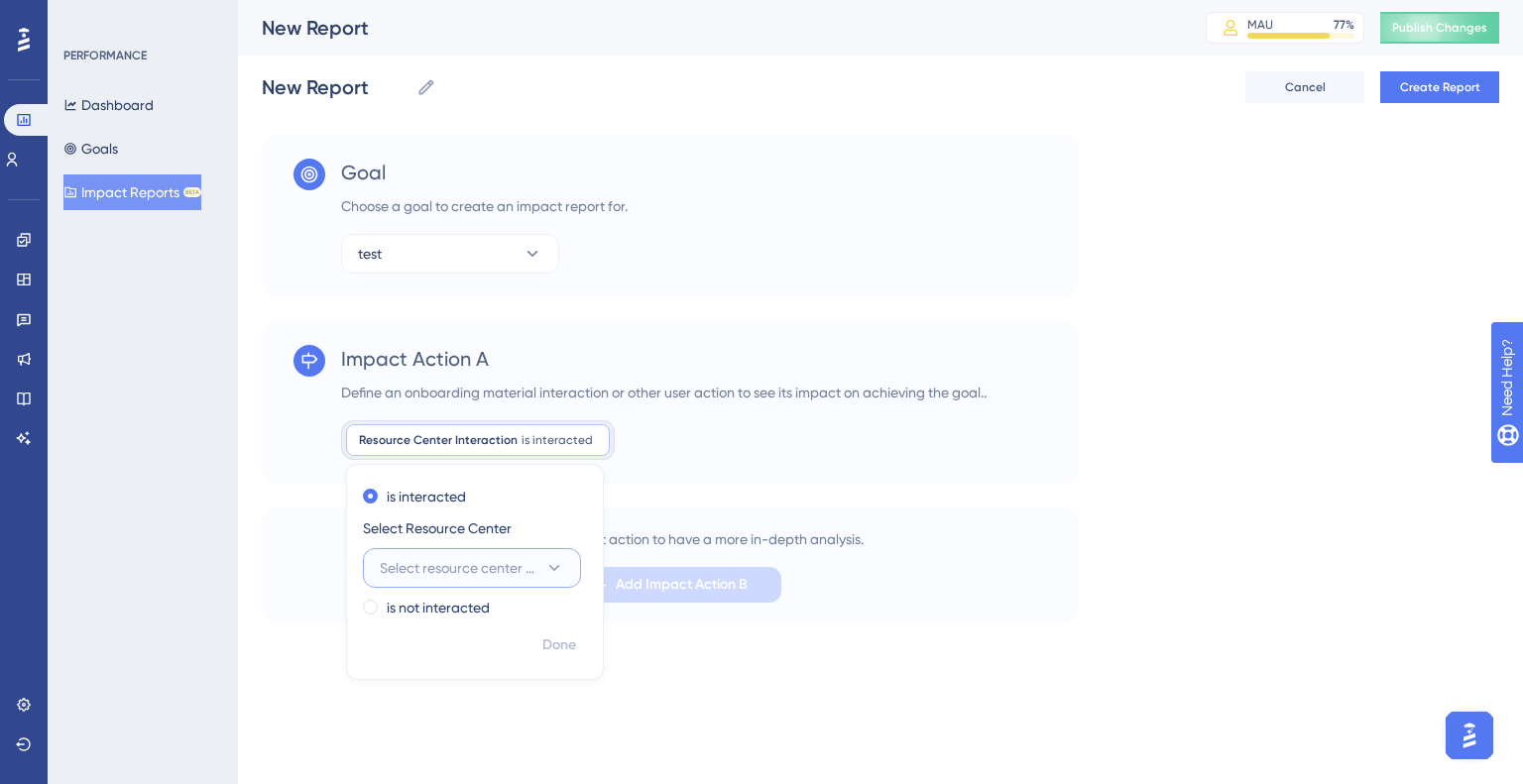 click on "Select resource center to filter" at bounding box center (458, 568) 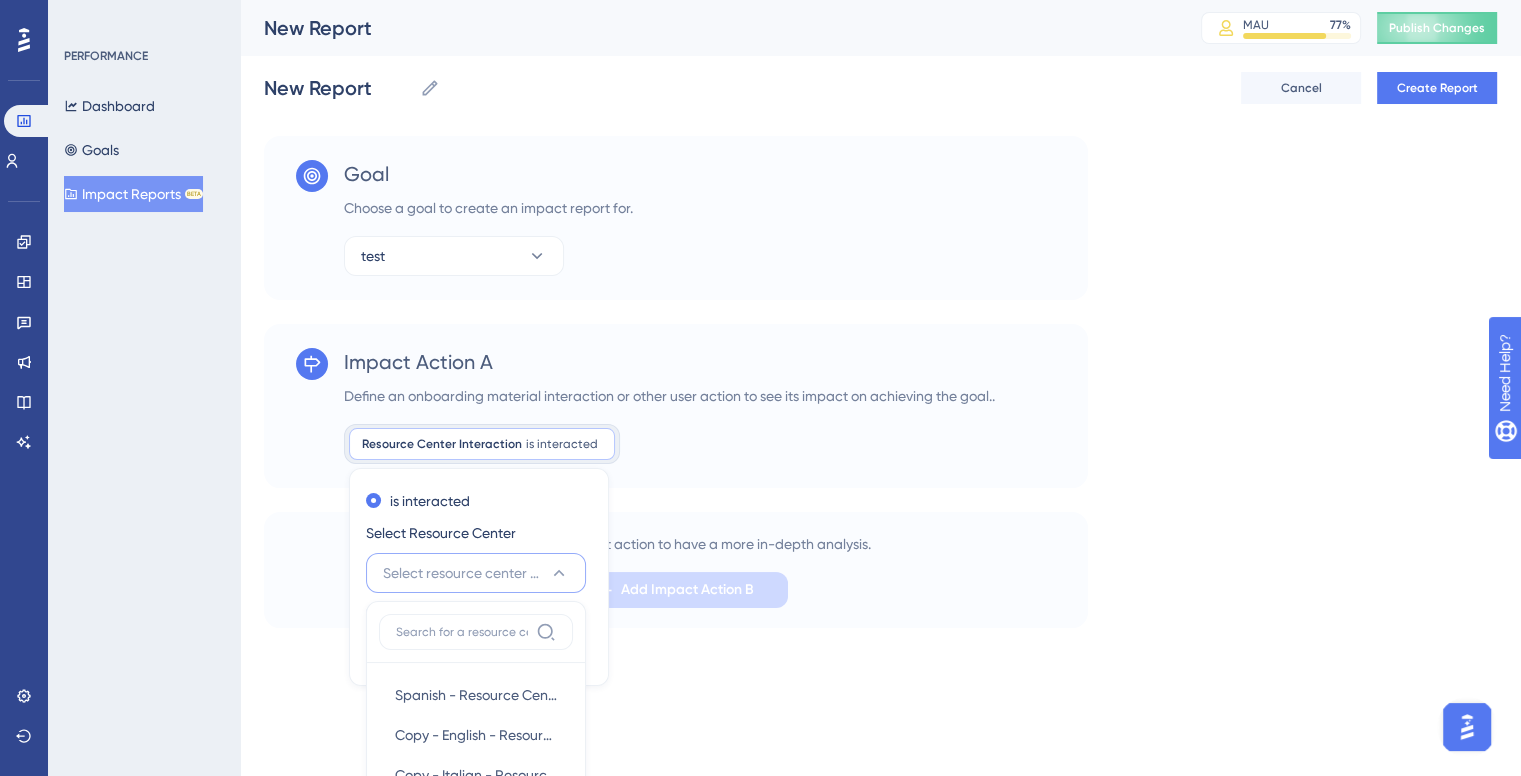 scroll, scrollTop: 263, scrollLeft: 0, axis: vertical 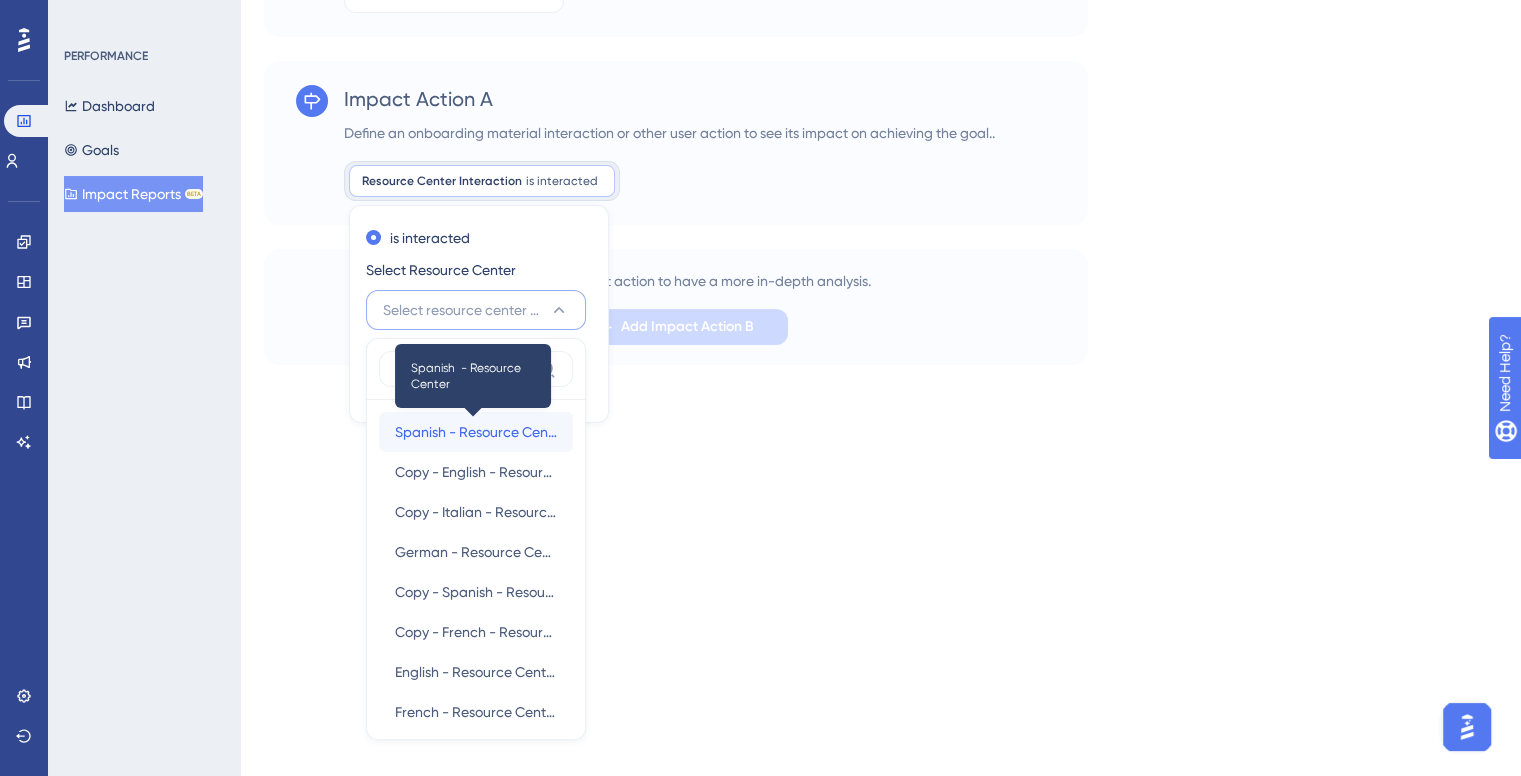 click on "Spanish  - Resource Center" at bounding box center (476, 432) 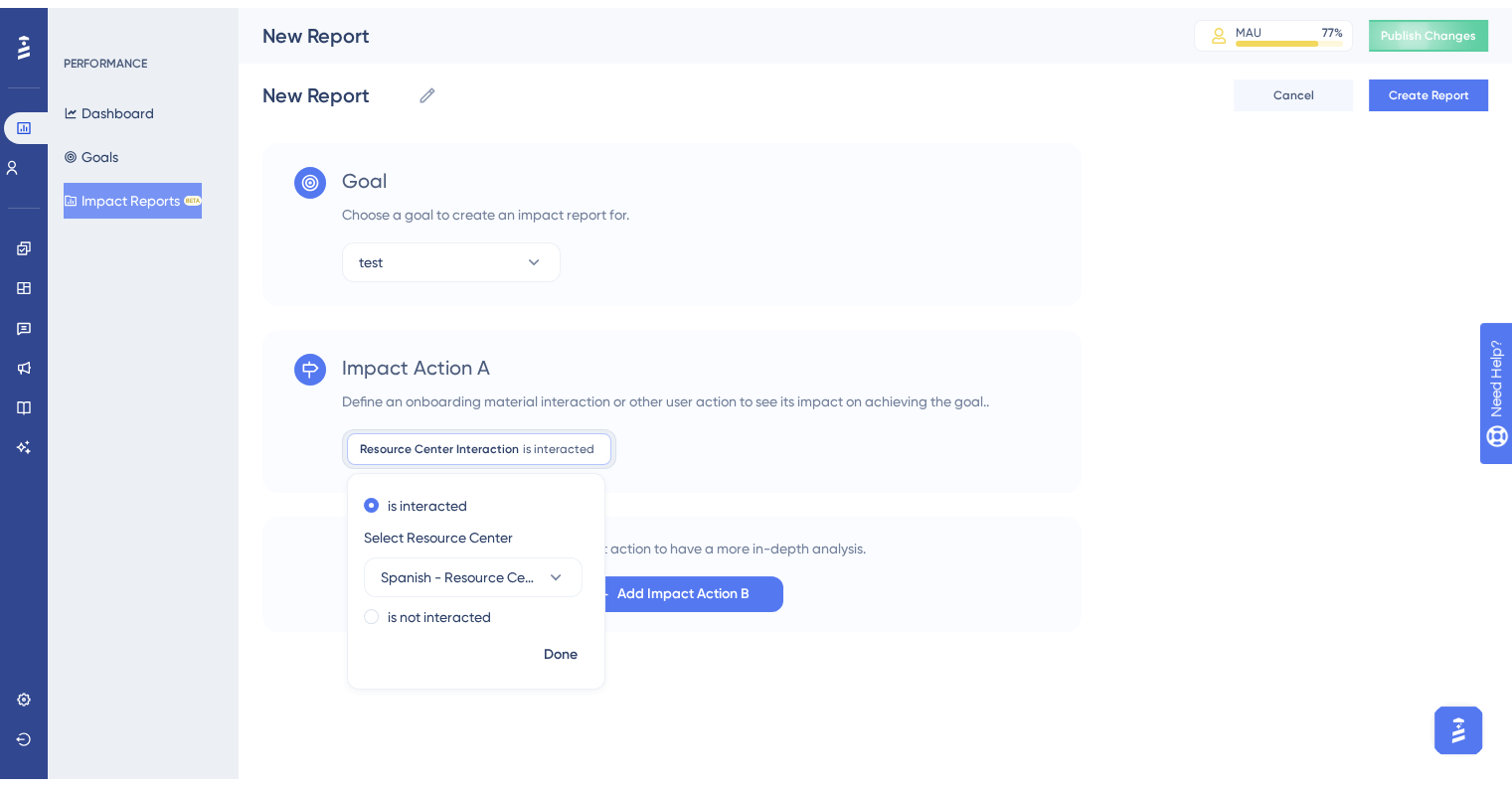 scroll, scrollTop: 0, scrollLeft: 0, axis: both 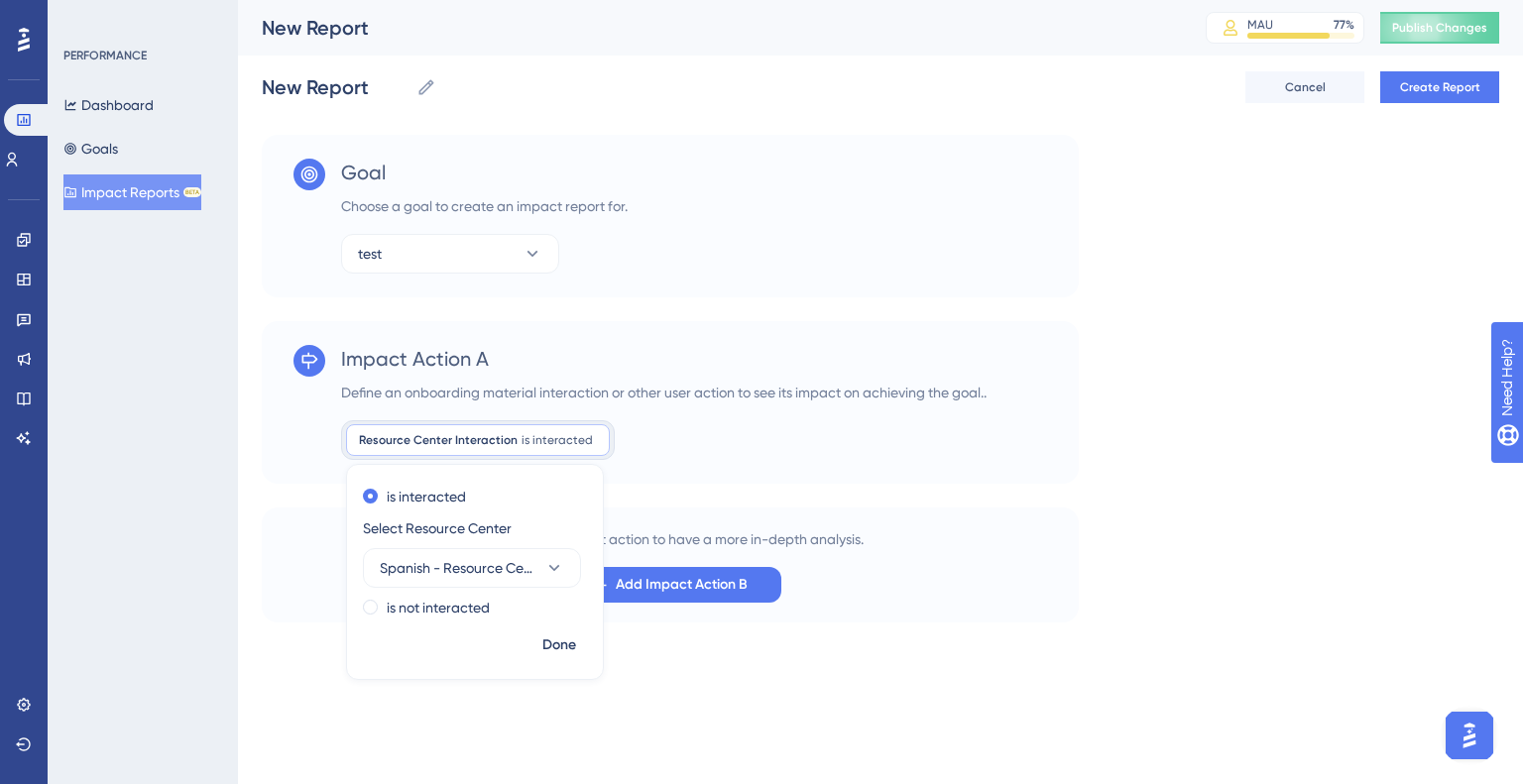 click on "Goal Choose a goal to create an impact report for. test Impact Action A Define an onboarding material interaction or other user action to see its impact on achieving the goal.. Resource Center Interaction is interacted Remove is interacted Select Resource Center Spanish  - Resource Center is not interacted Done Add another impact action to have a more in-depth analysis. Add Impact Action B" at bounding box center (880, 379) 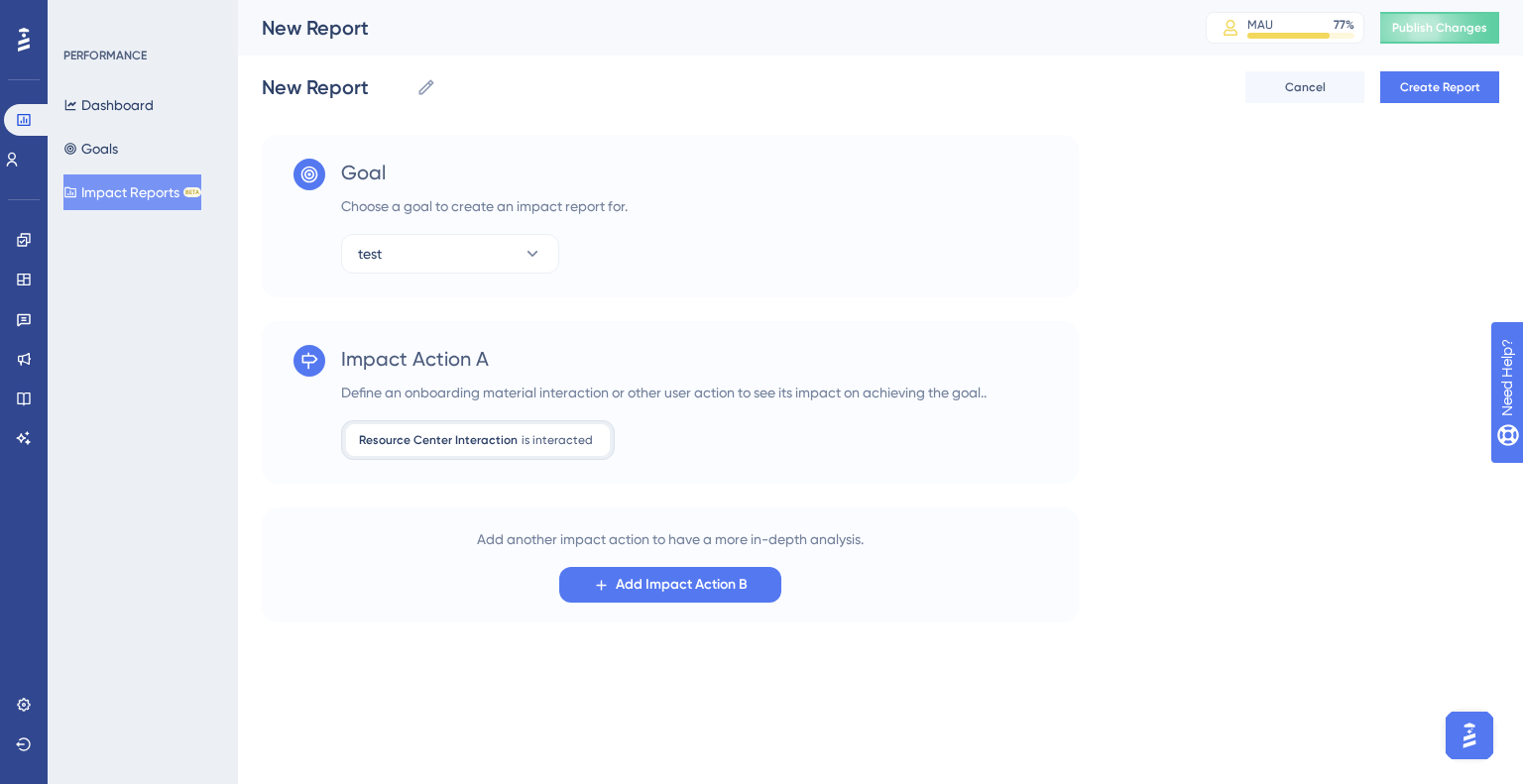 click at bounding box center (24, 40) 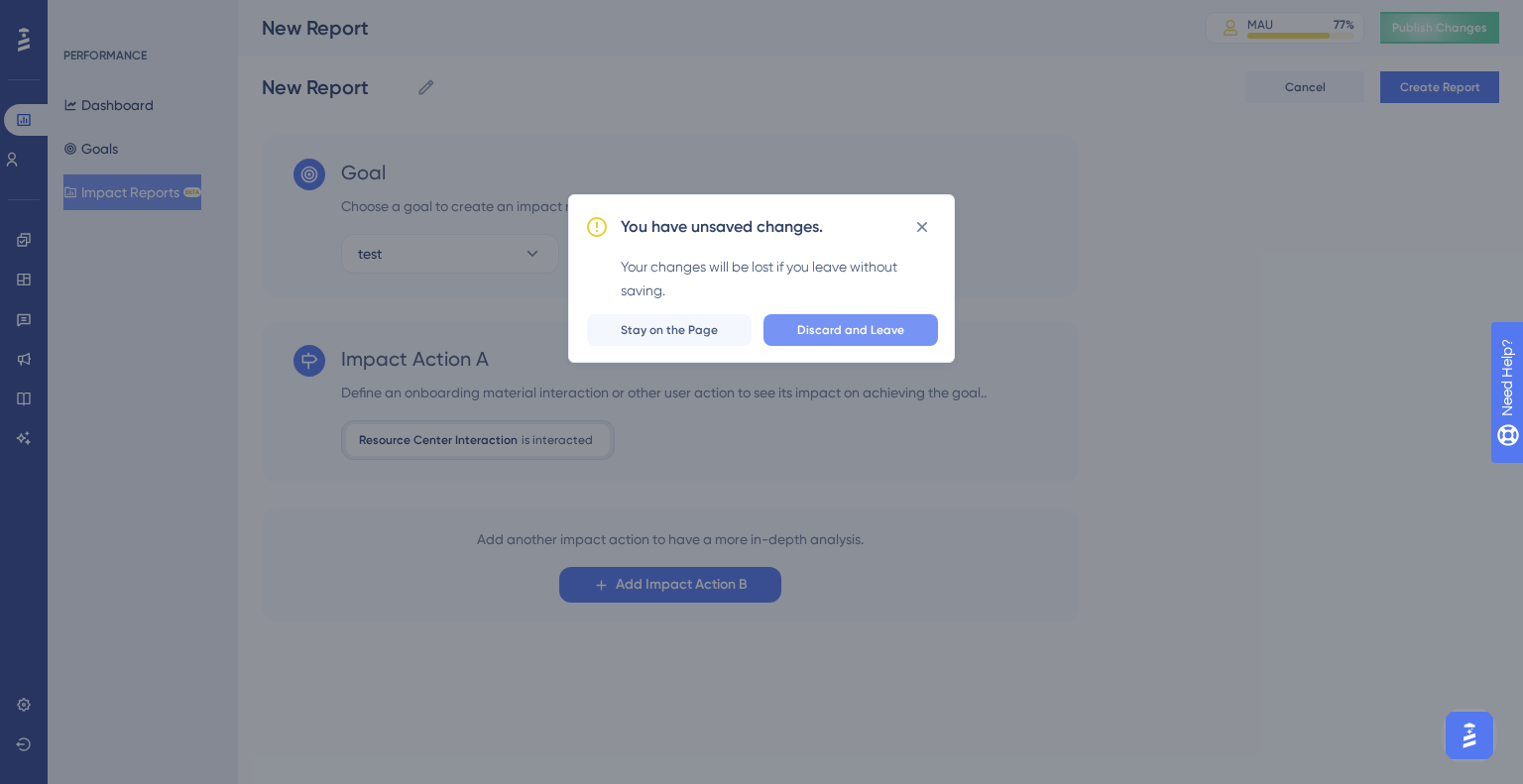 click on "Discard and Leave" at bounding box center [851, 330] 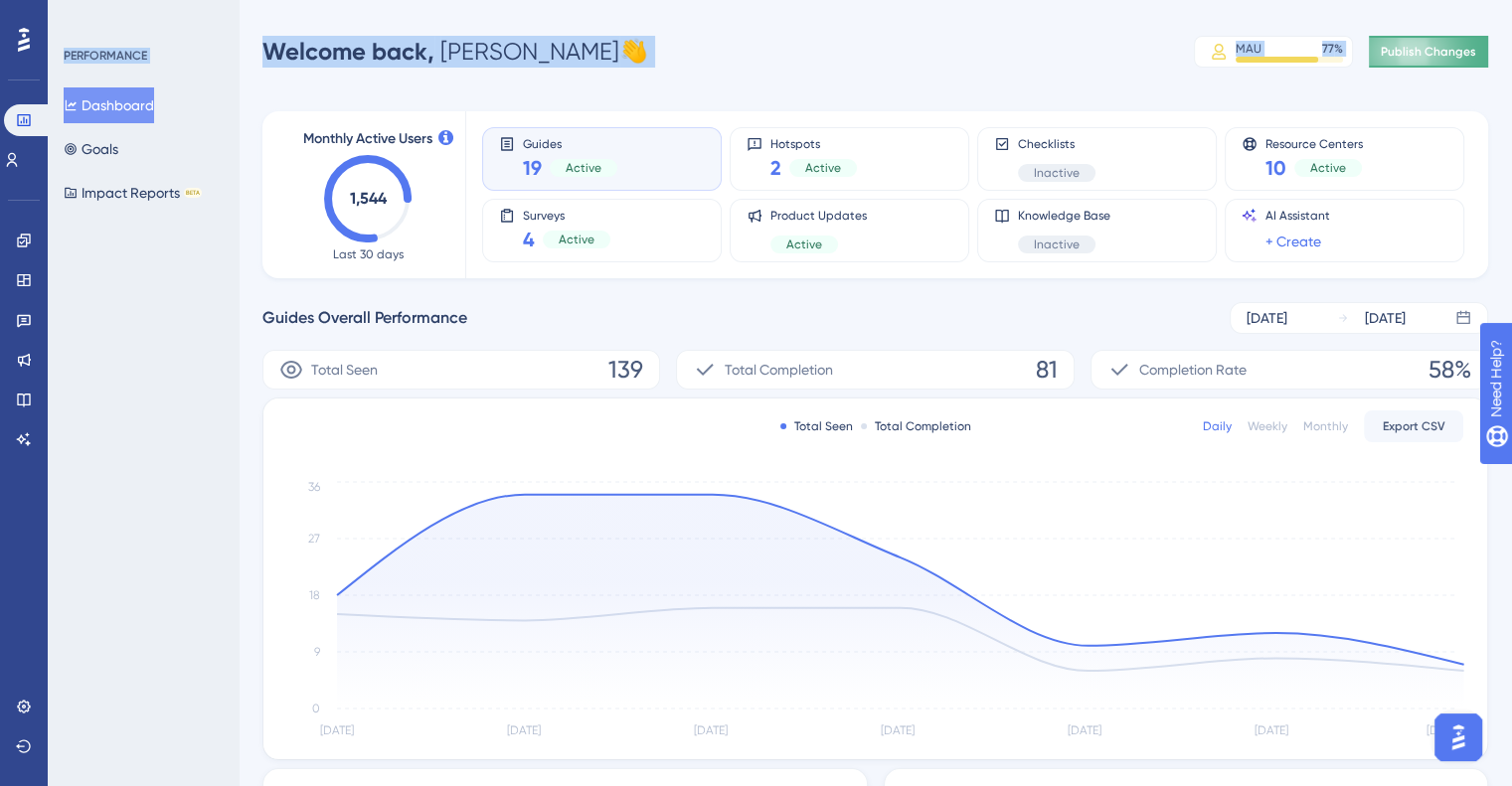 click on "Publish Changes" at bounding box center (1428, 52) 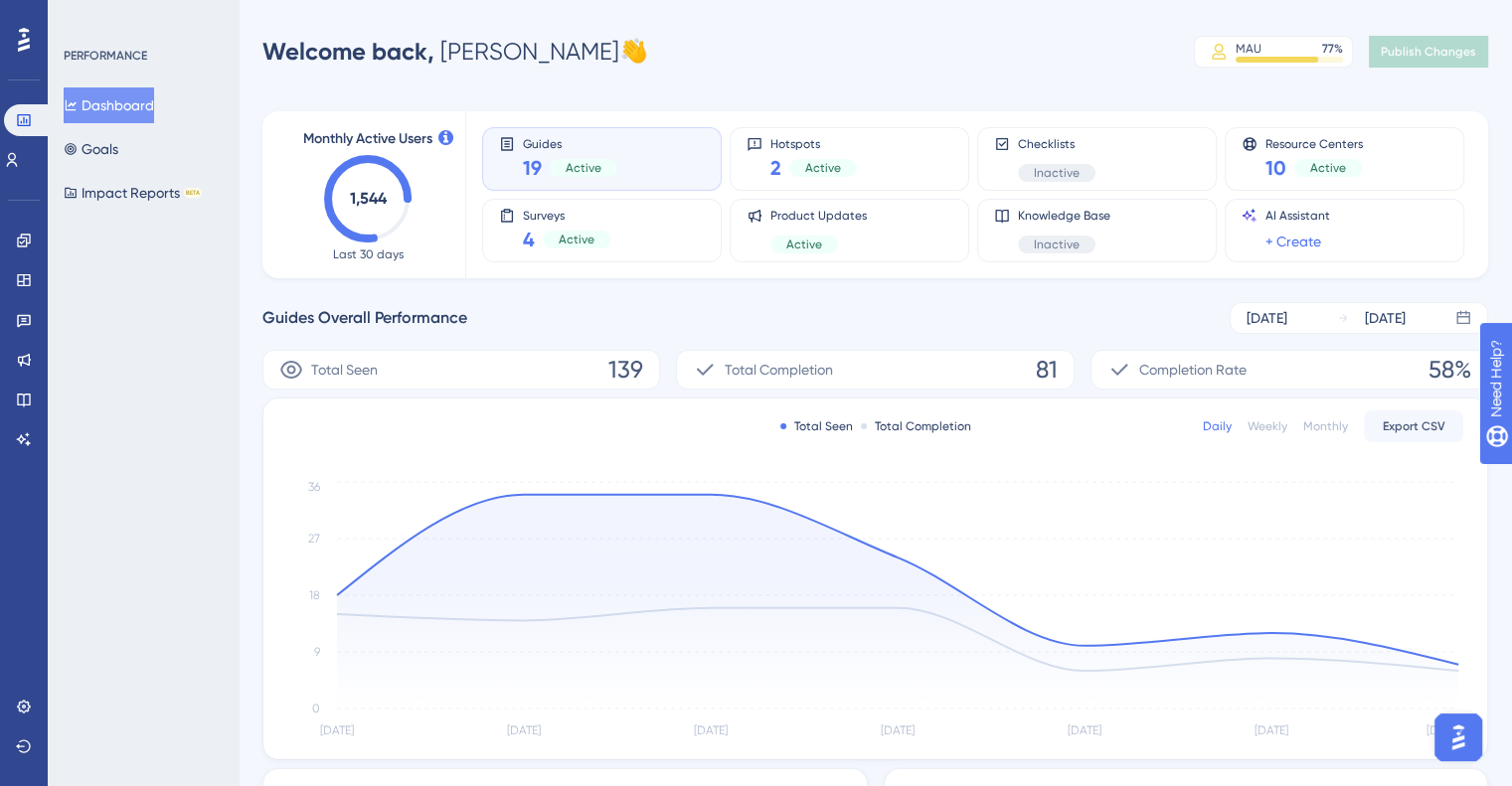 click at bounding box center [24, 40] 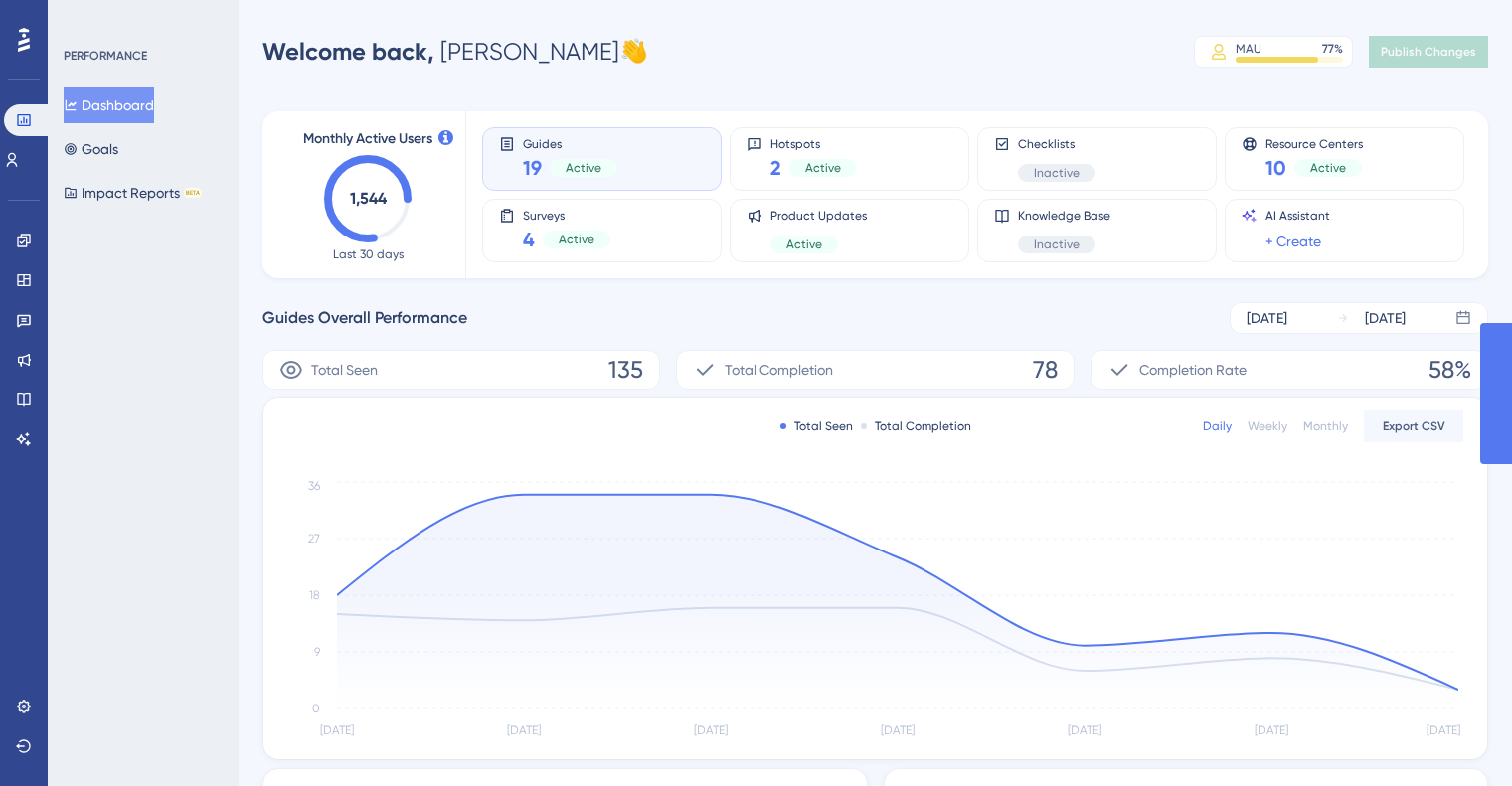 scroll, scrollTop: 0, scrollLeft: 0, axis: both 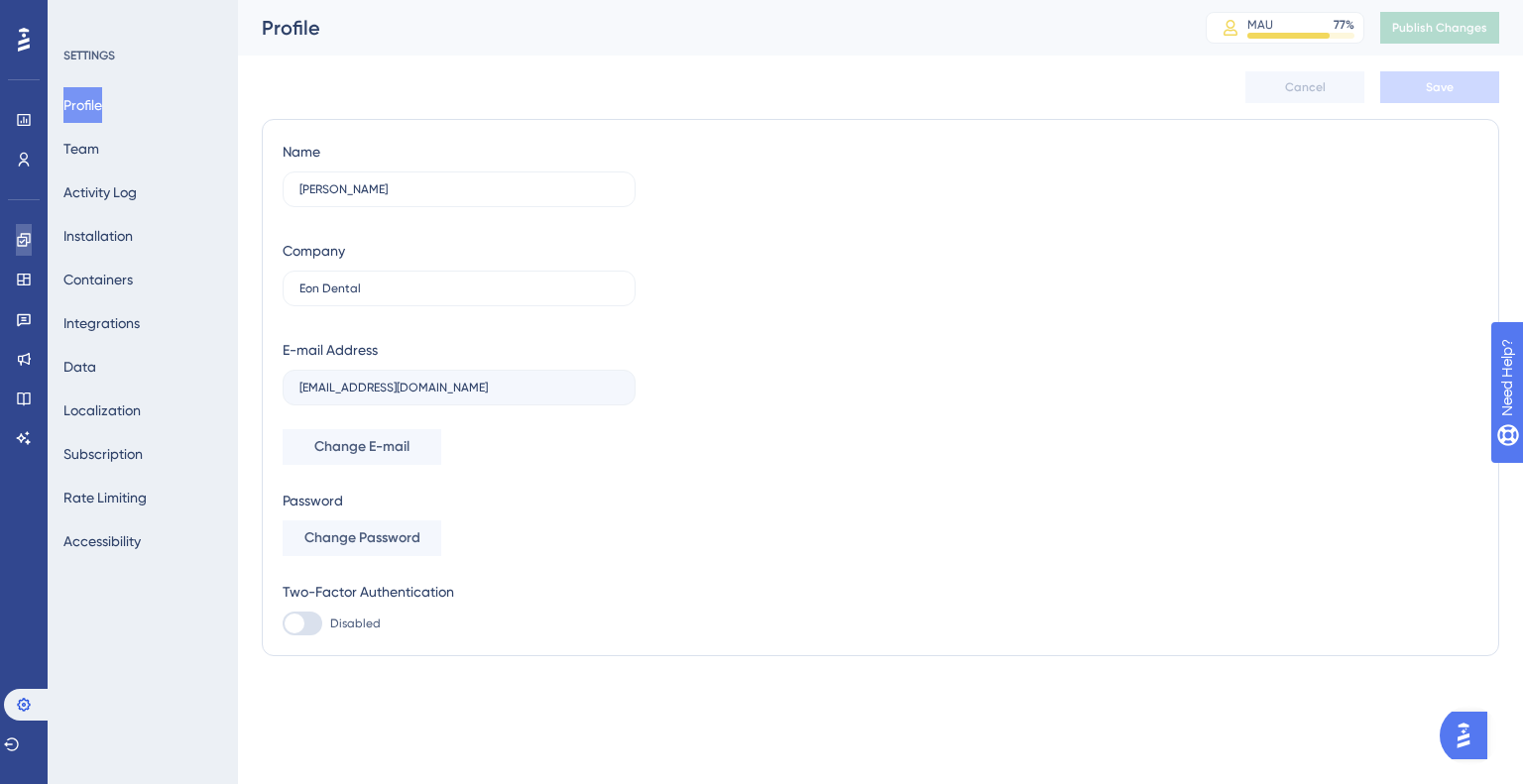 click at bounding box center (24, 240) 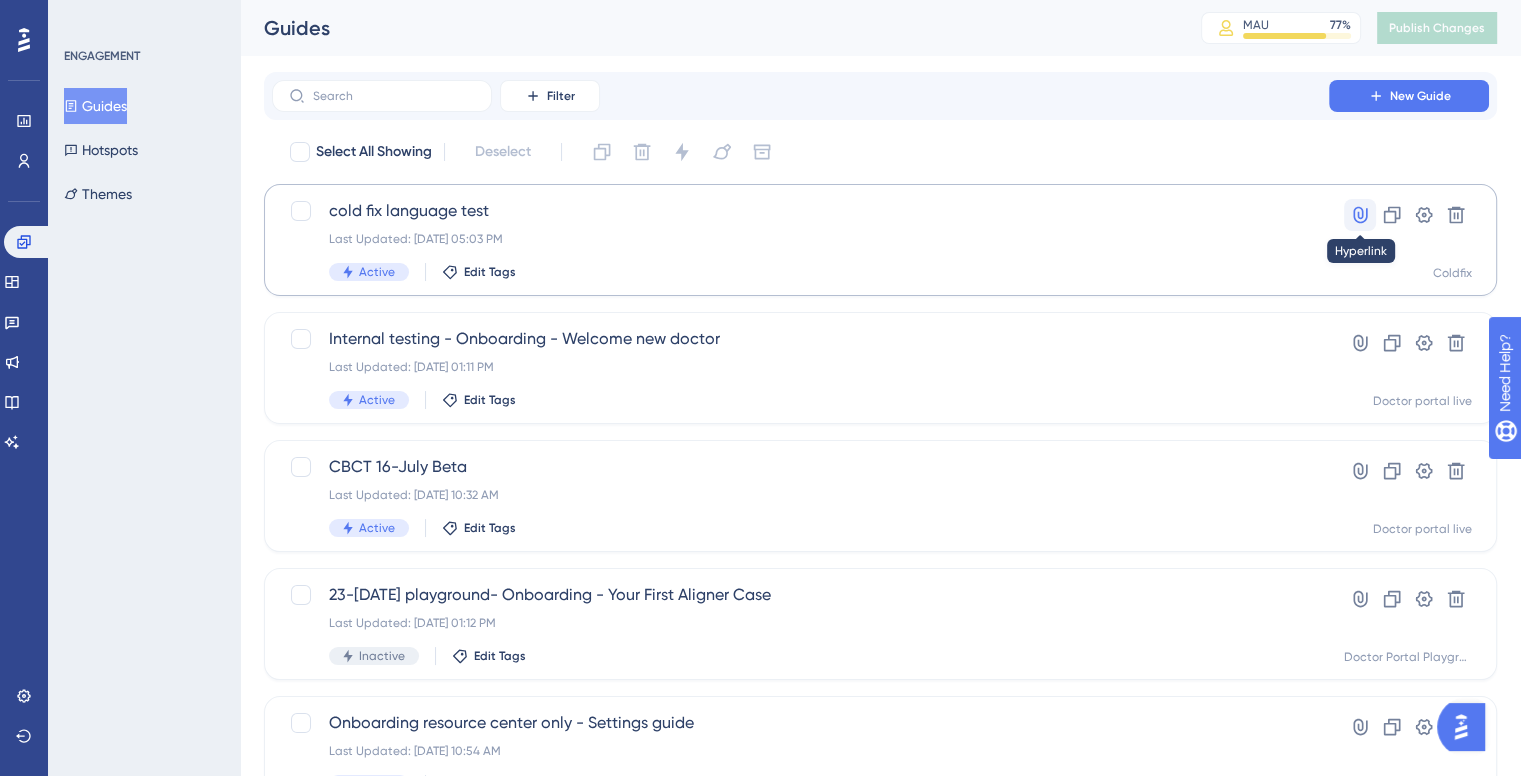 click 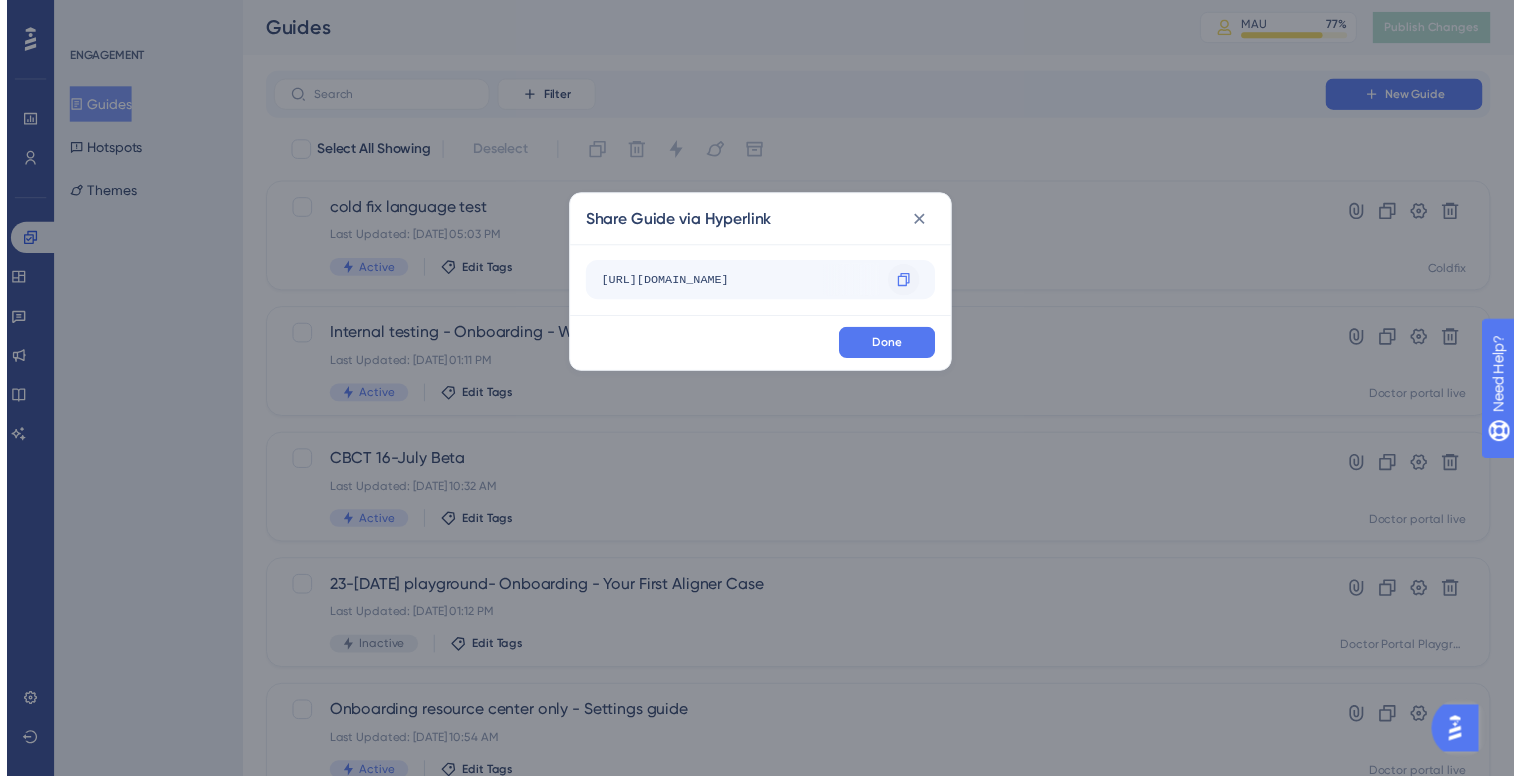 scroll, scrollTop: 0, scrollLeft: 234, axis: horizontal 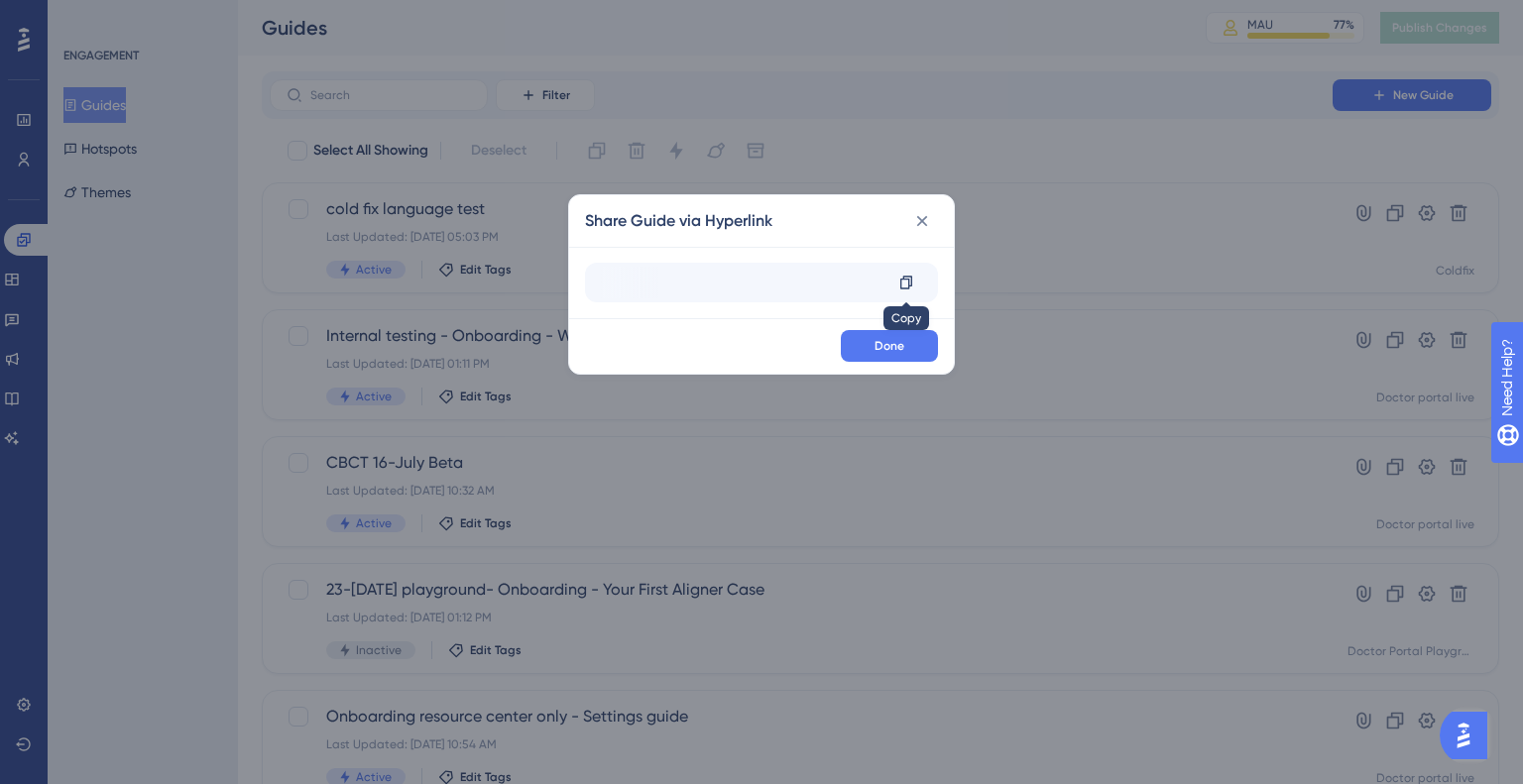 drag, startPoint x: 759, startPoint y: 285, endPoint x: 912, endPoint y: 262, distance: 154.7191 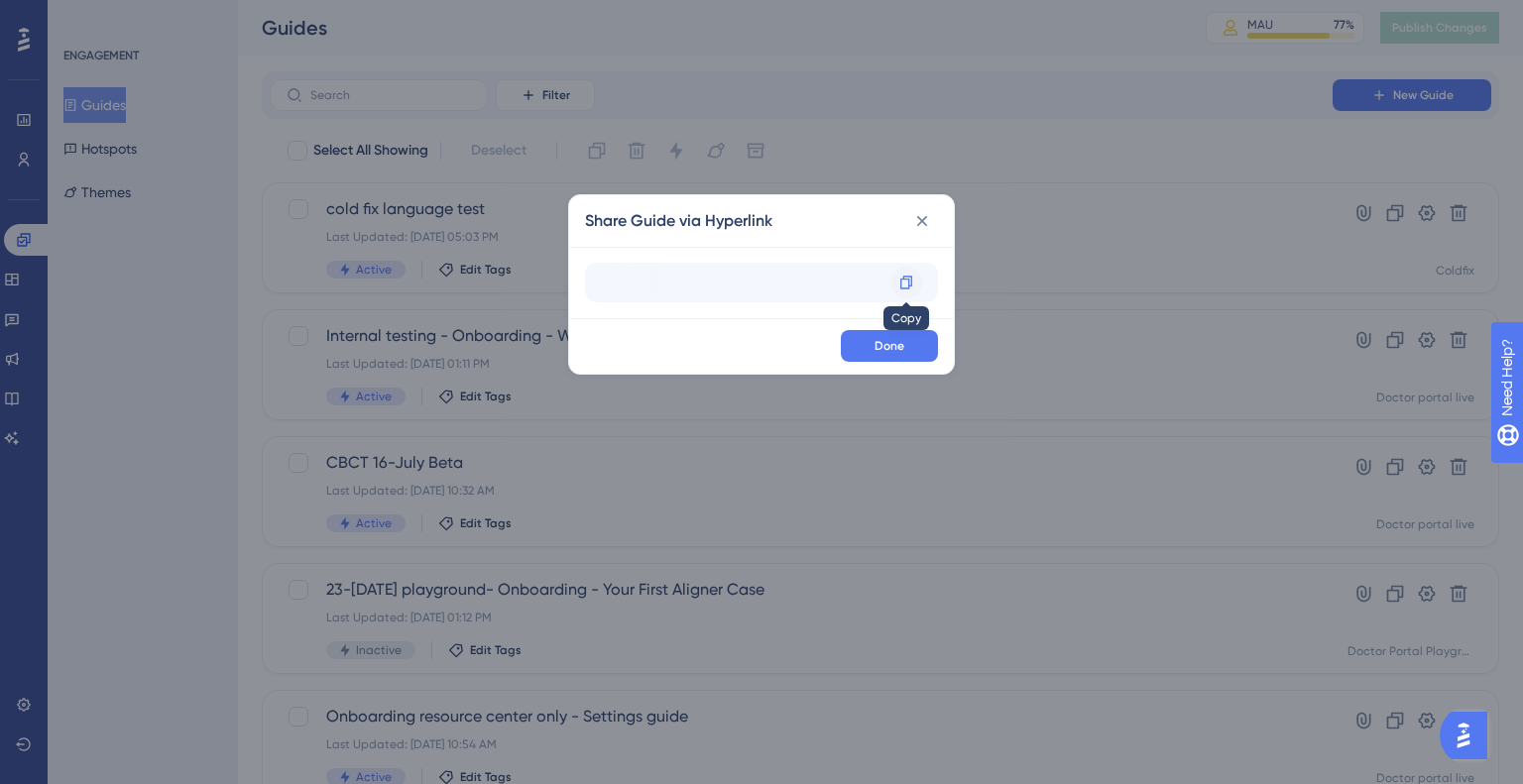 click 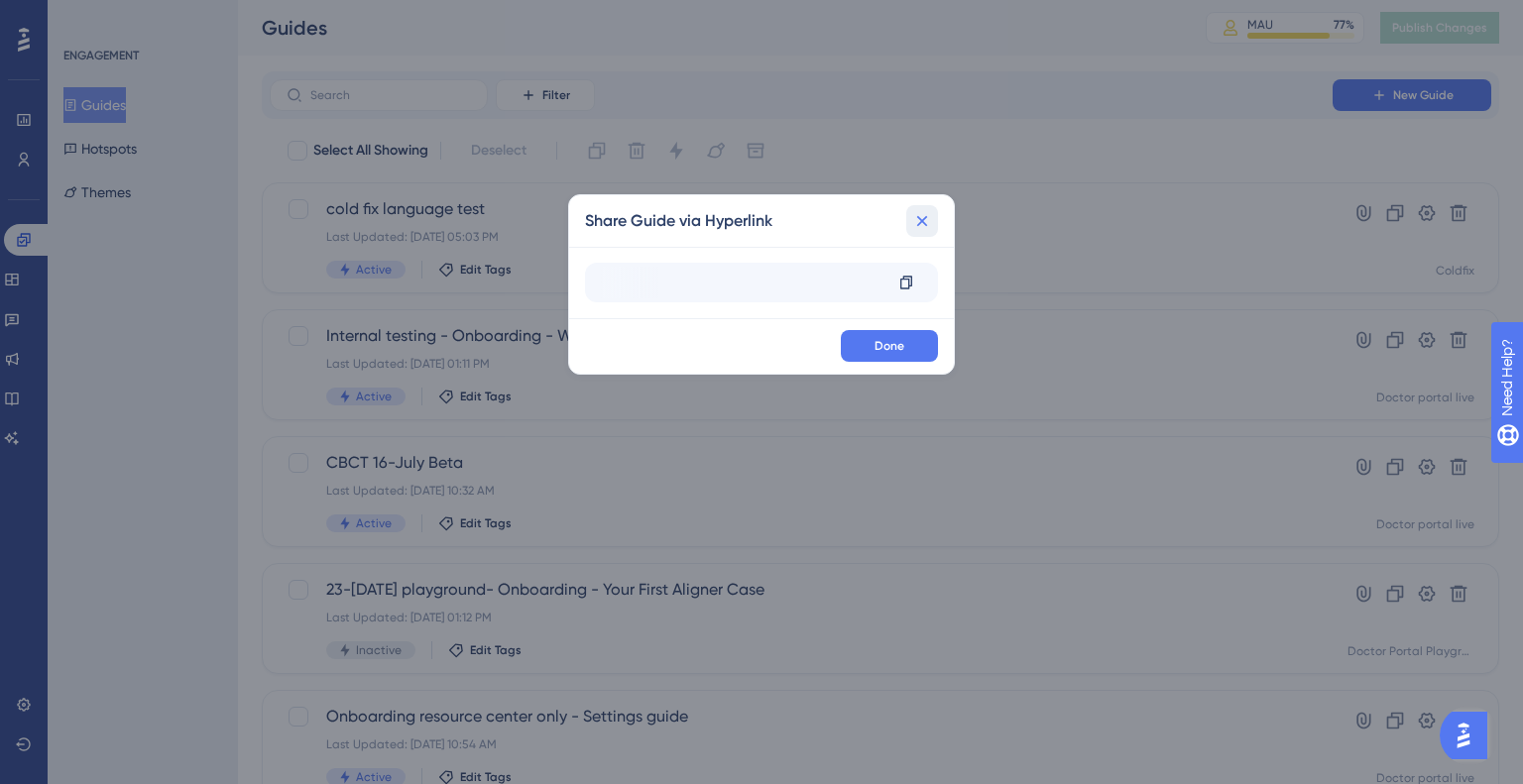 click at bounding box center (922, 221) 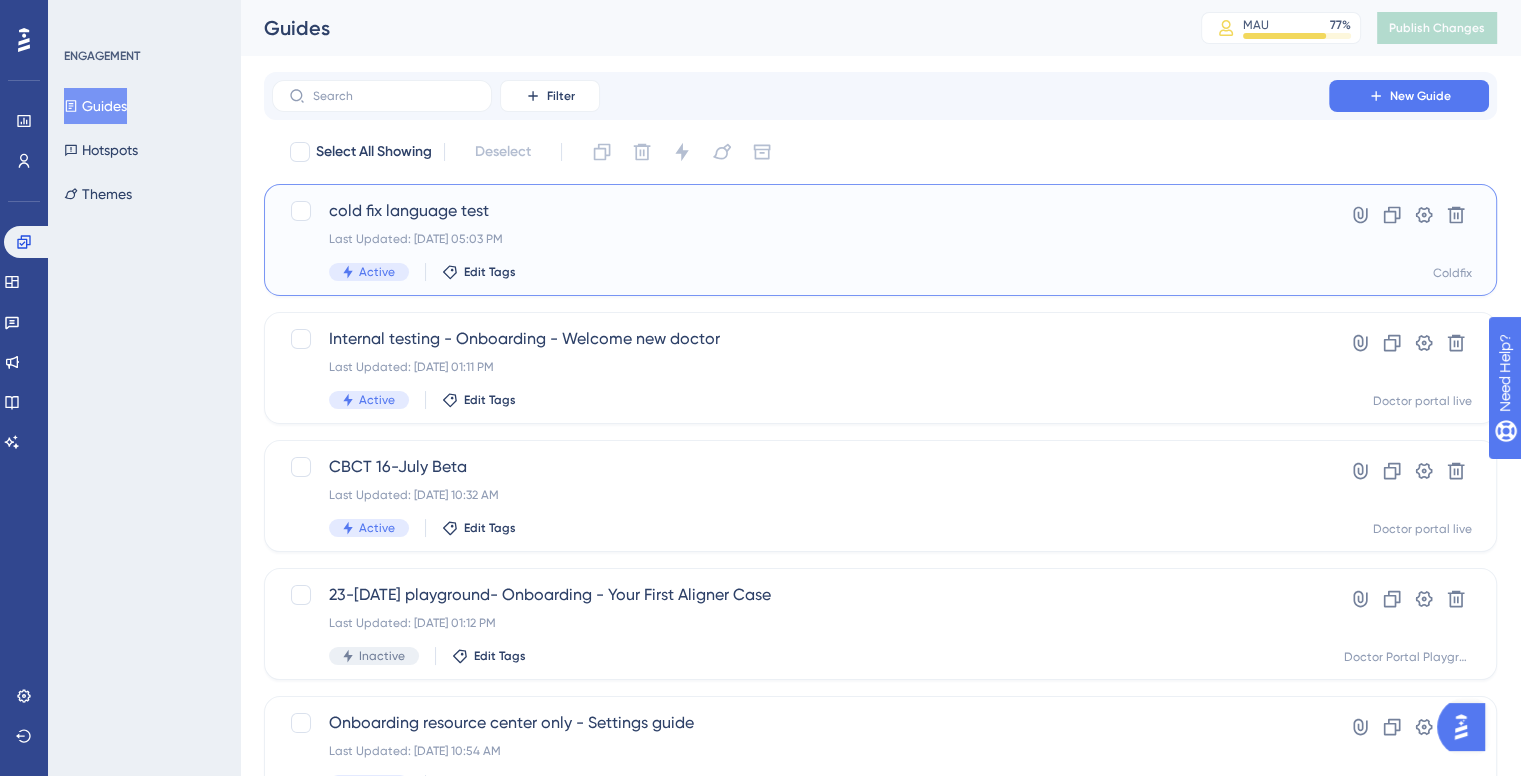 click on "cold fix language test" at bounding box center [800, 211] 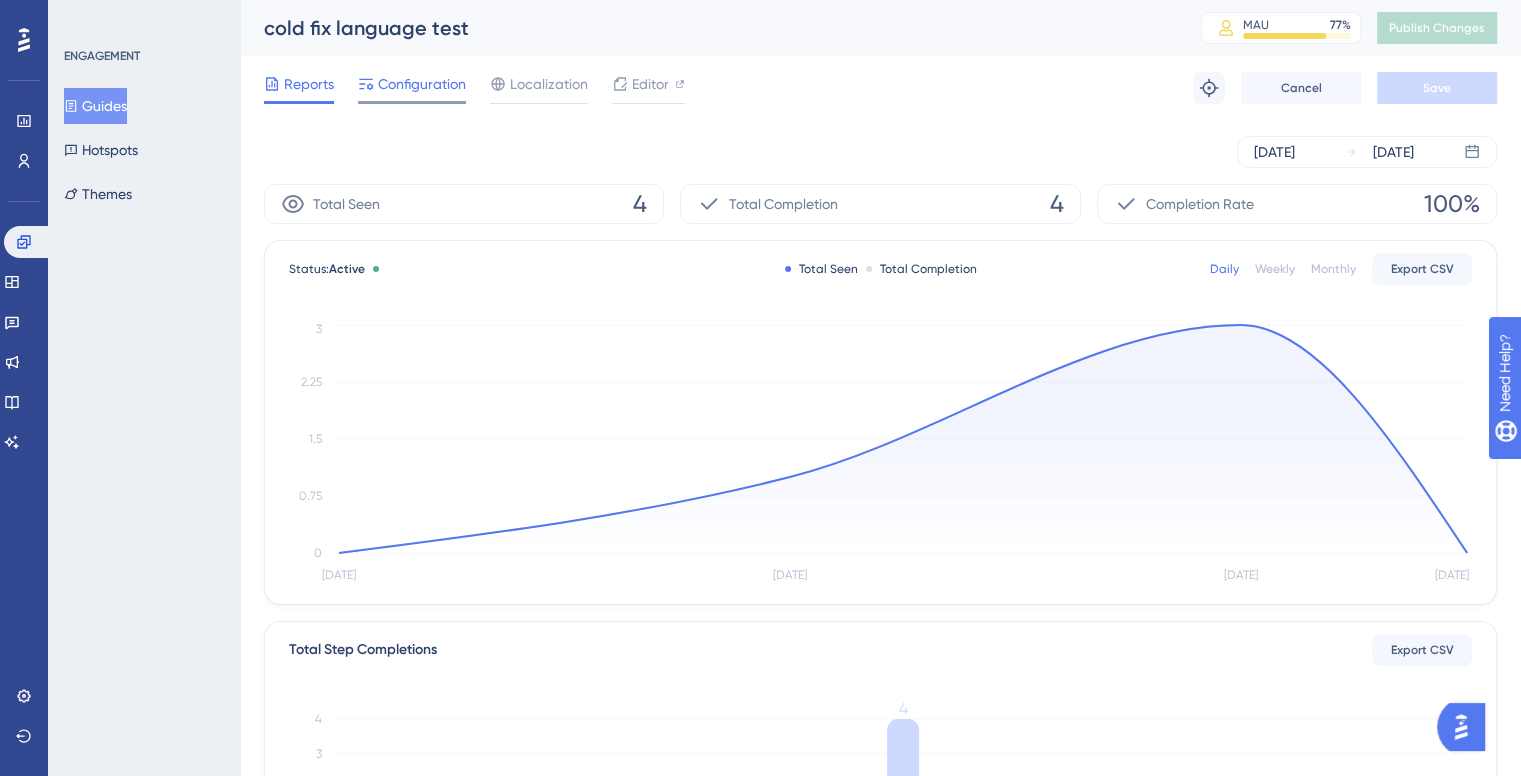 click on "Configuration" at bounding box center [422, 84] 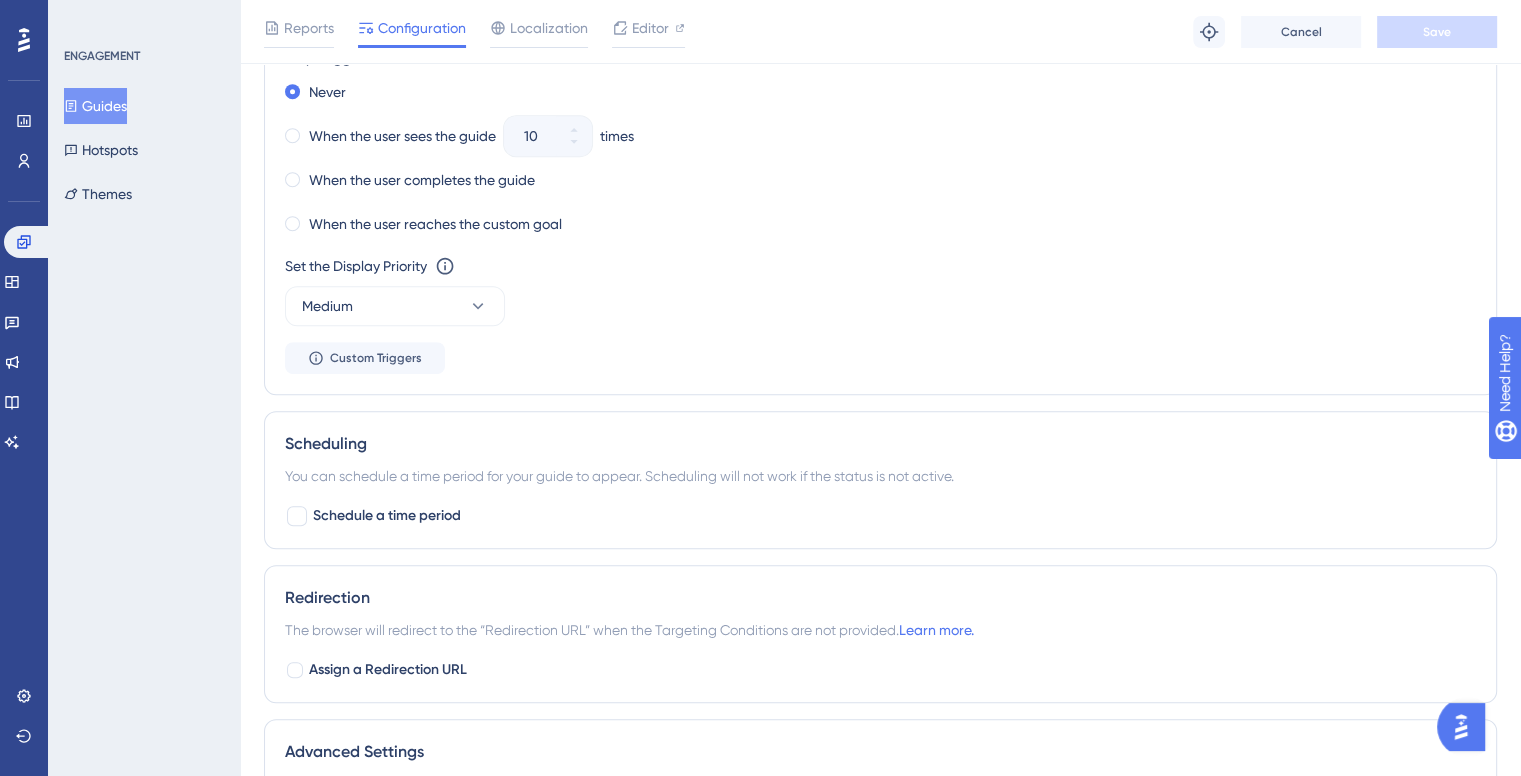scroll, scrollTop: 1422, scrollLeft: 0, axis: vertical 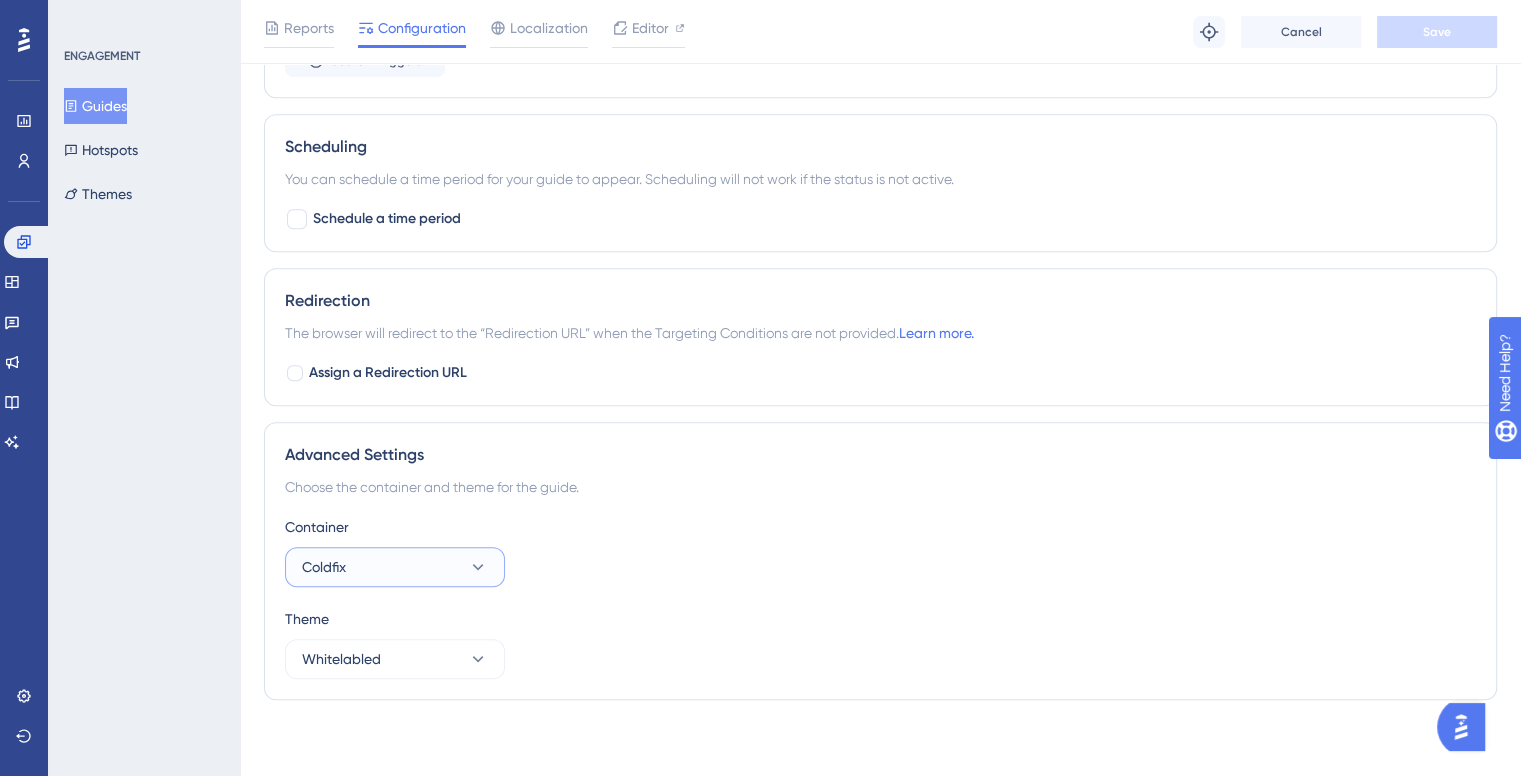 click on "Coldfix" at bounding box center (395, 567) 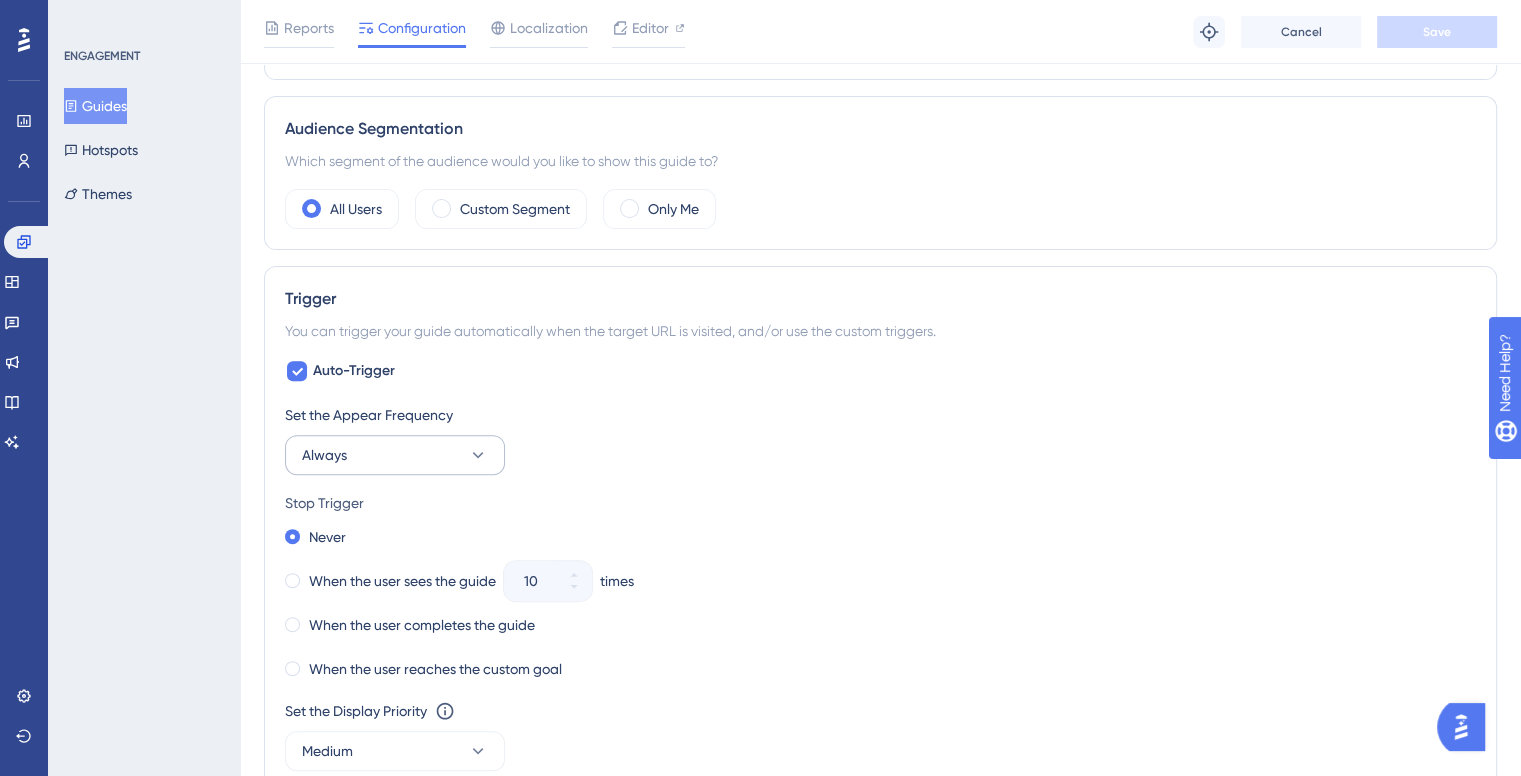 scroll, scrollTop: 523, scrollLeft: 0, axis: vertical 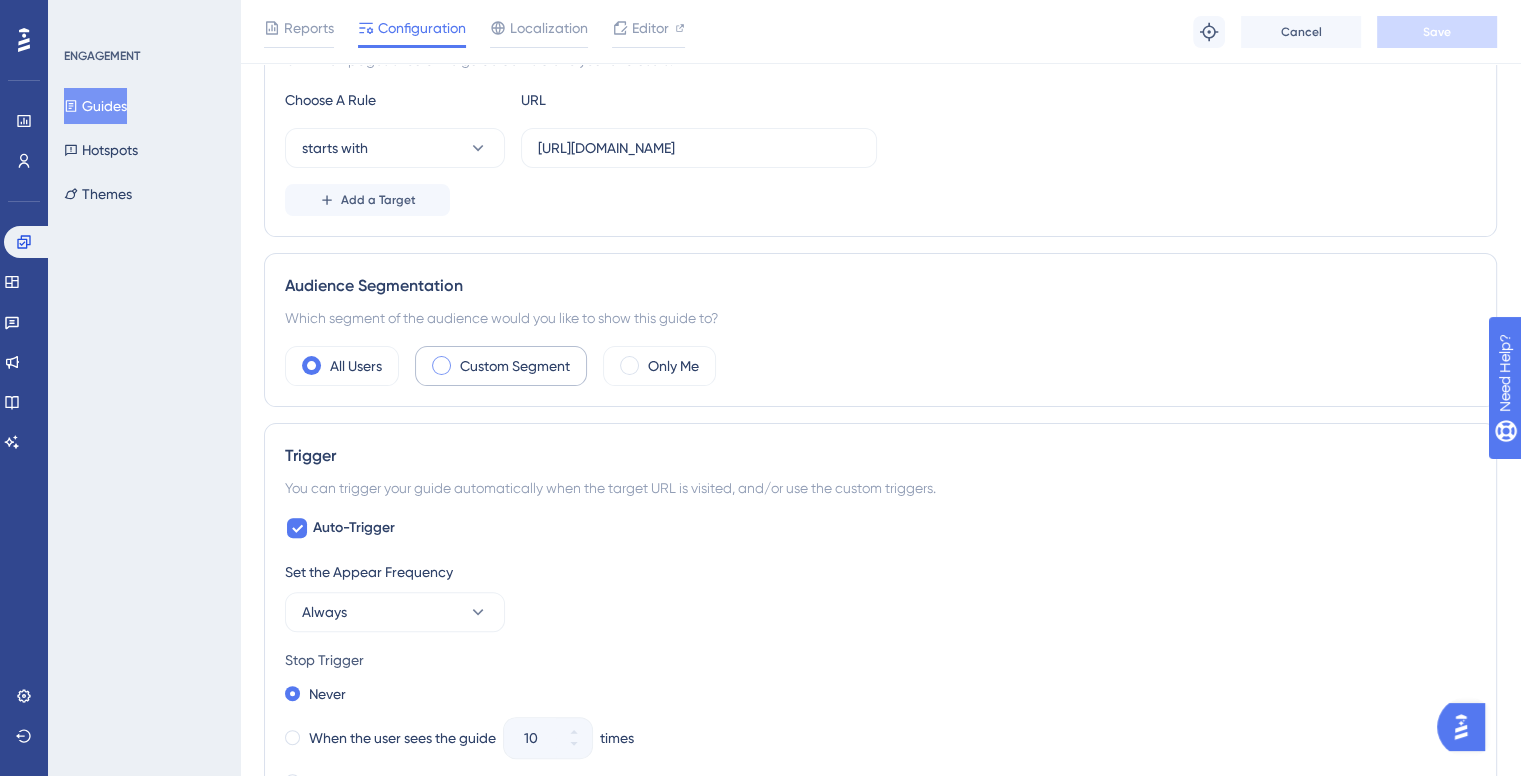 click on "Custom Segment" at bounding box center (515, 366) 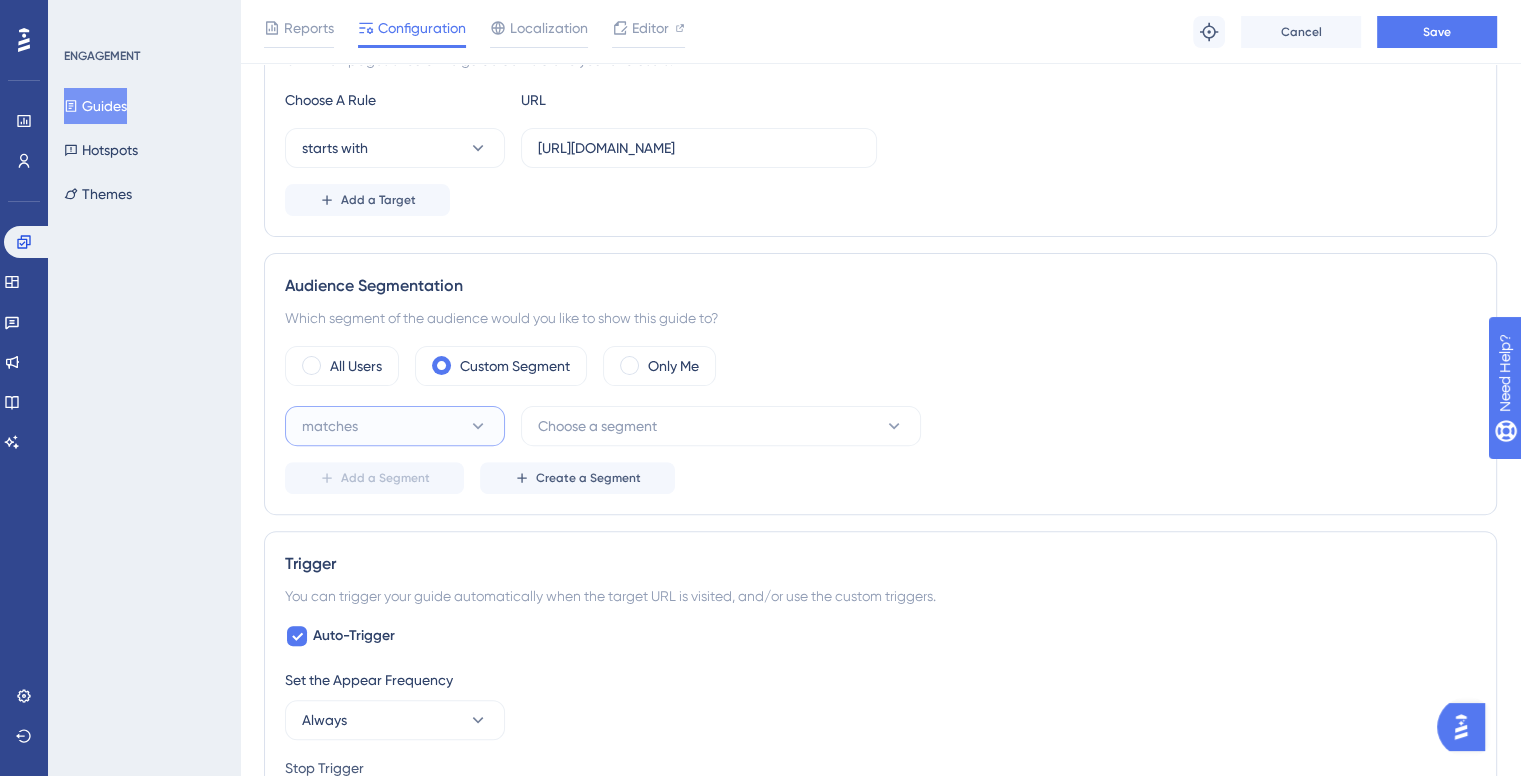 click on "matches" at bounding box center [395, 426] 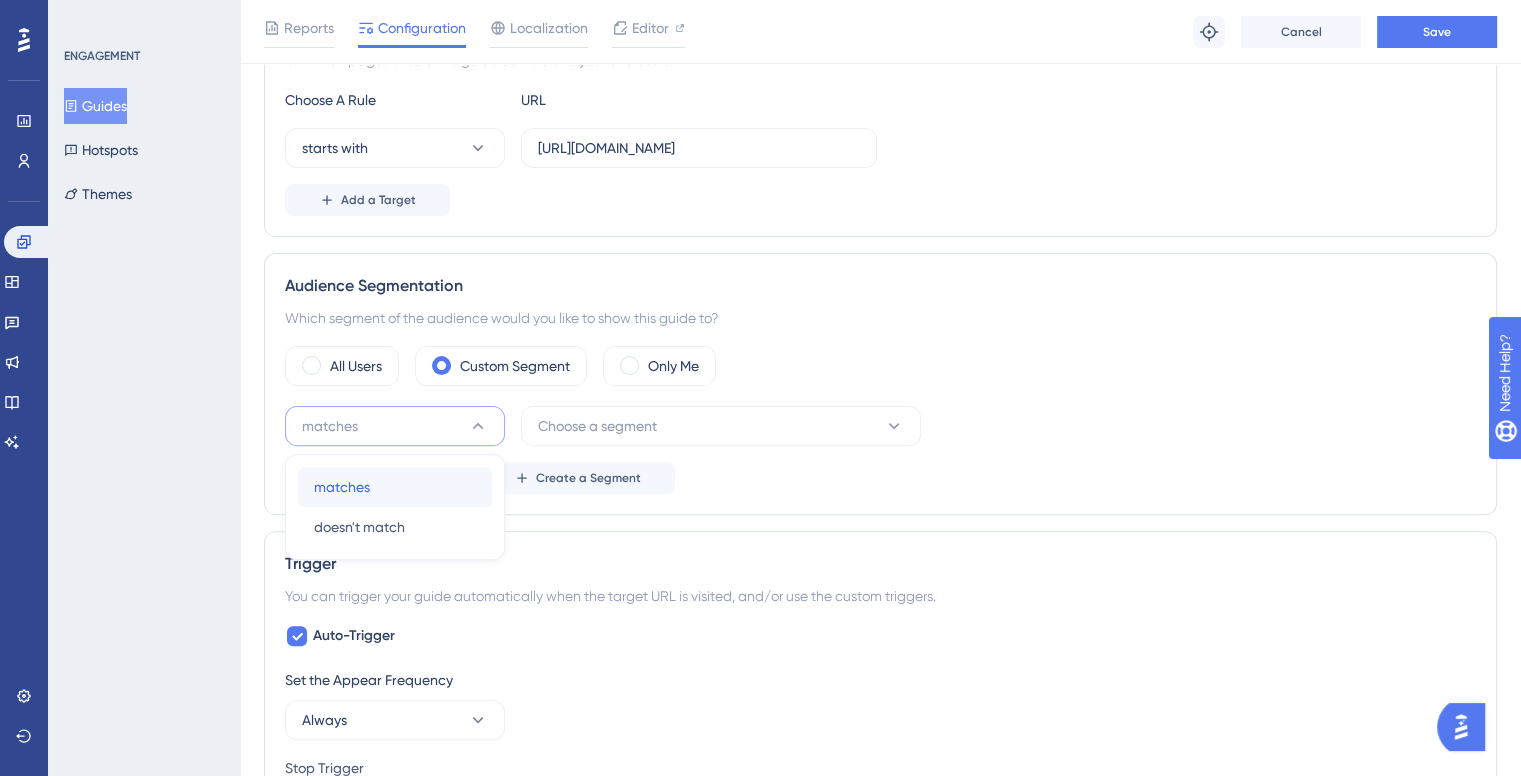 click on "matches matches" at bounding box center [395, 487] 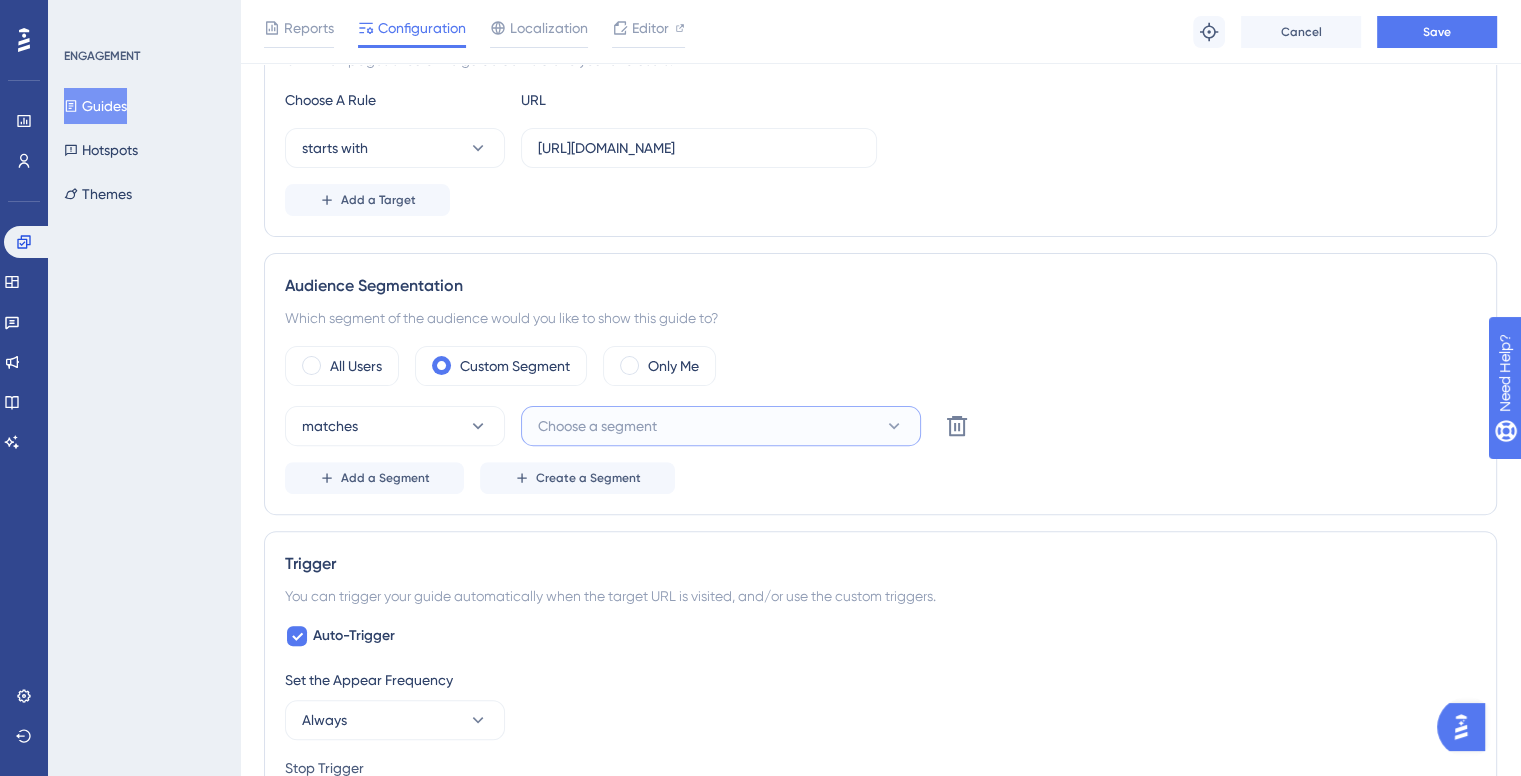 click on "Choose a segment" at bounding box center [597, 426] 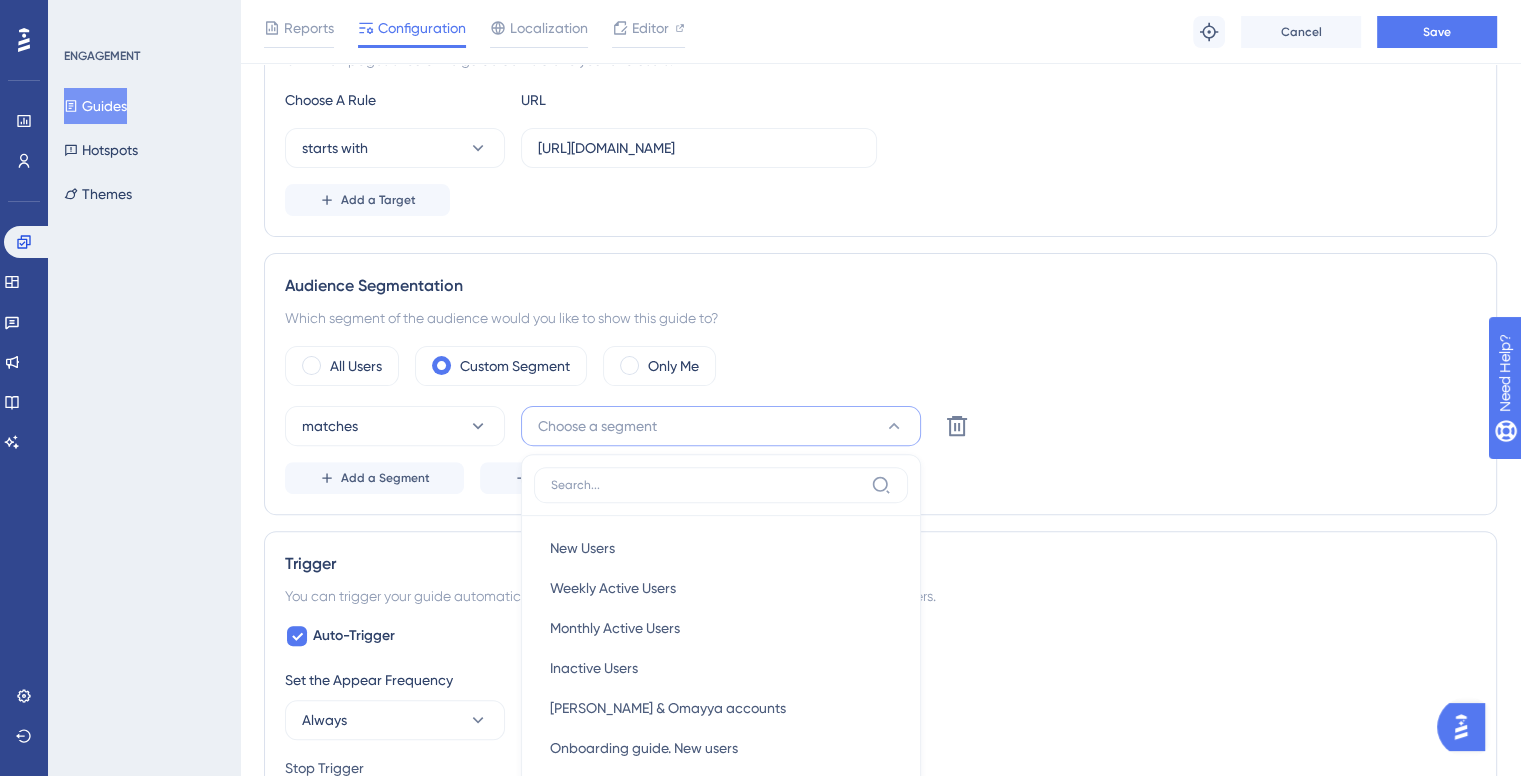 scroll, scrollTop: 780, scrollLeft: 0, axis: vertical 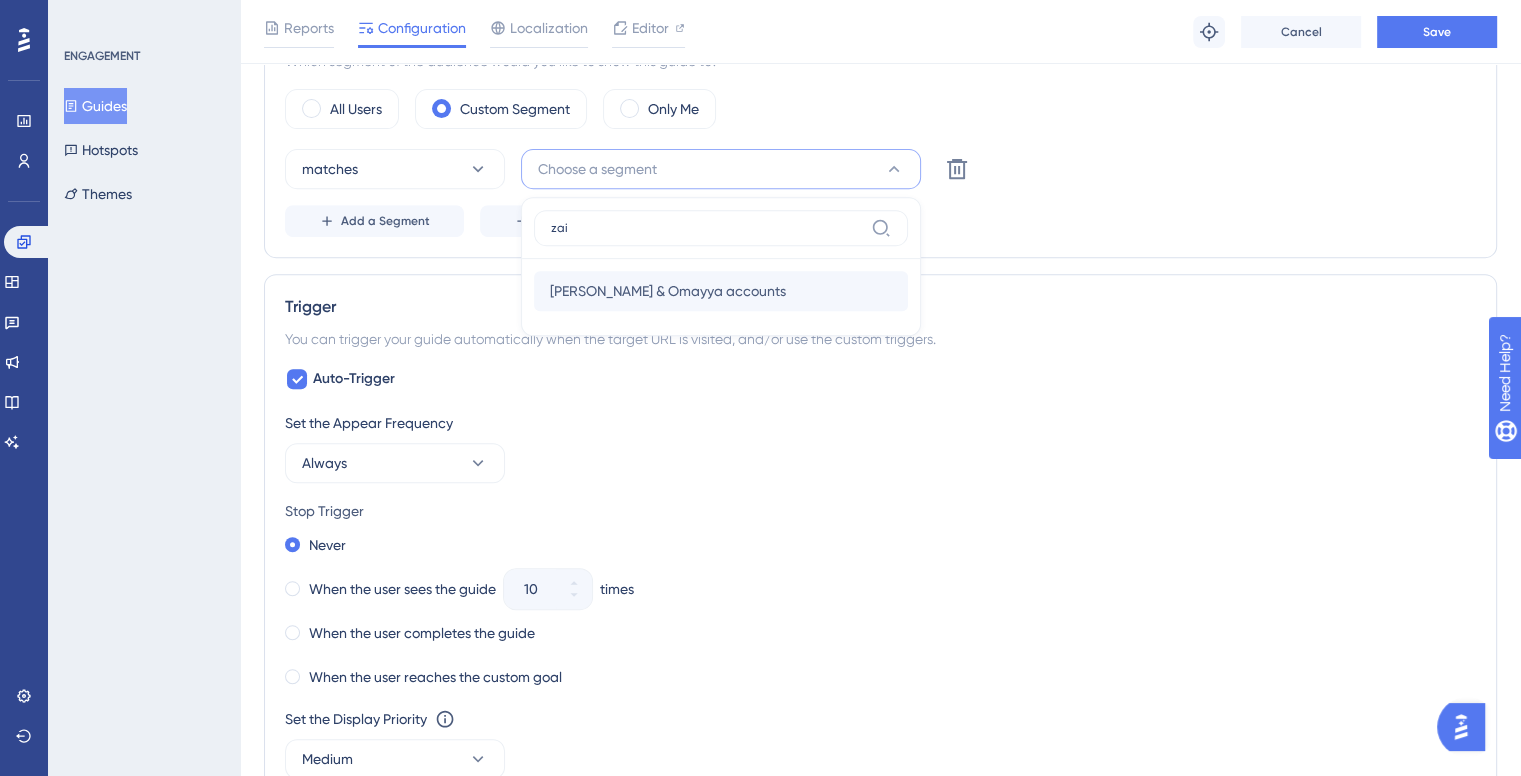 type on "zai" 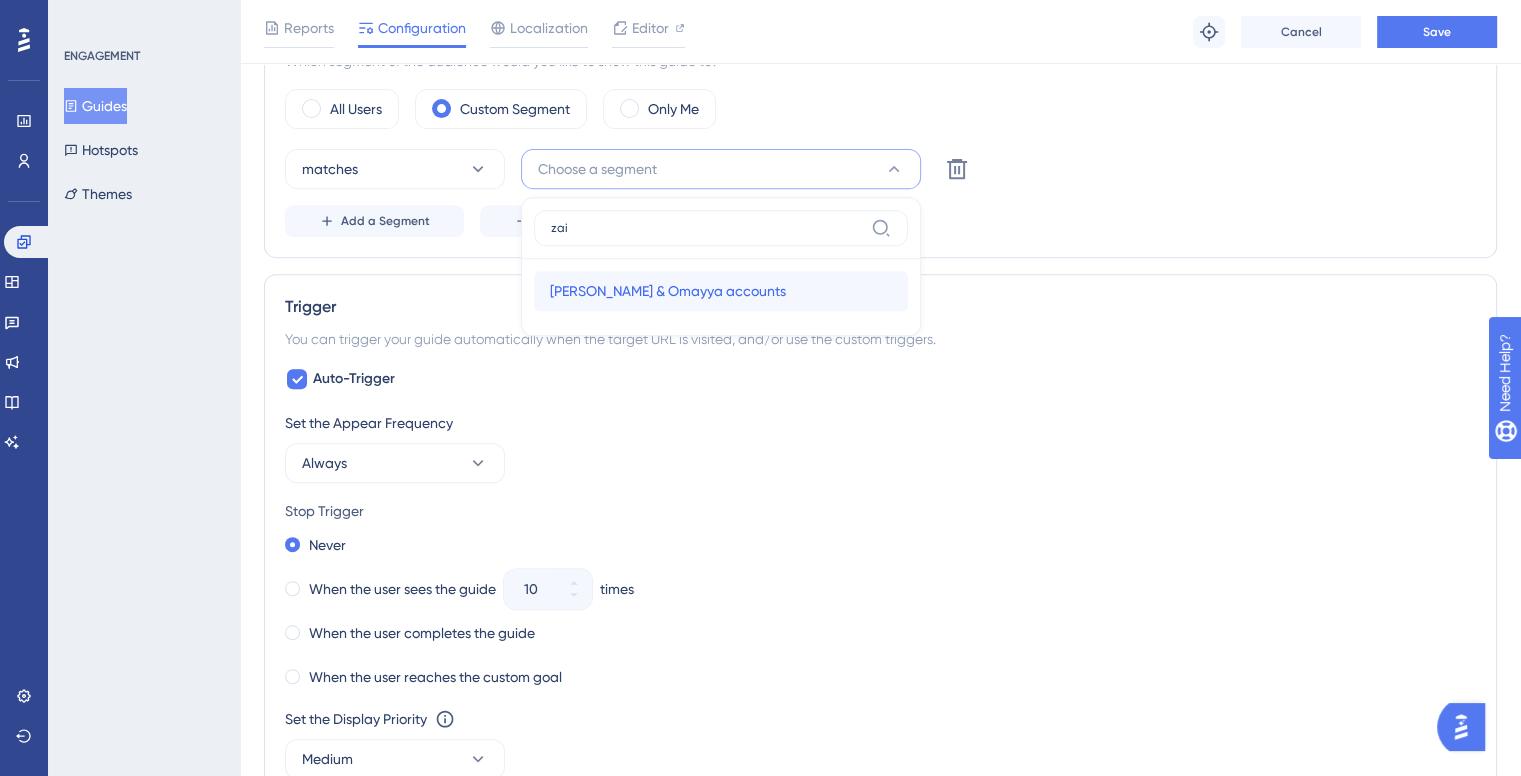 click on "[PERSON_NAME] & Omayya accounts" at bounding box center [668, 291] 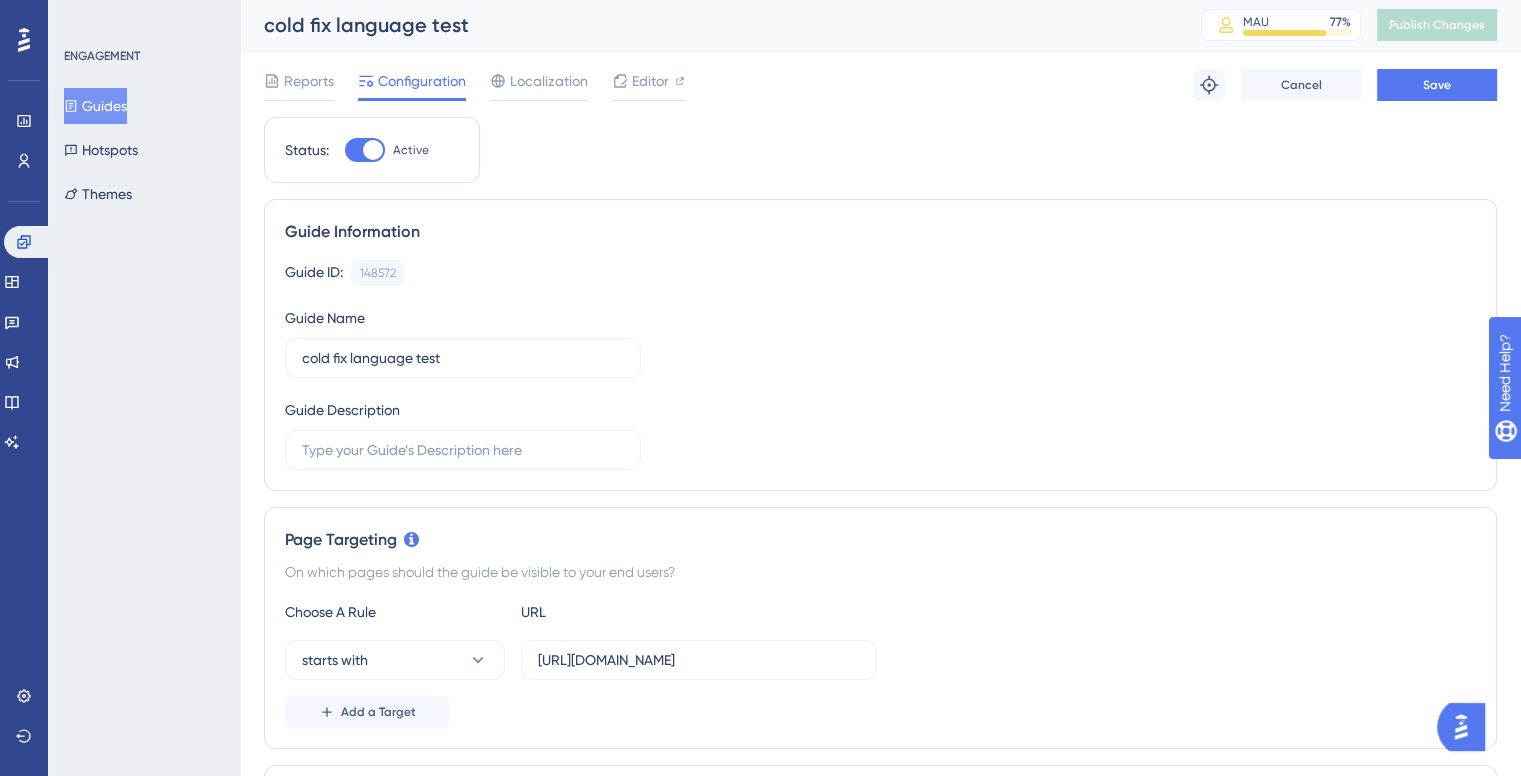 scroll, scrollTop: 0, scrollLeft: 0, axis: both 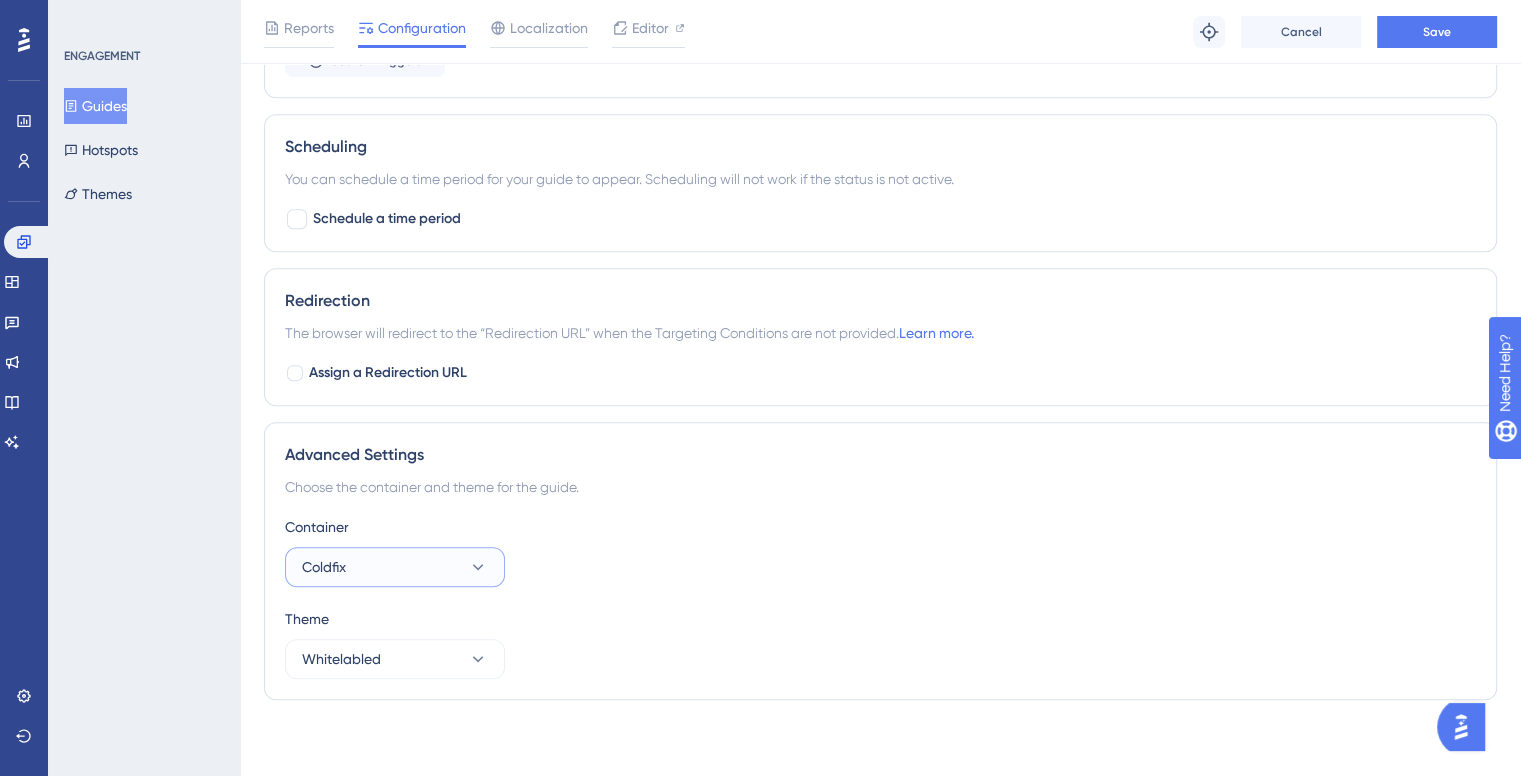 click on "Coldfix" at bounding box center (395, 567) 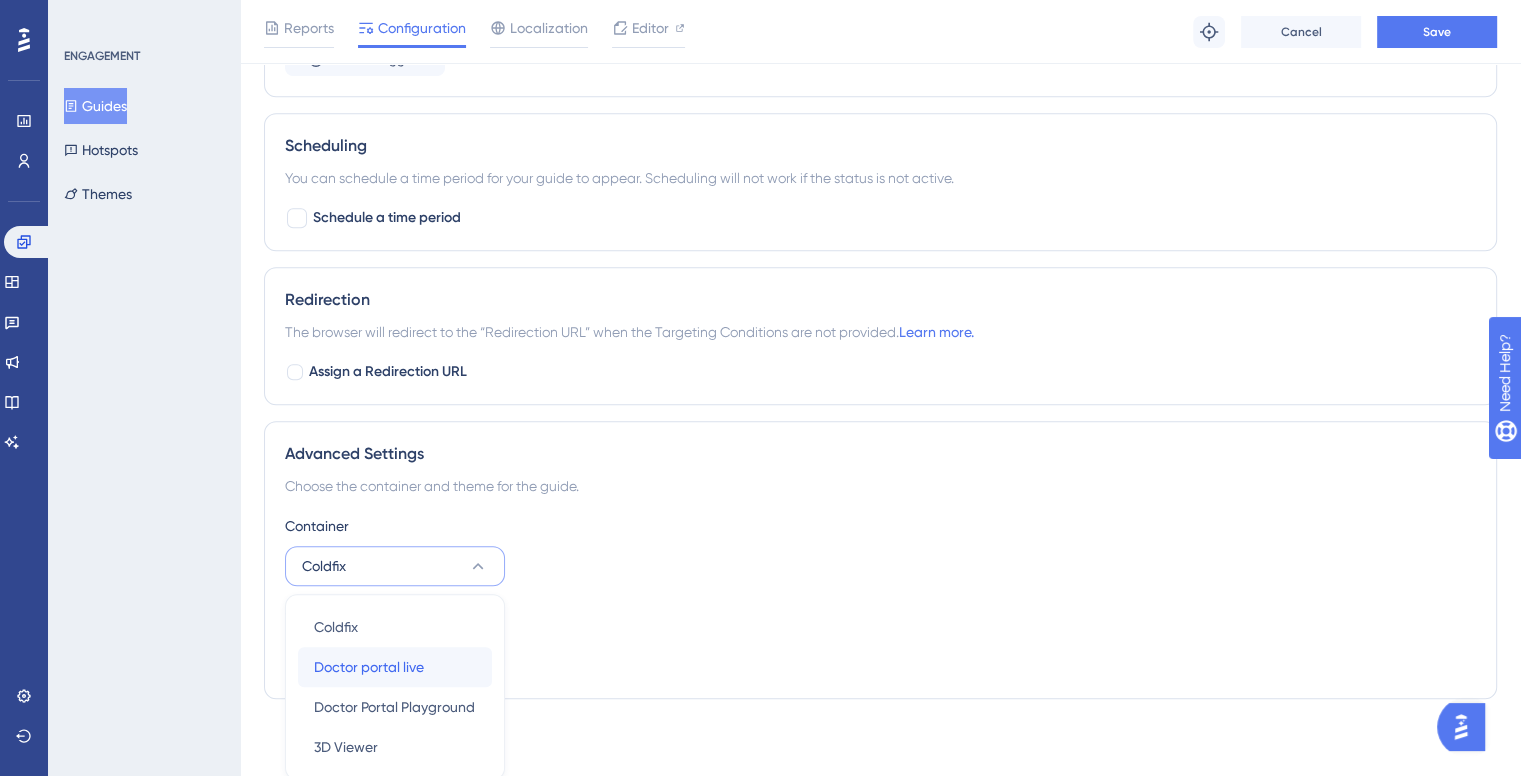 click on "Doctor portal live Doctor portal live" at bounding box center [395, 667] 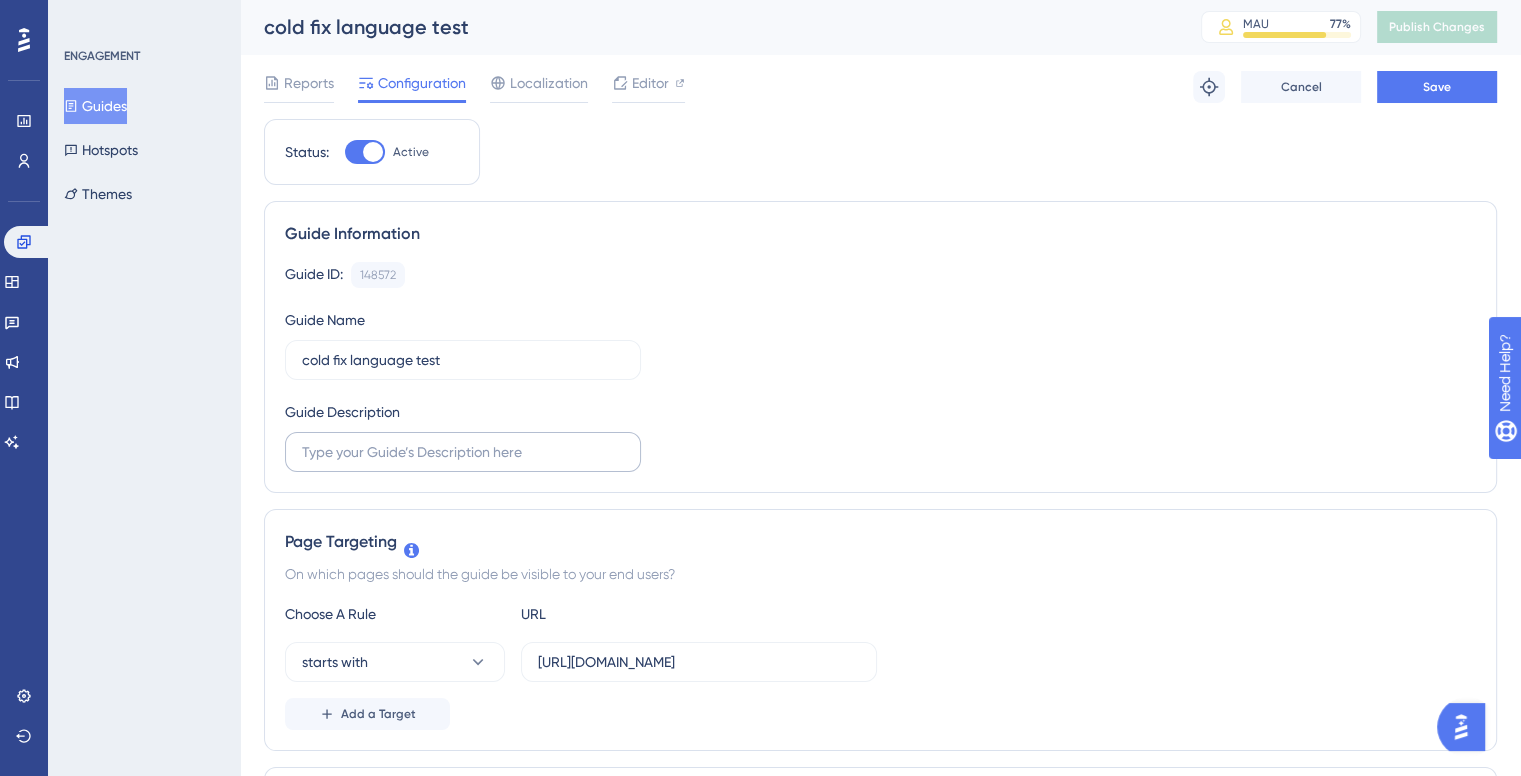 scroll, scrollTop: 0, scrollLeft: 0, axis: both 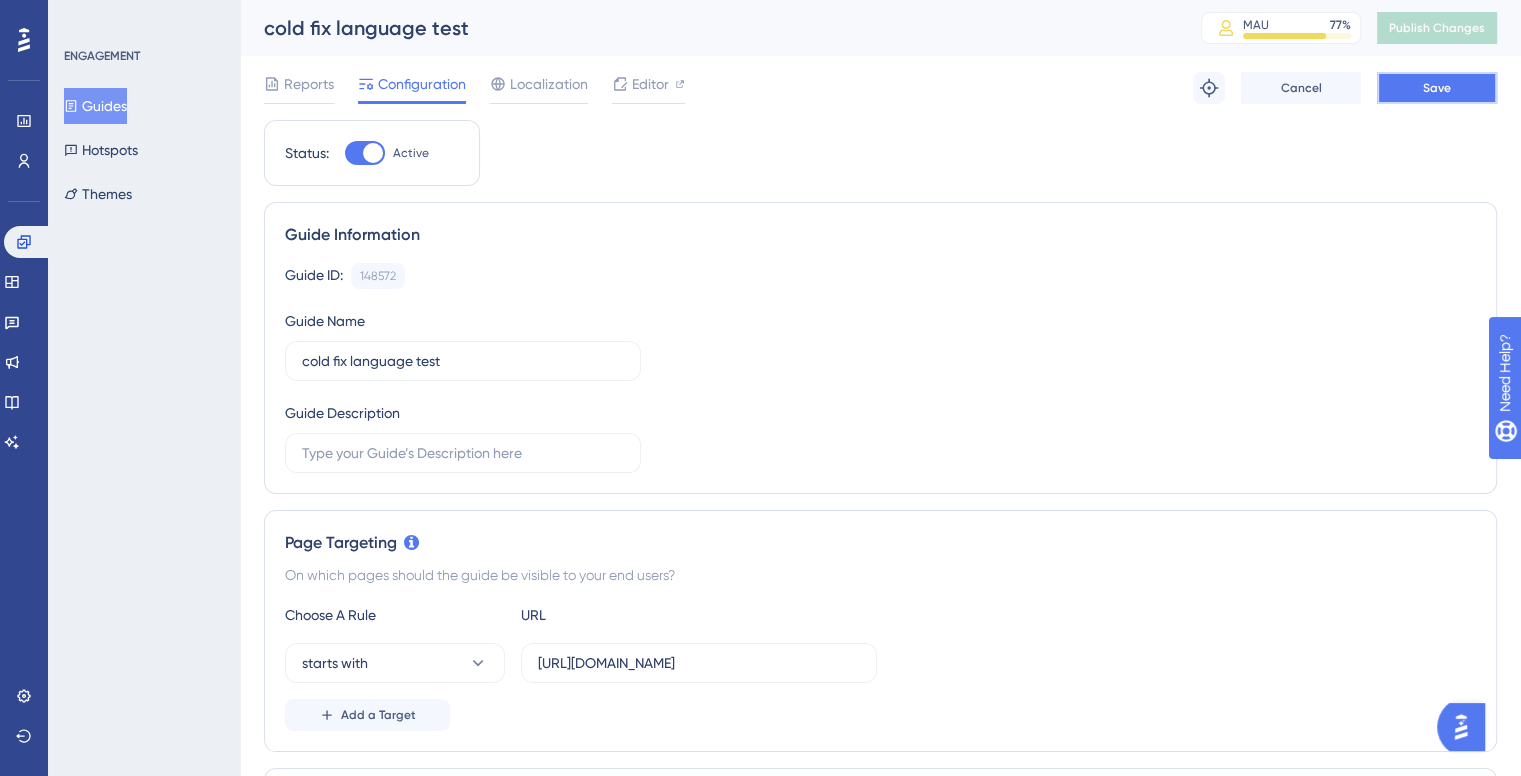 click on "Save" at bounding box center [1437, 88] 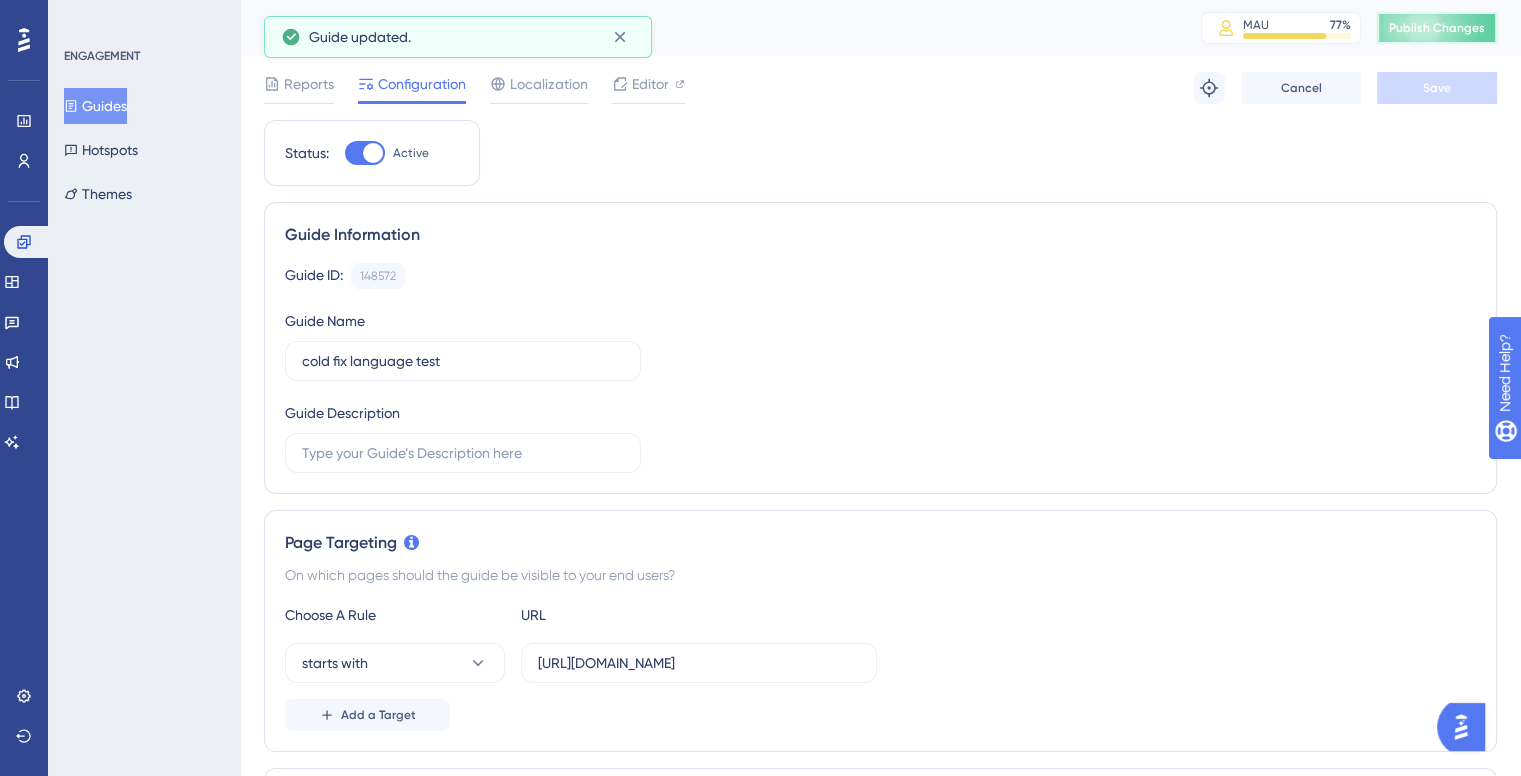click on "Publish Changes" at bounding box center (1437, 28) 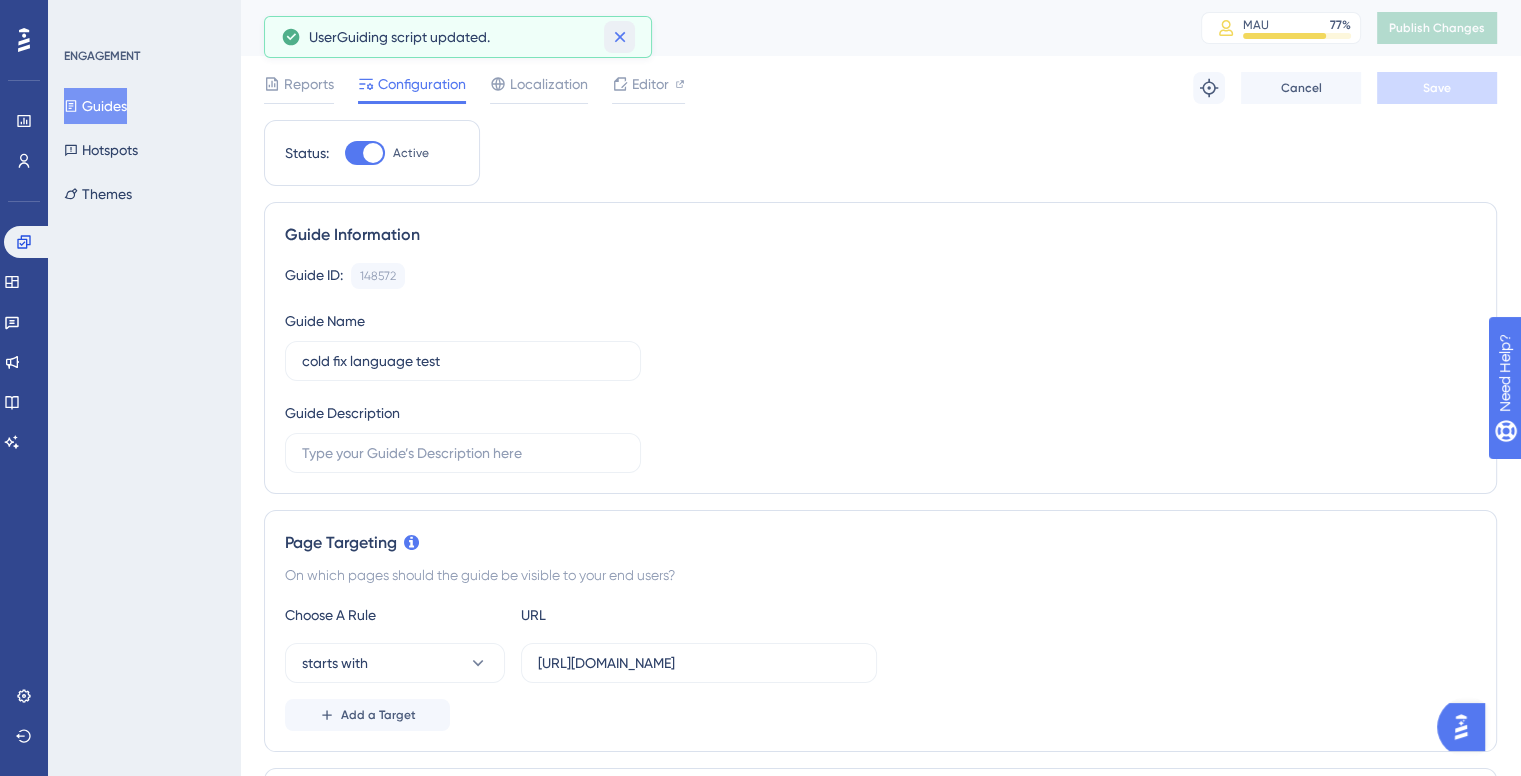 click at bounding box center (619, 37) 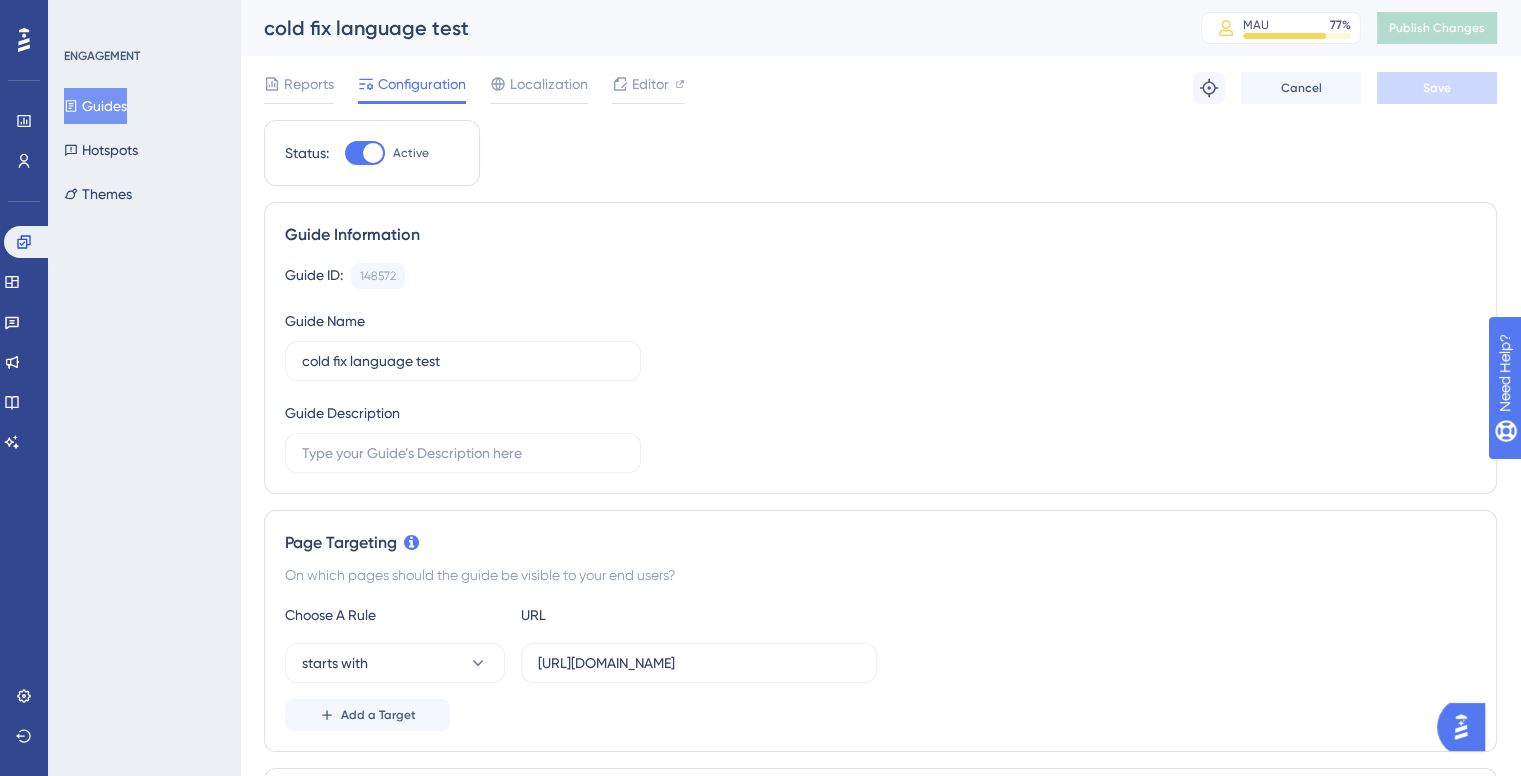 click on "Guides" at bounding box center [95, 106] 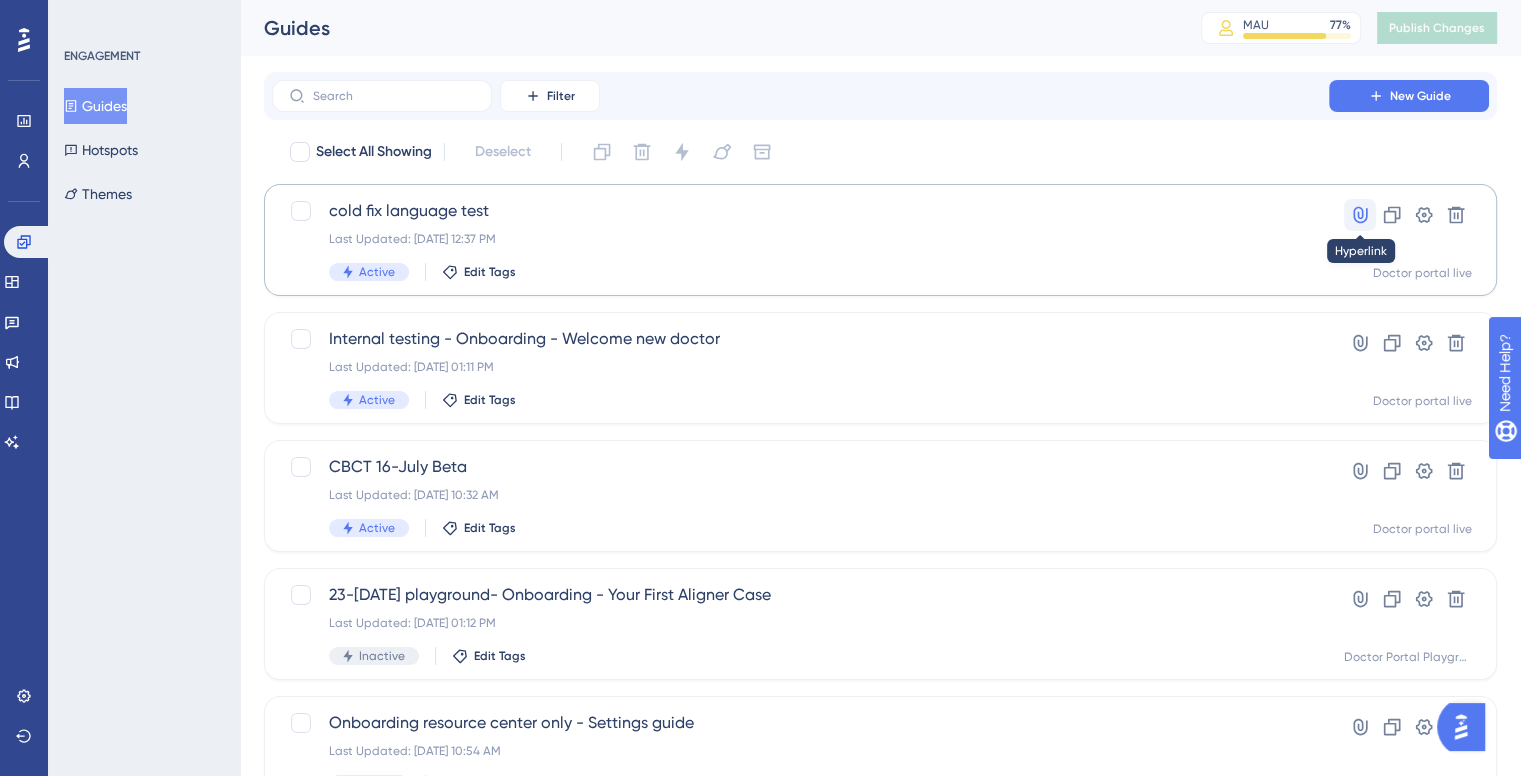 click 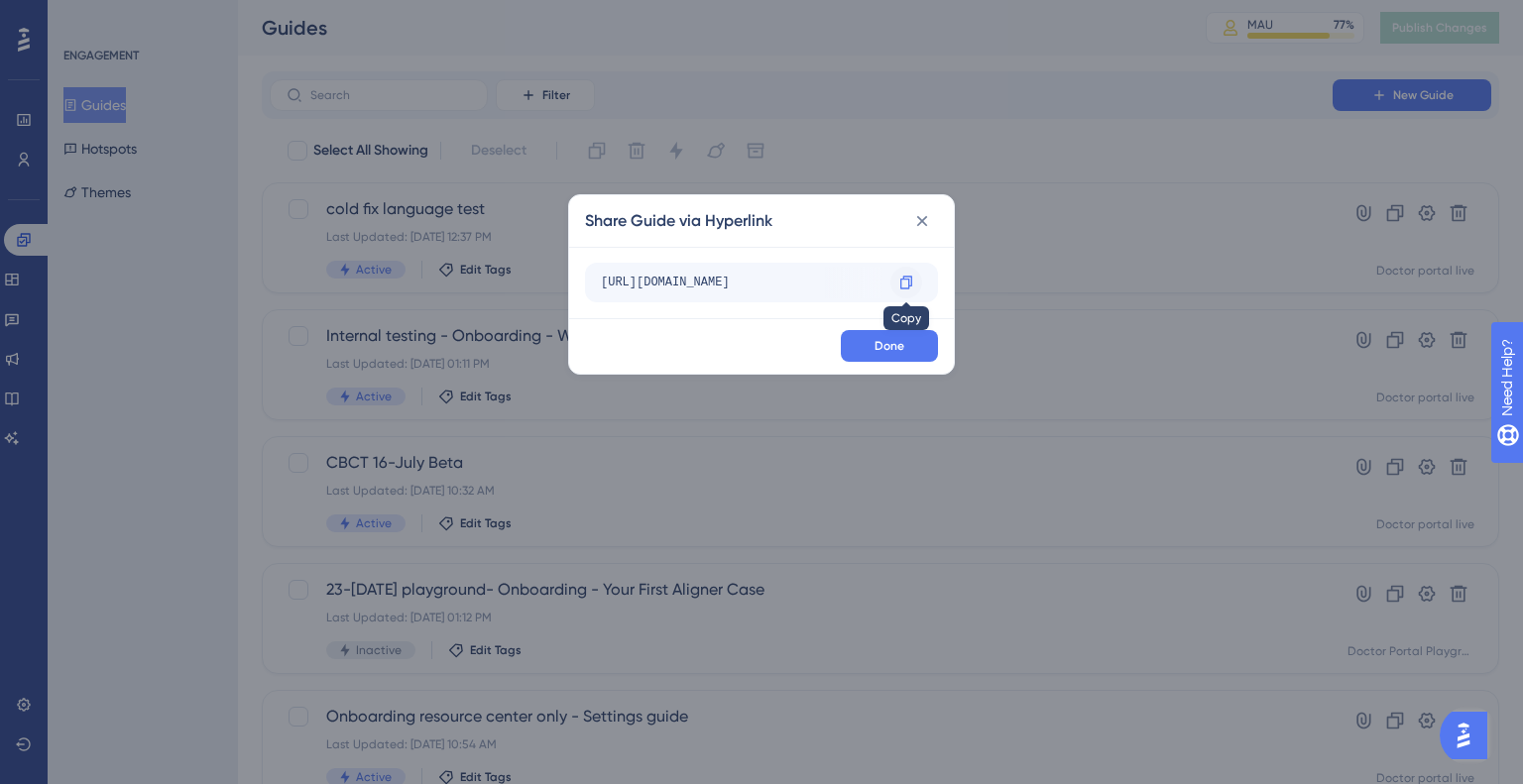 click at bounding box center (906, 282) 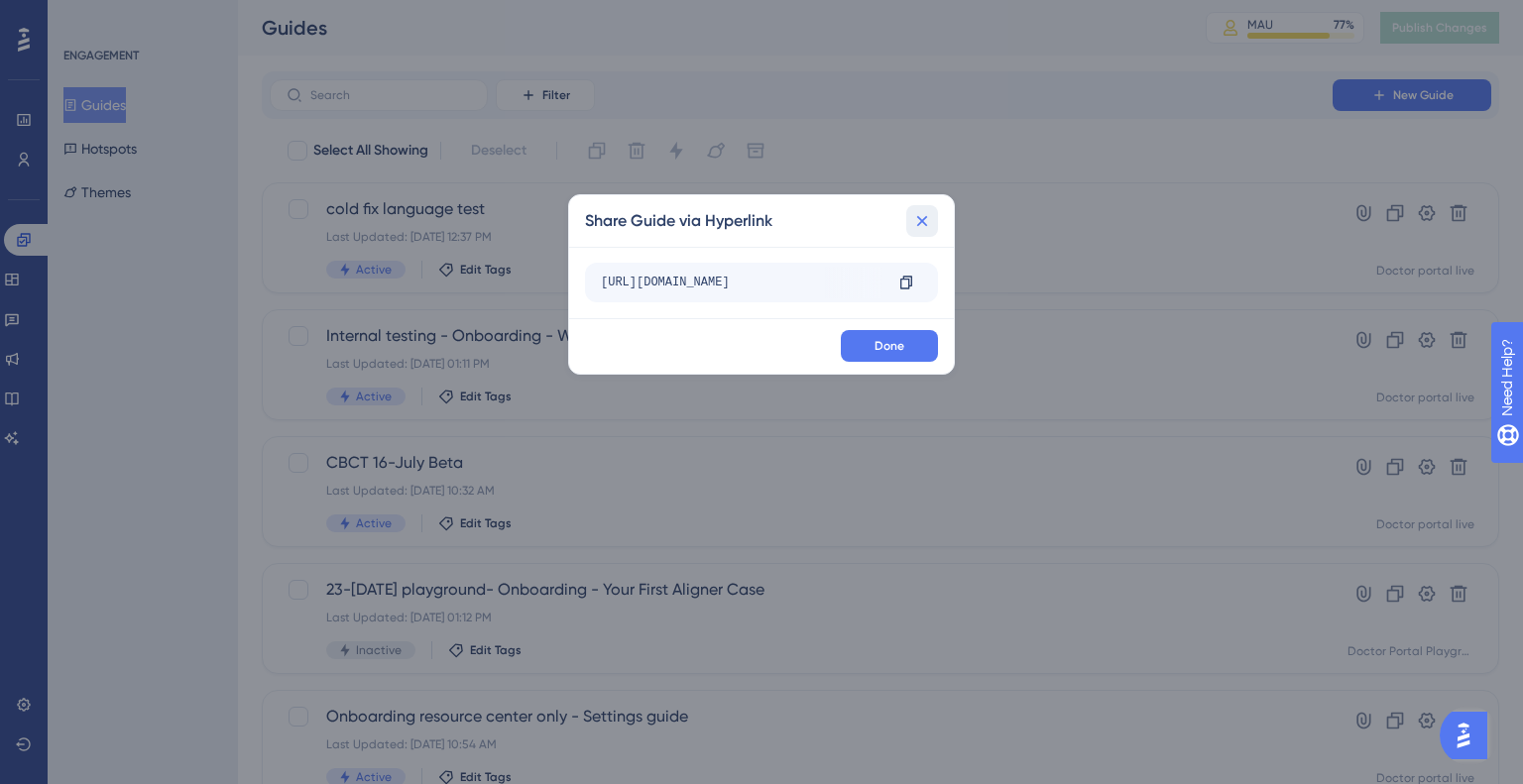 click 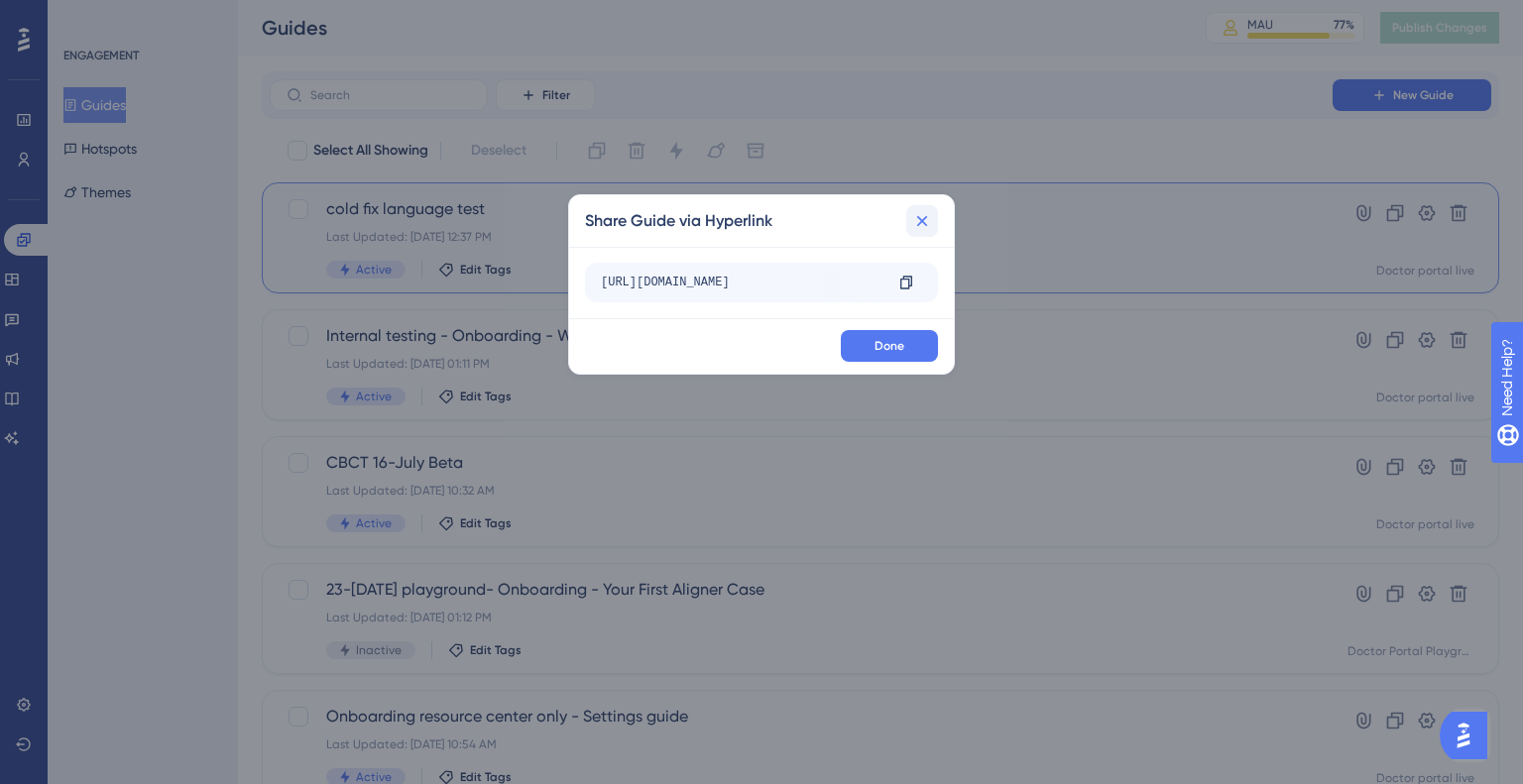 click on "cold fix language test Last Updated: [DATE] 12:37 PM Active Edit Tags" at bounding box center [801, 238] 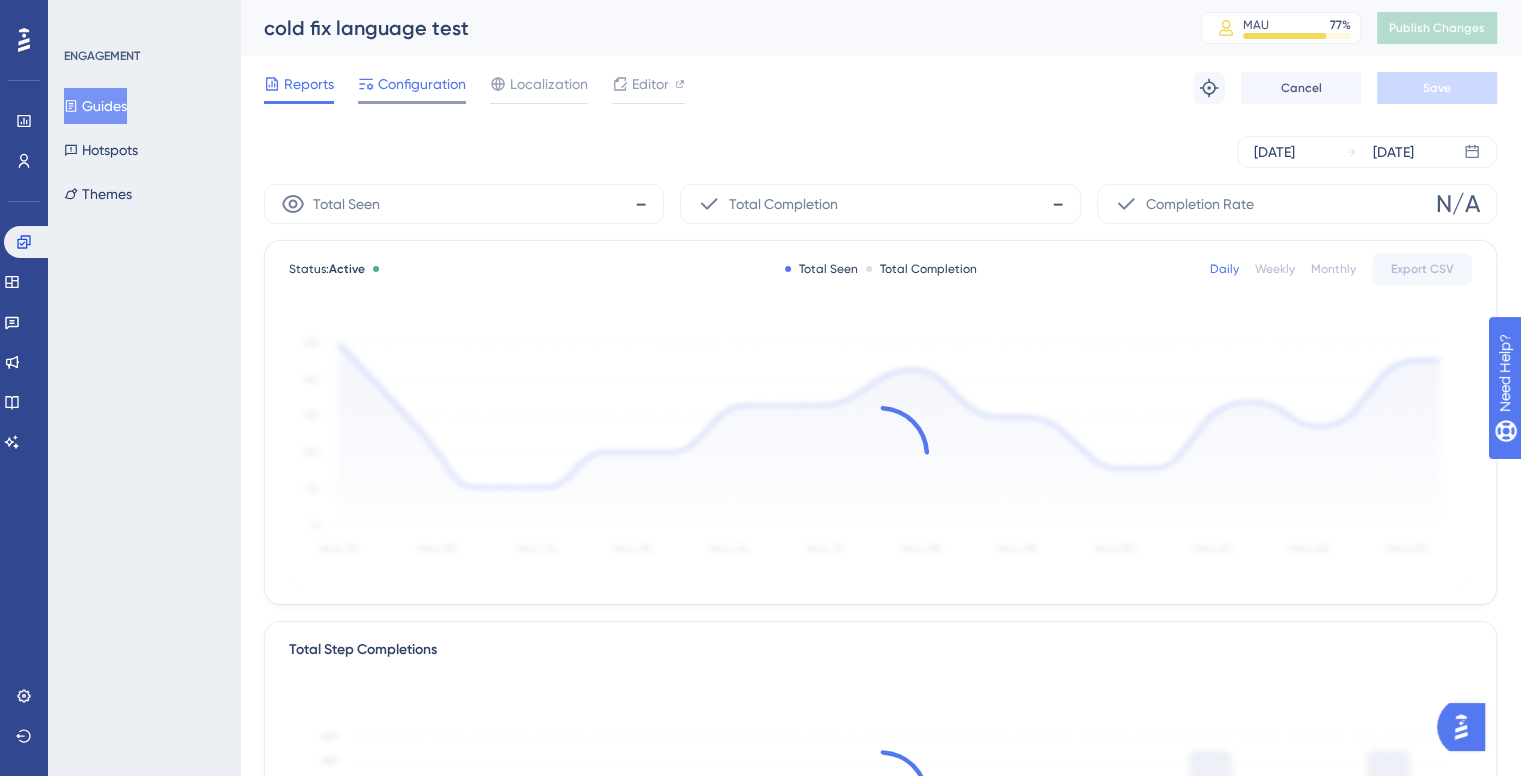 click on "Configuration" at bounding box center [422, 84] 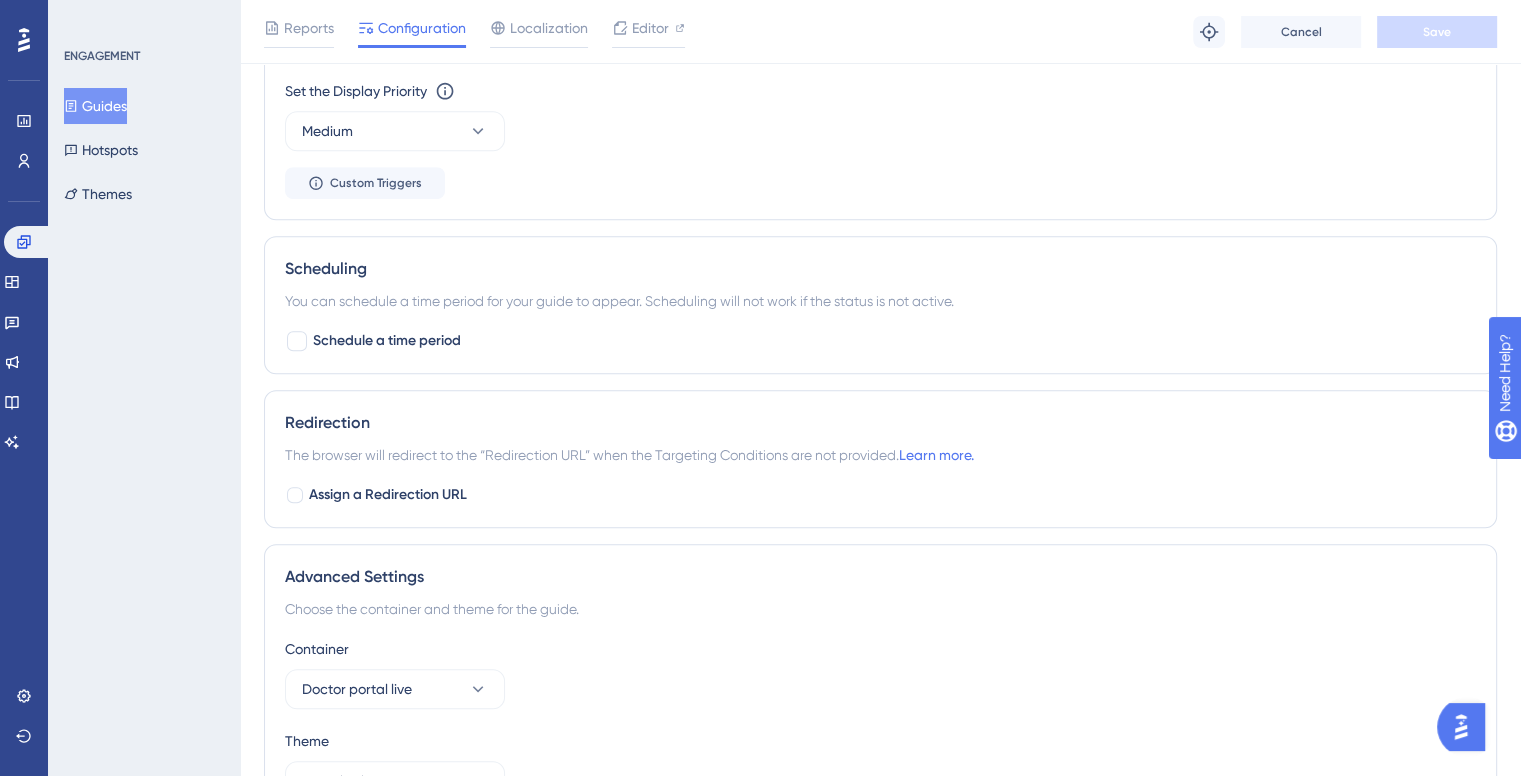 scroll, scrollTop: 1530, scrollLeft: 0, axis: vertical 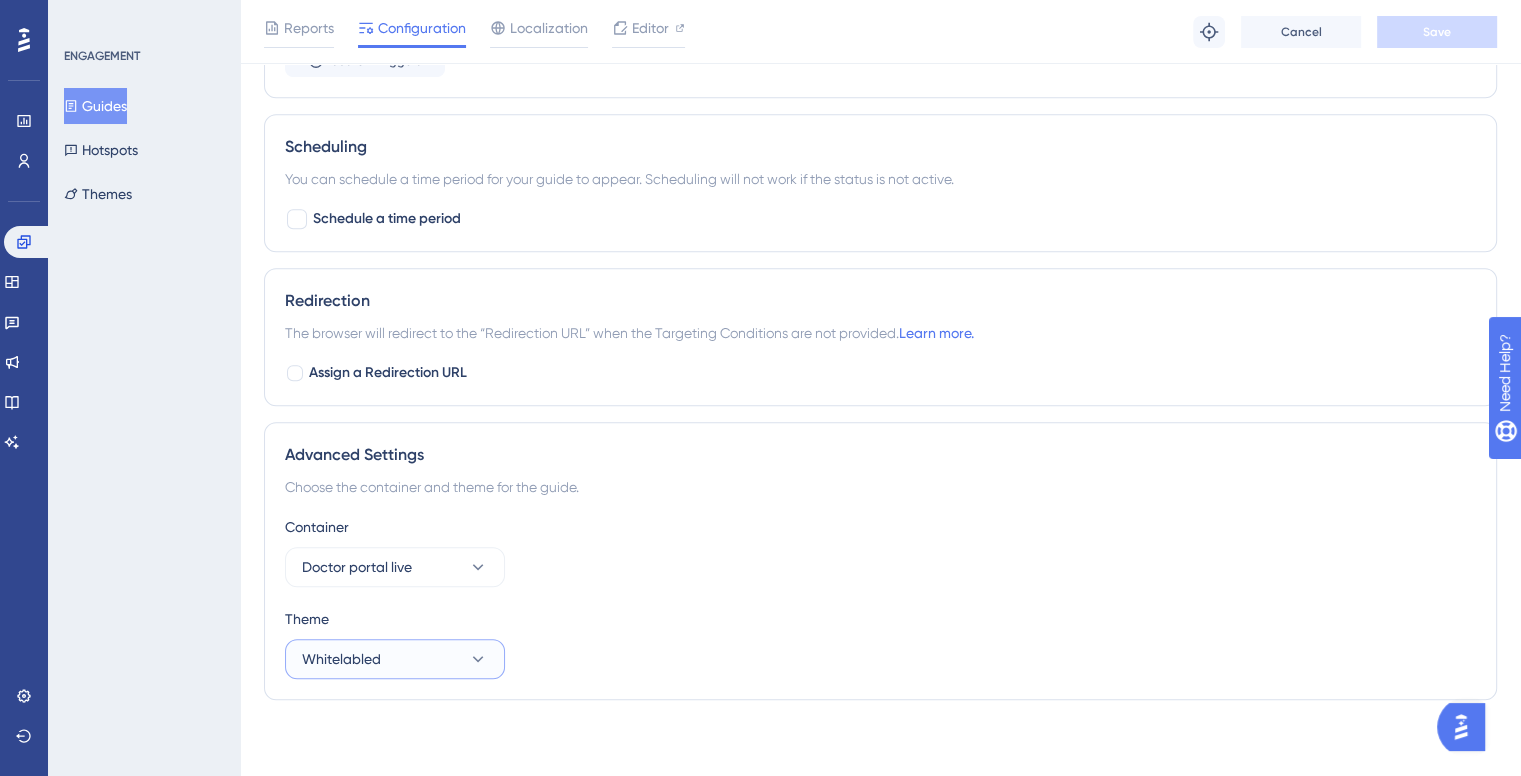 click 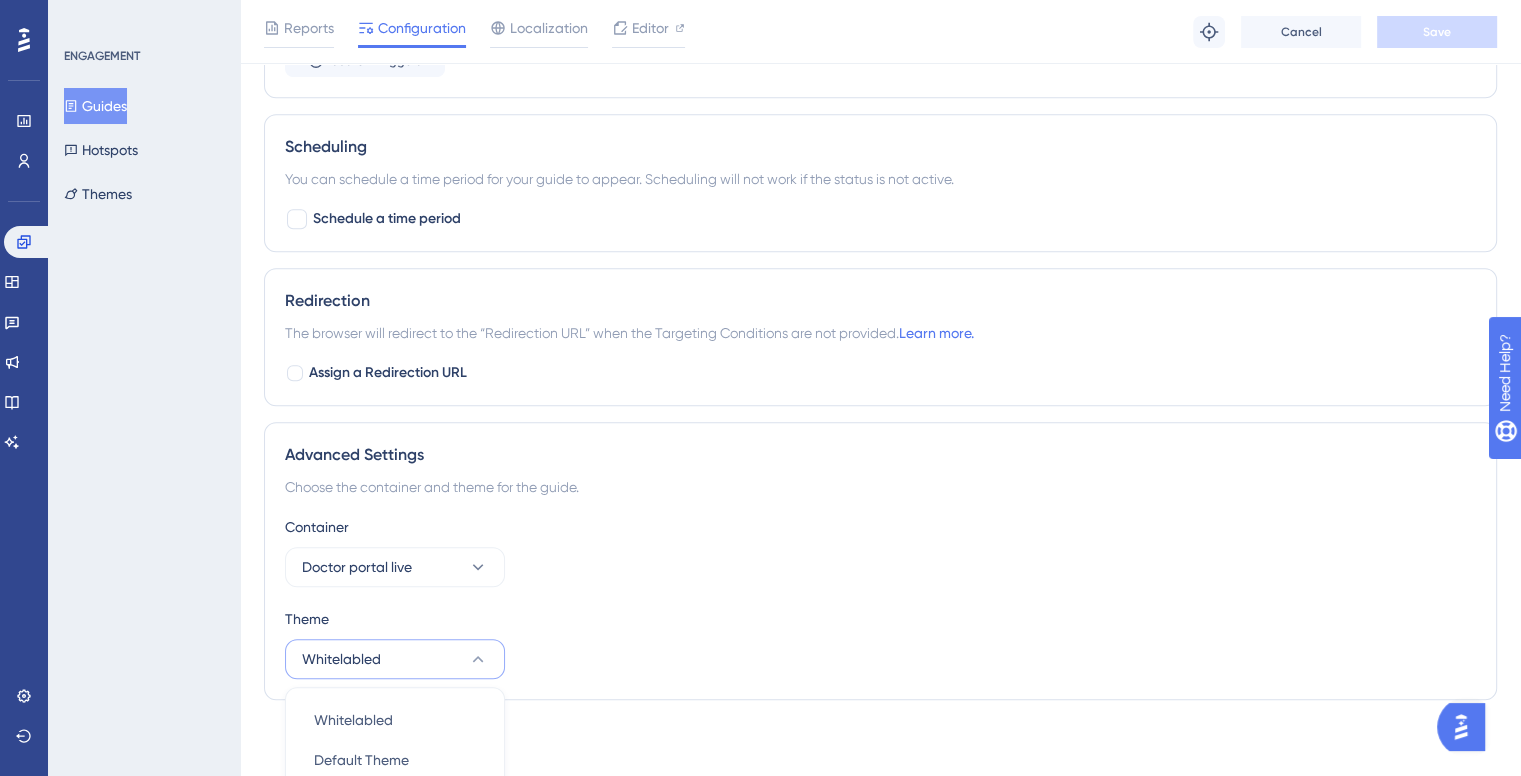 scroll, scrollTop: 1543, scrollLeft: 0, axis: vertical 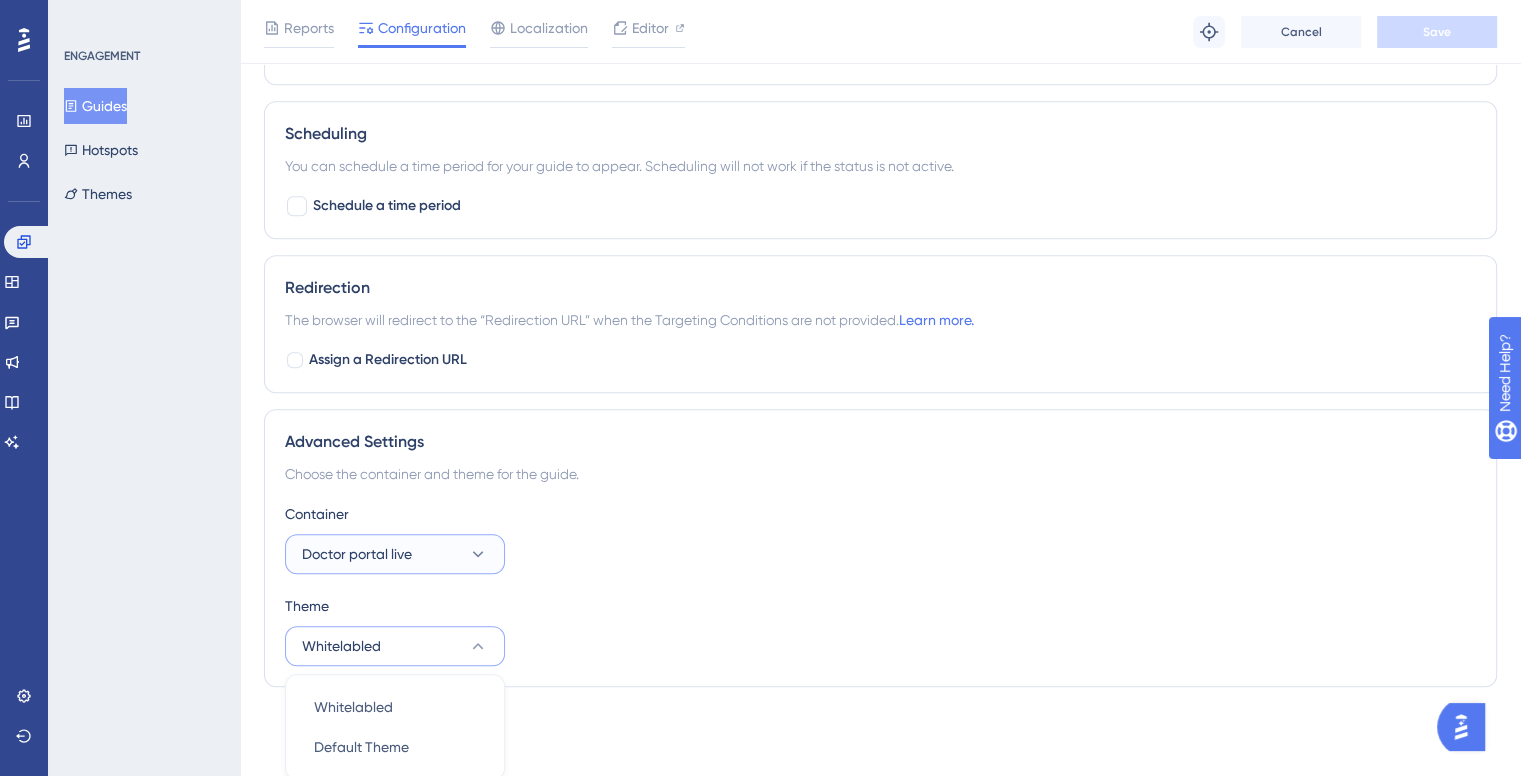 click on "Doctor portal live" at bounding box center (395, 554) 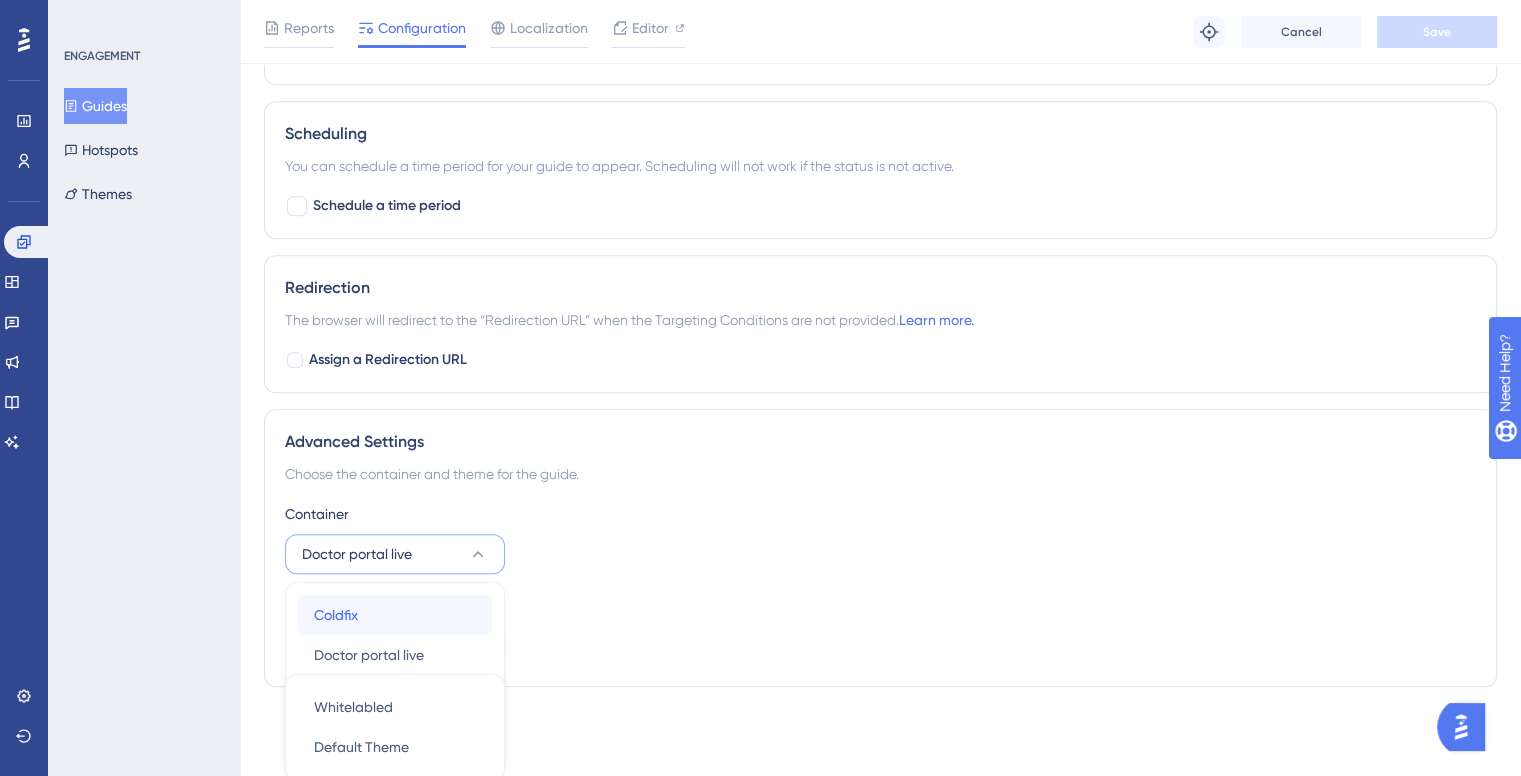 click on "Coldfix Coldfix" at bounding box center (395, 615) 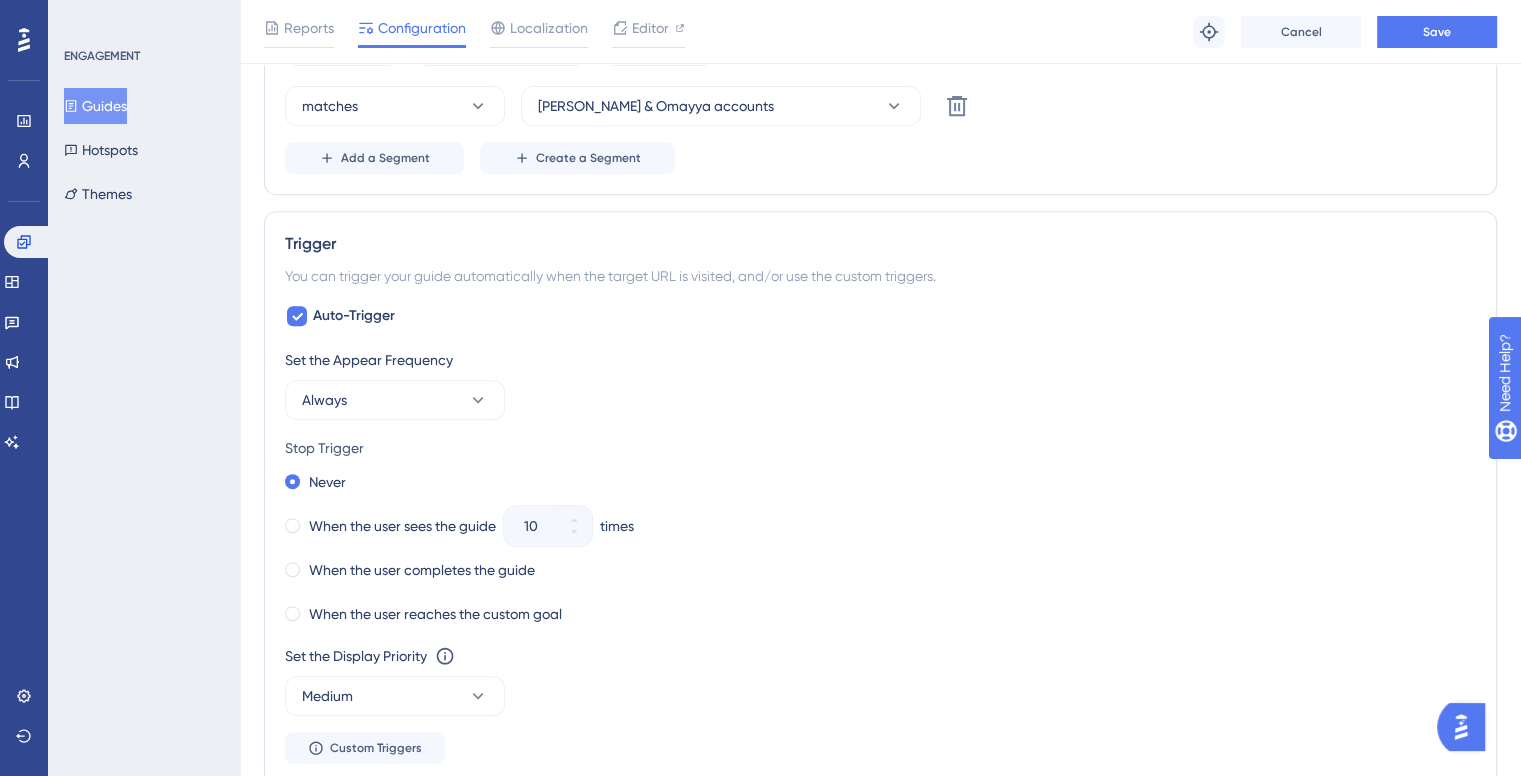 scroll, scrollTop: 343, scrollLeft: 0, axis: vertical 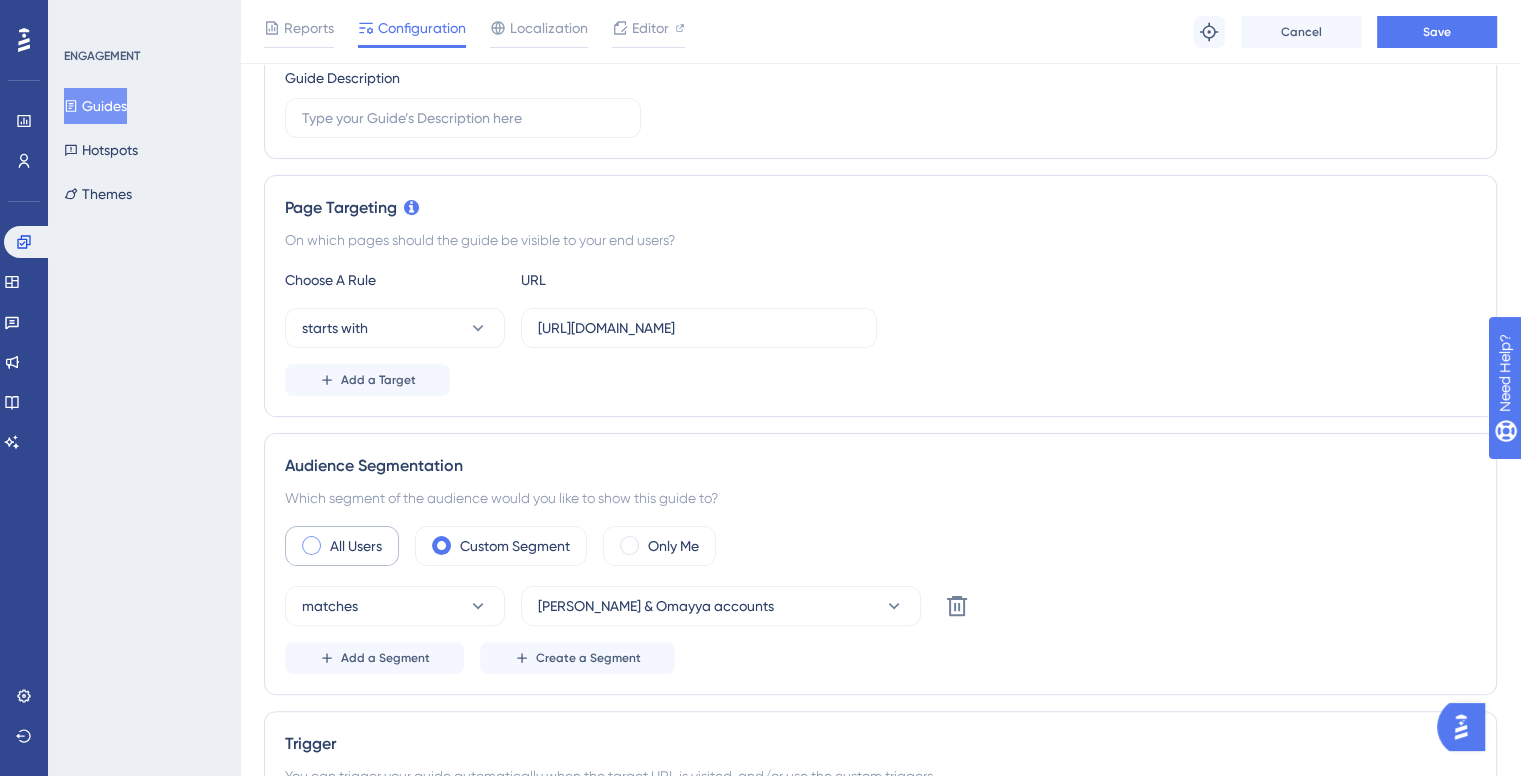 click on "All Users" at bounding box center (356, 546) 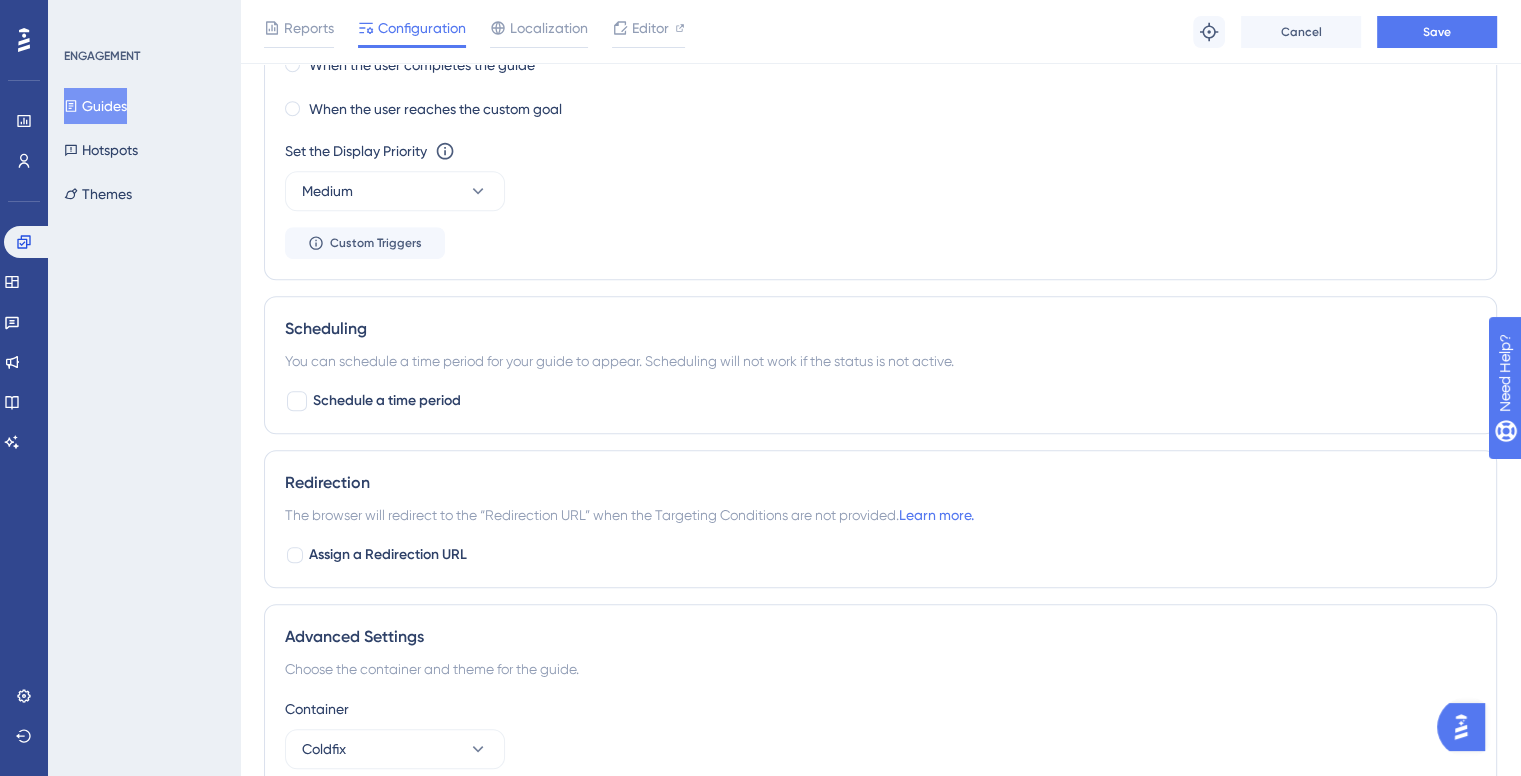scroll, scrollTop: 1422, scrollLeft: 0, axis: vertical 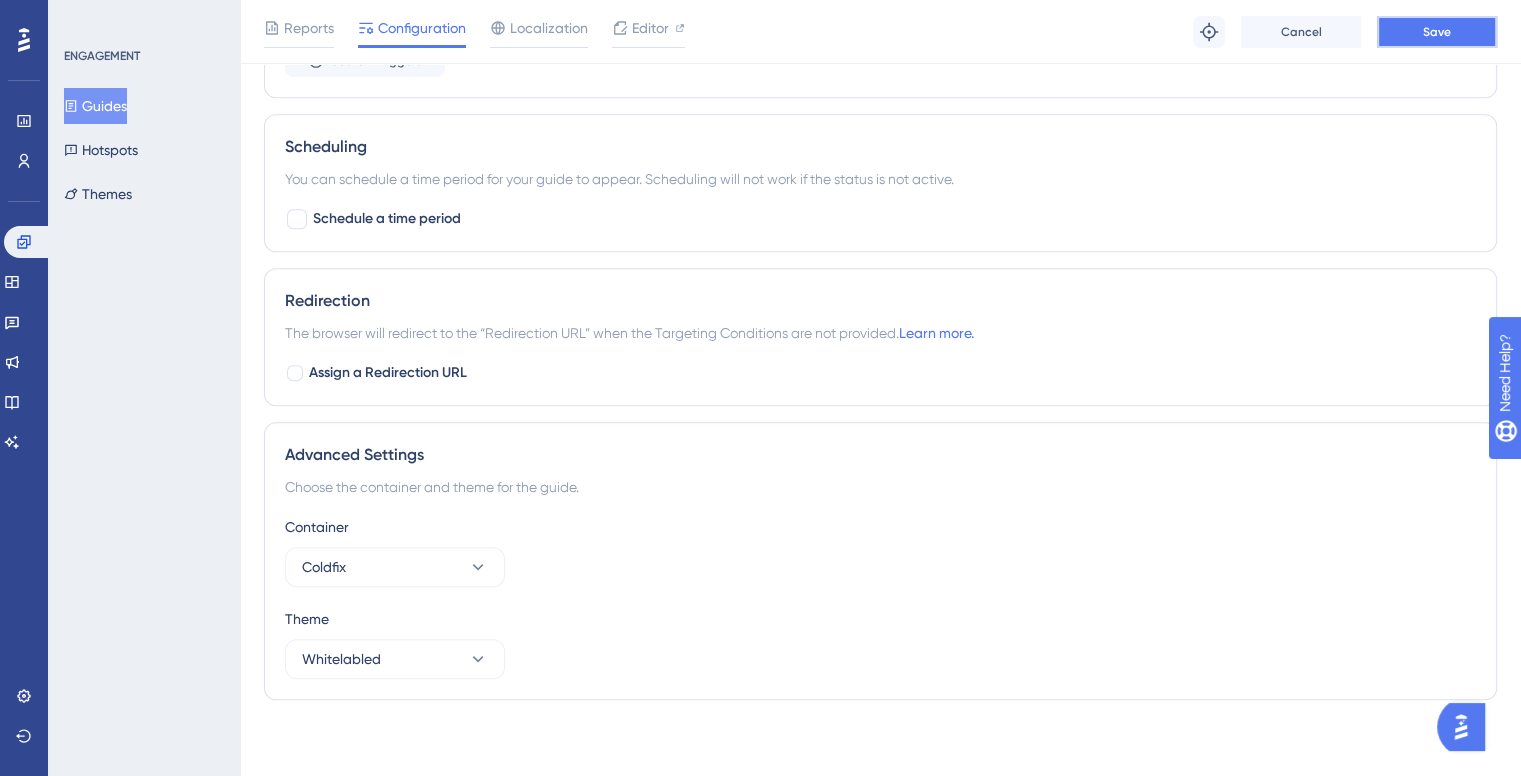 click on "Save" at bounding box center (1437, 32) 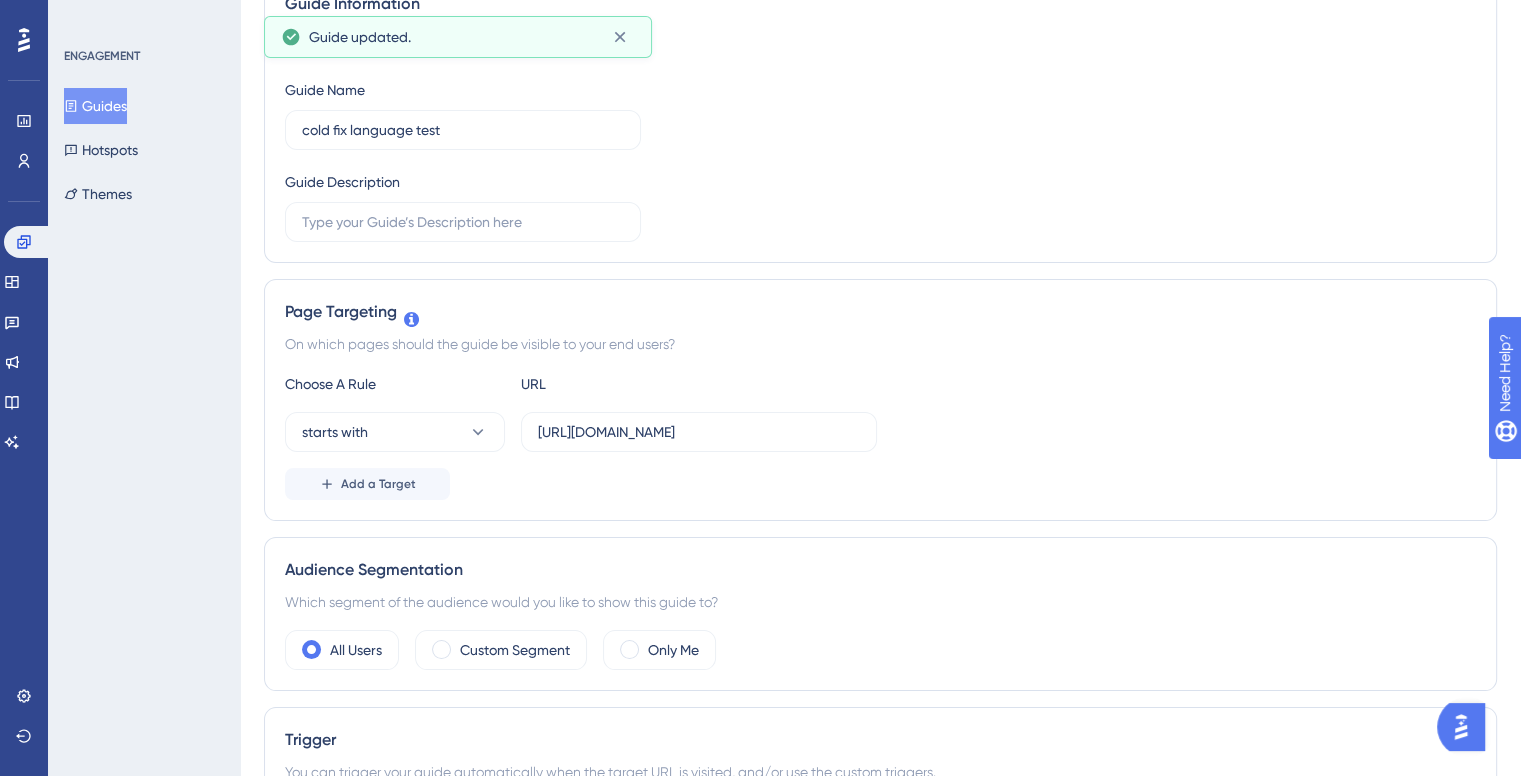 scroll, scrollTop: 0, scrollLeft: 0, axis: both 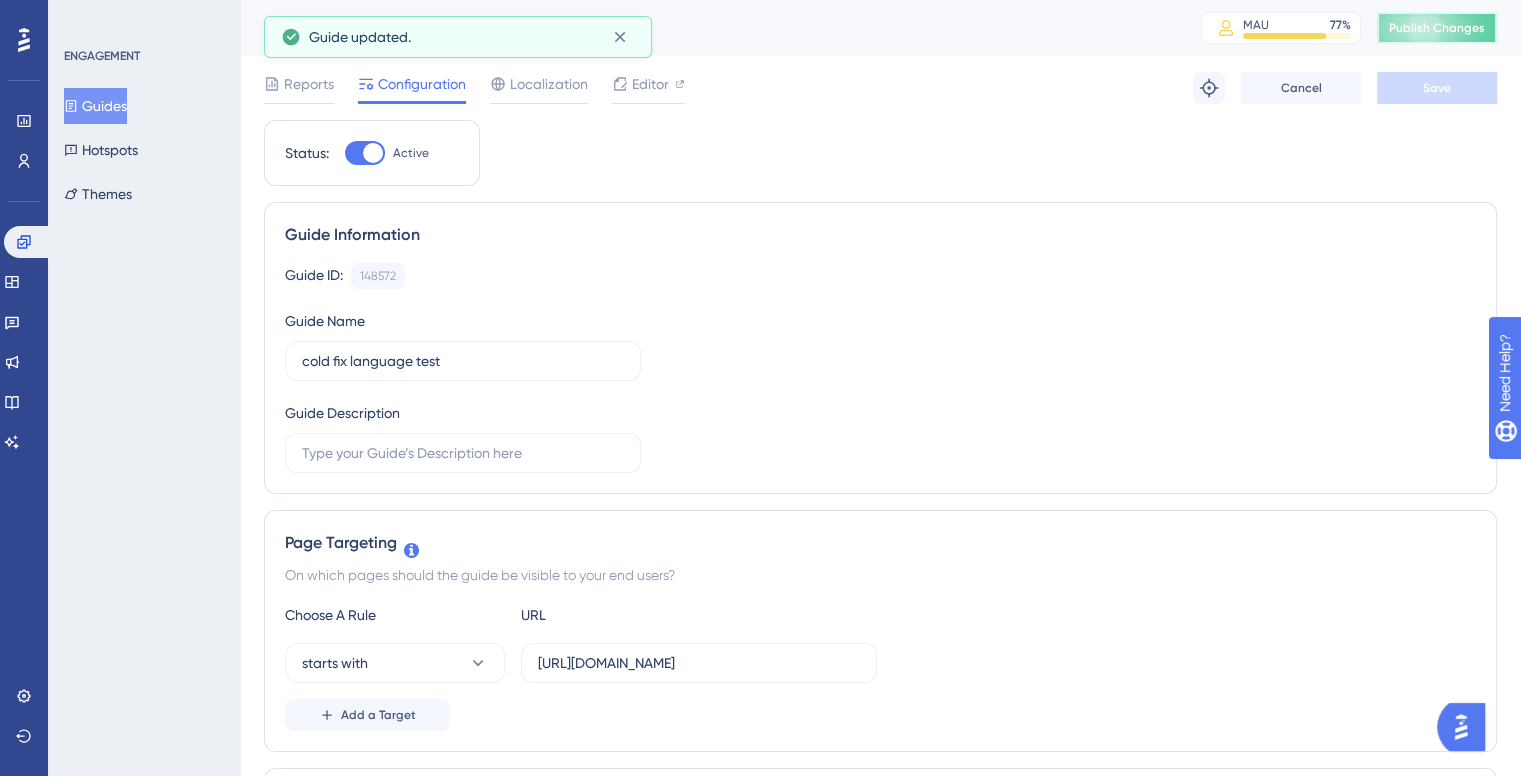 click on "Publish Changes" at bounding box center [1437, 28] 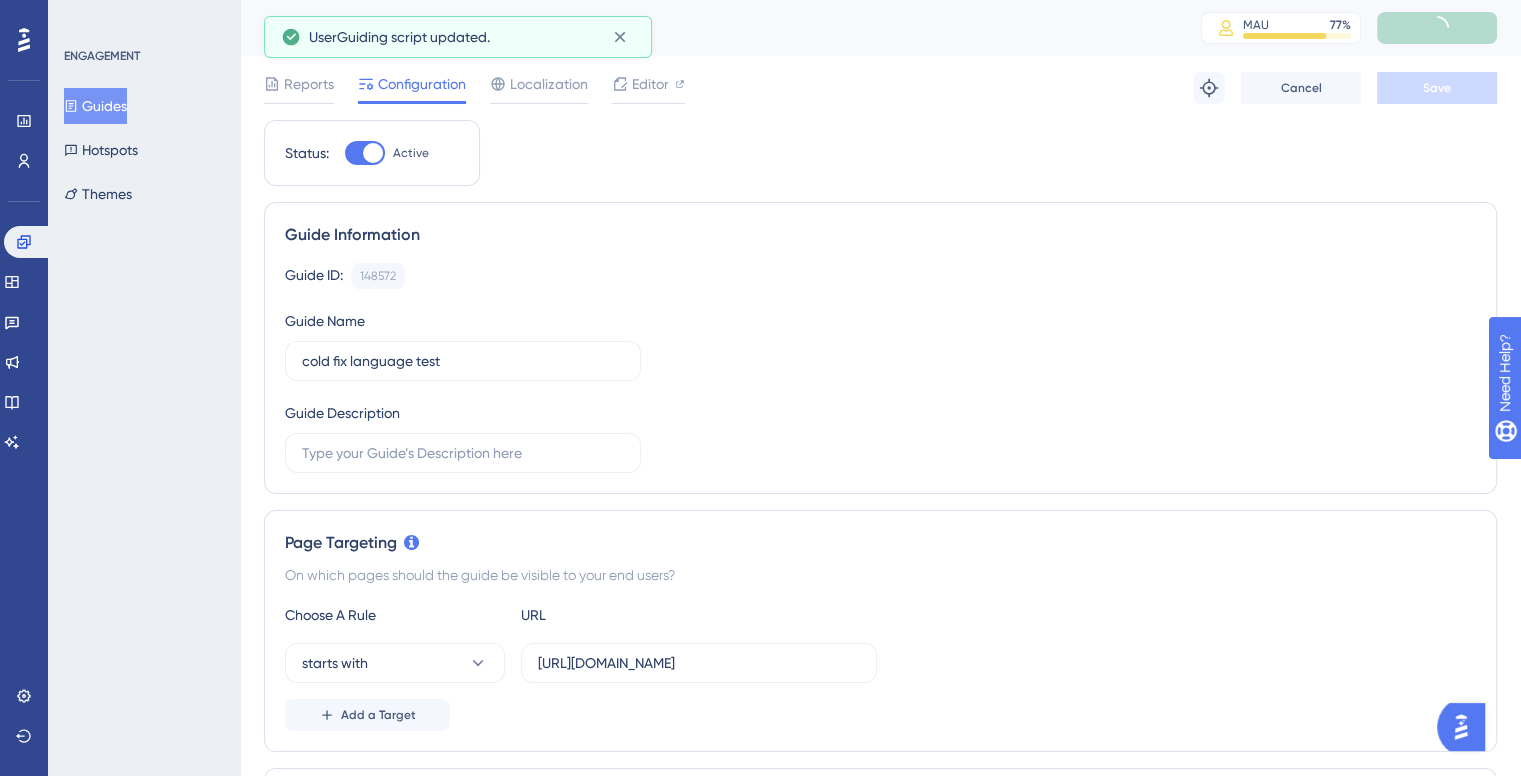 click on "Guides" at bounding box center (95, 106) 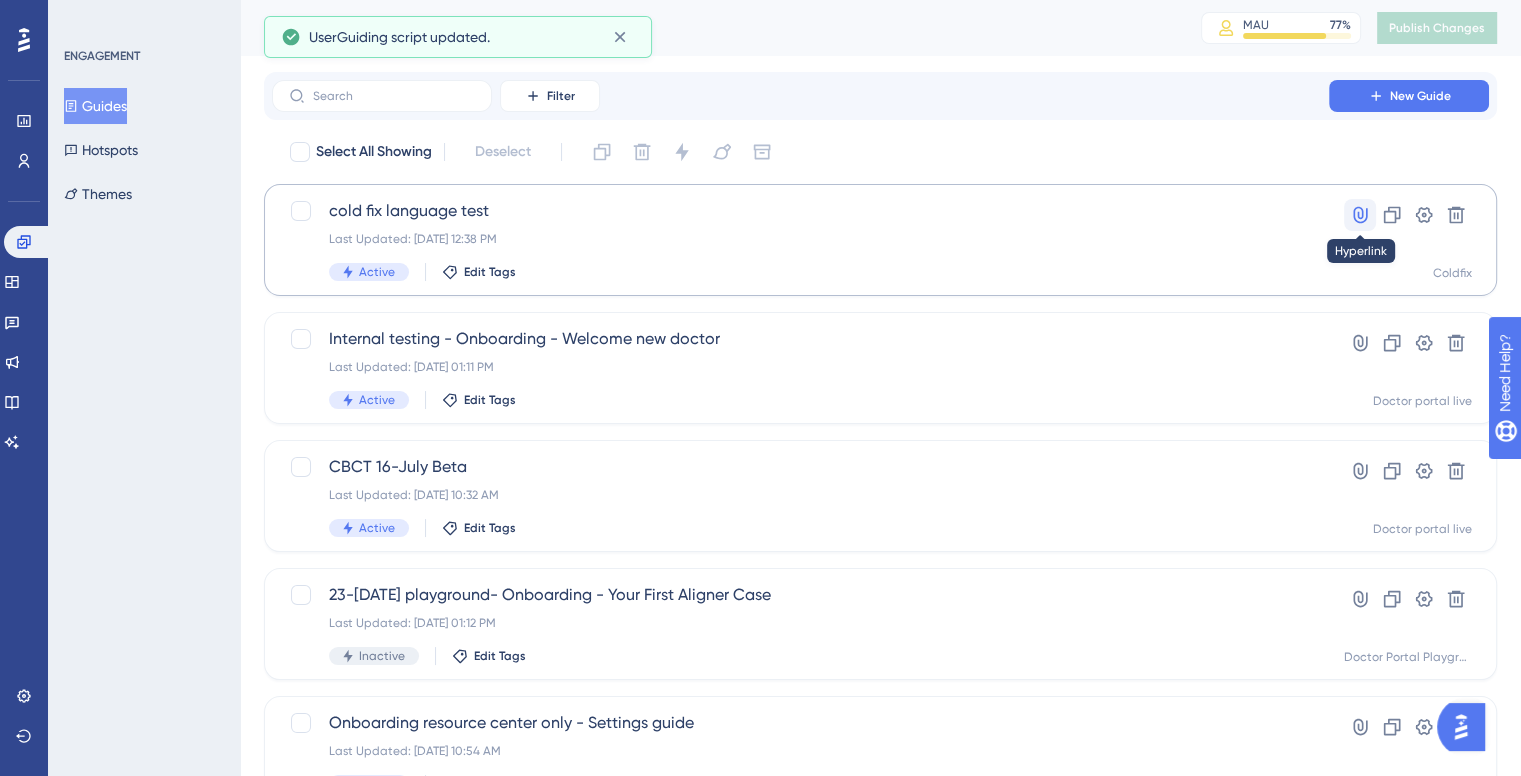 click 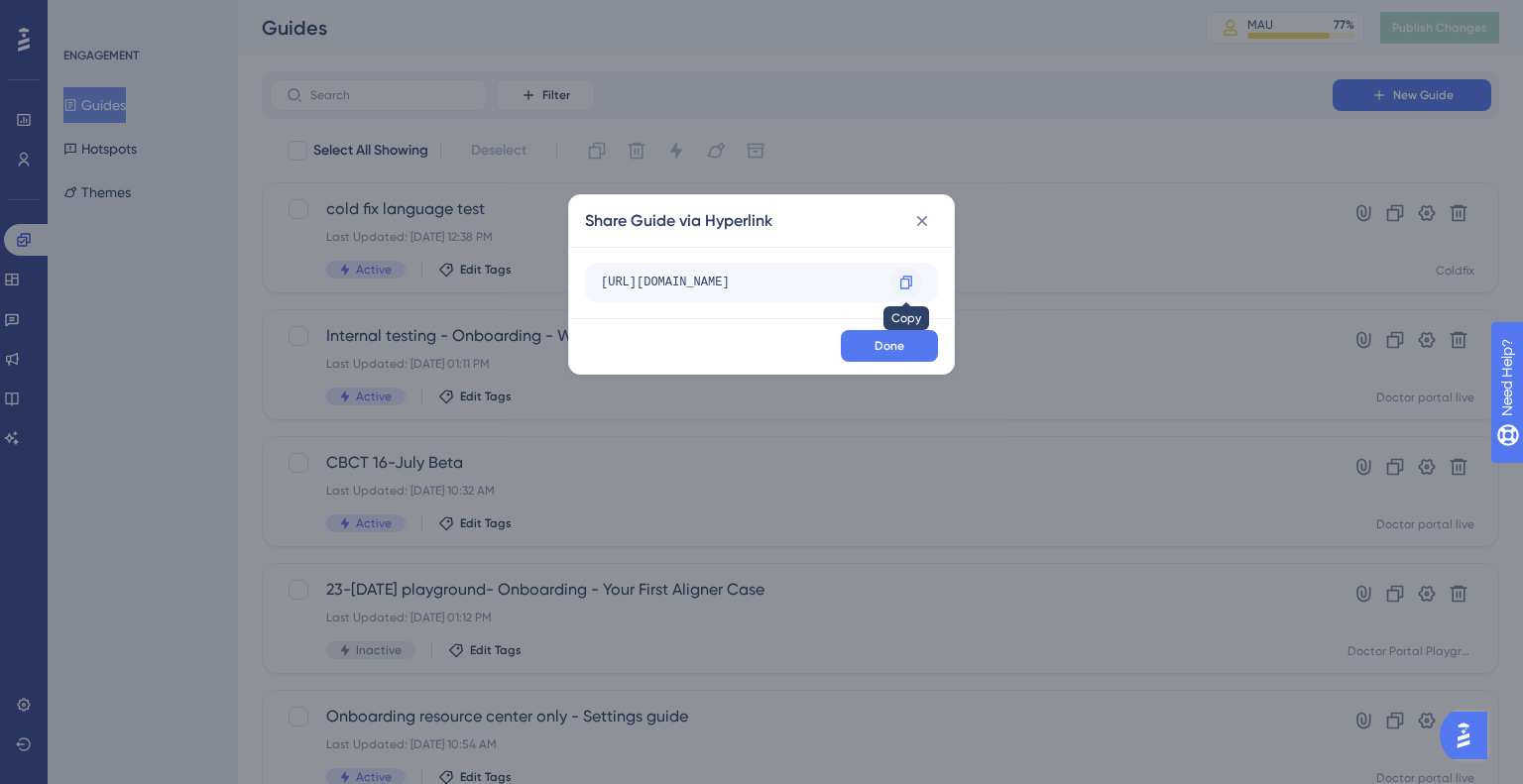 click at bounding box center (906, 282) 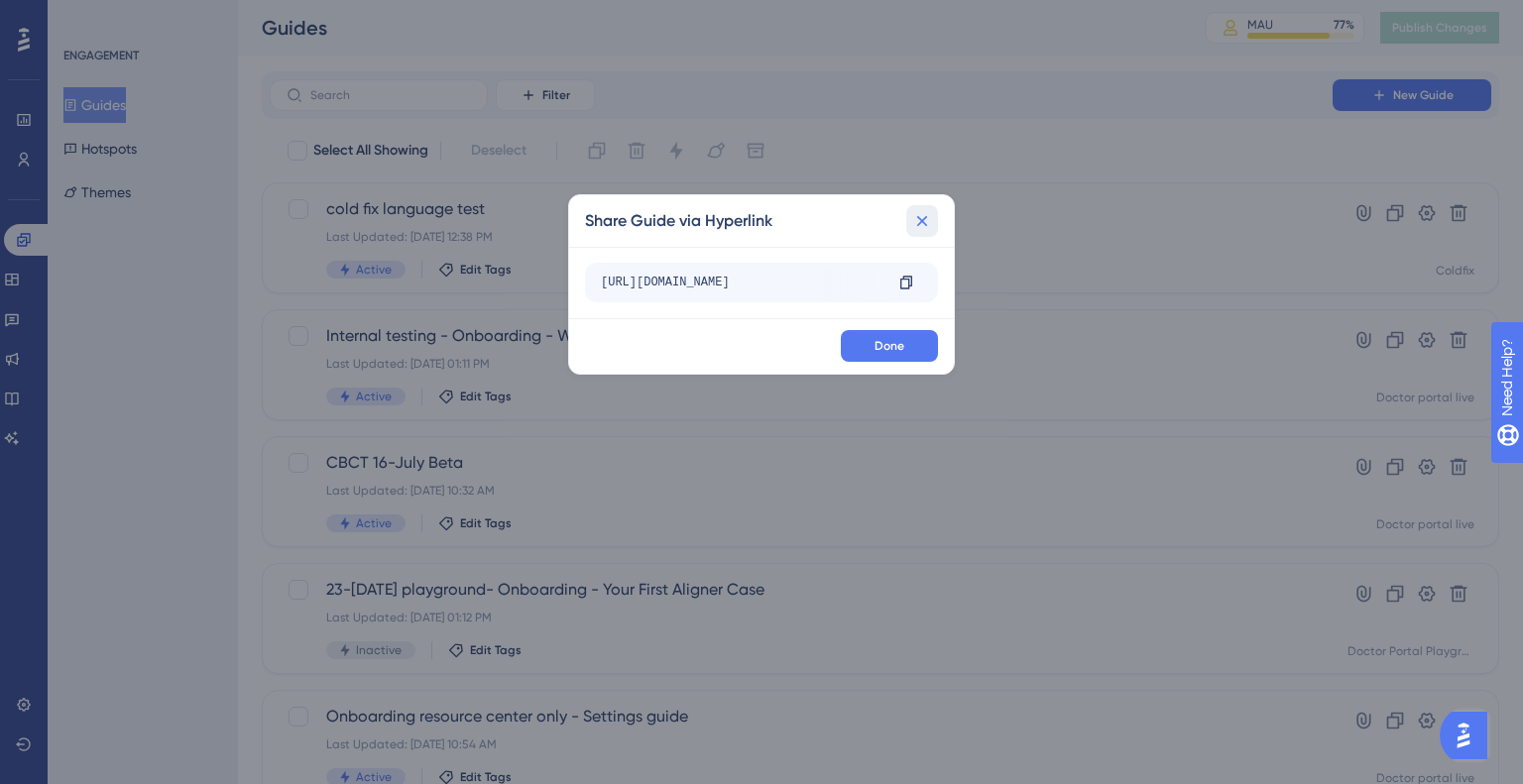 click 